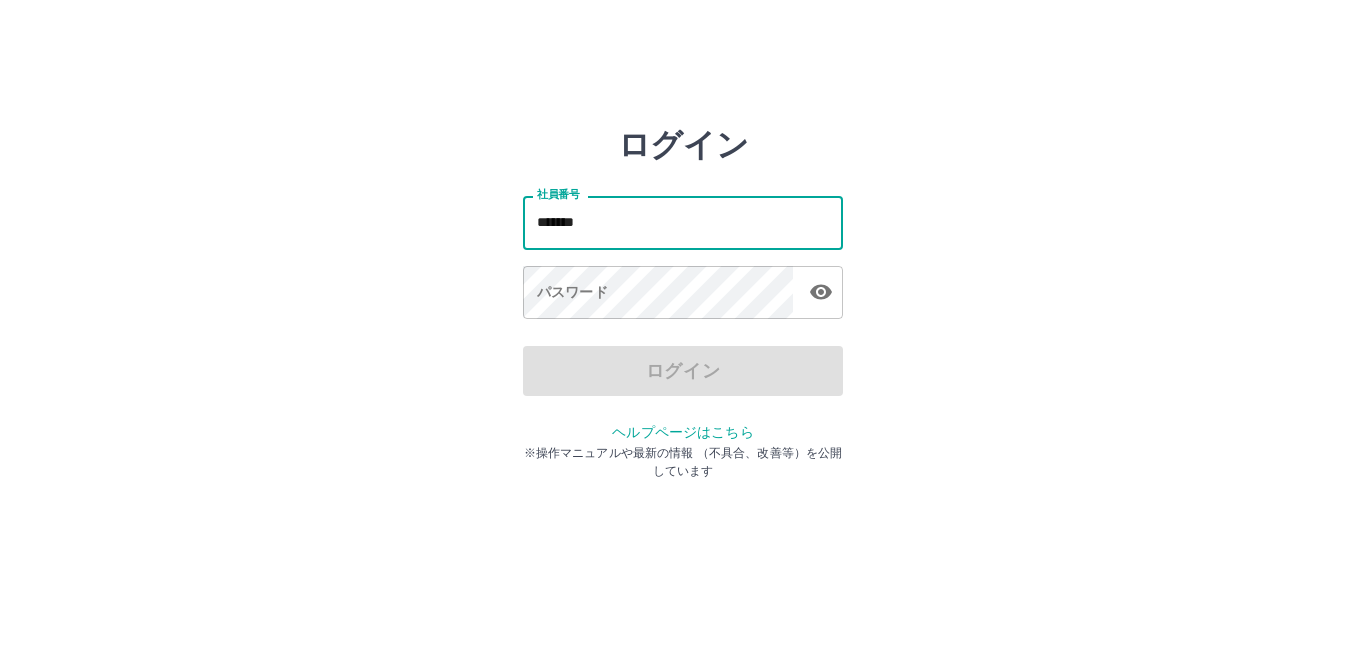 scroll, scrollTop: 0, scrollLeft: 0, axis: both 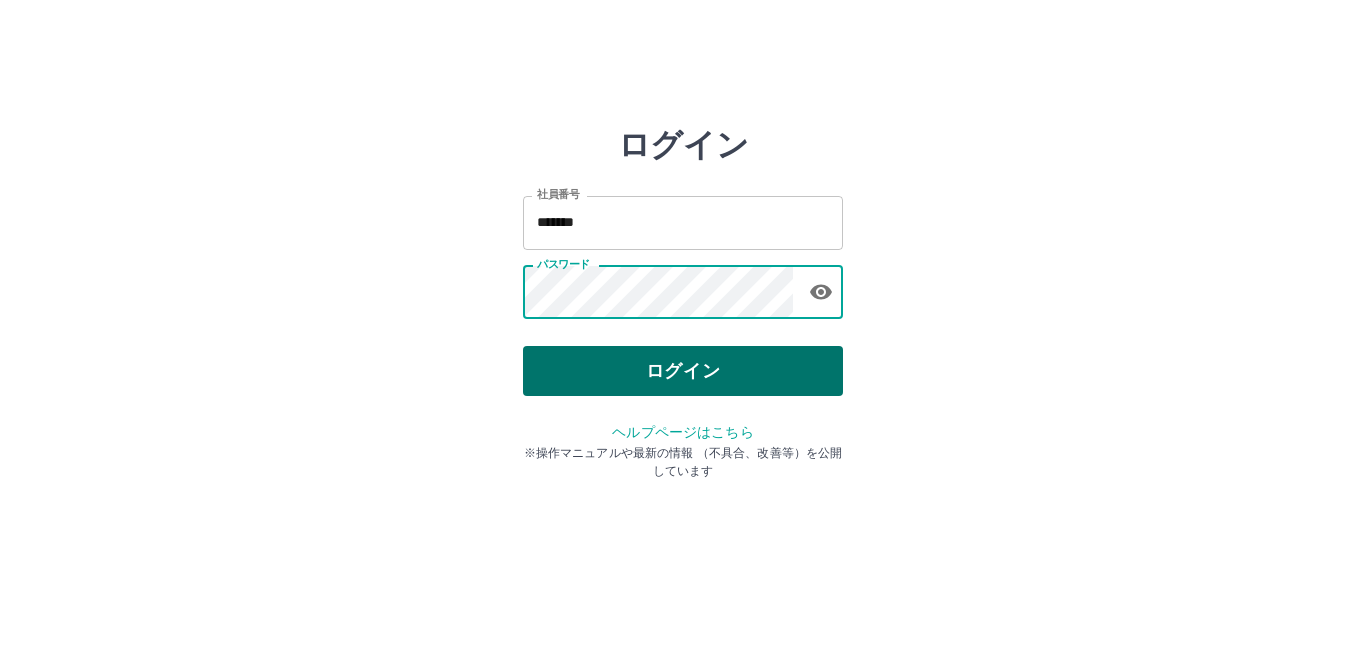 click on "ログイン" at bounding box center (683, 371) 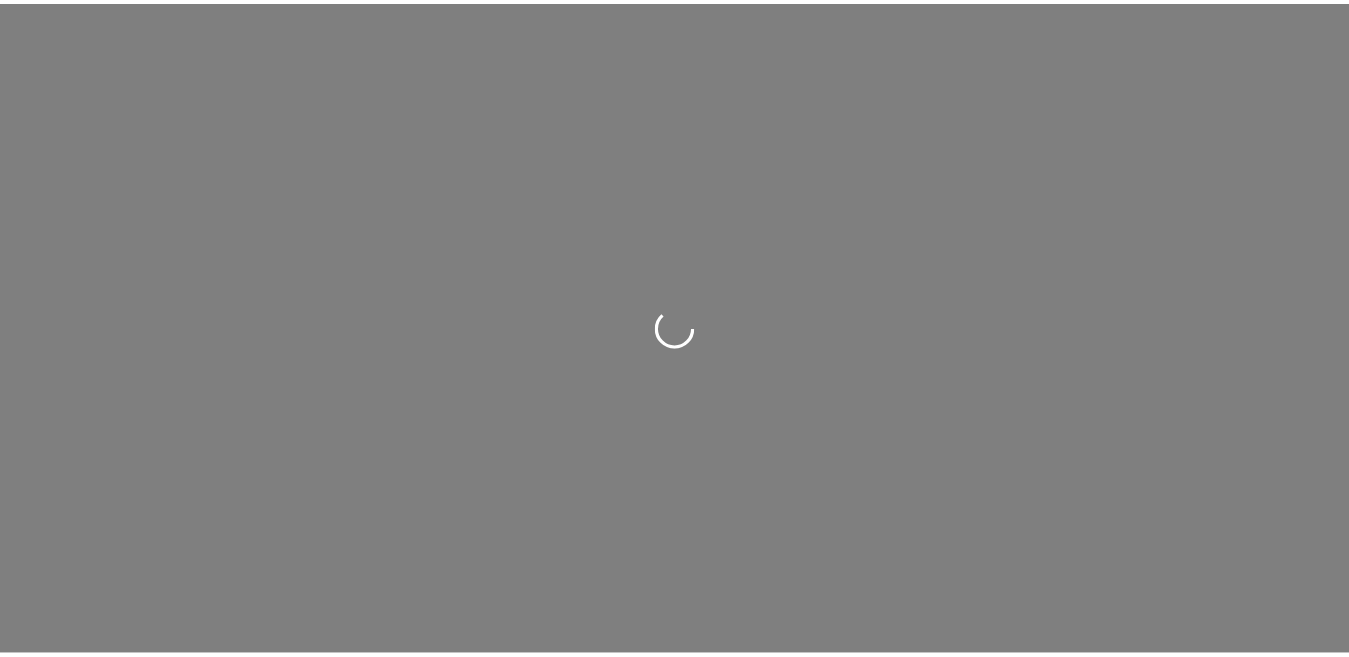 scroll, scrollTop: 0, scrollLeft: 0, axis: both 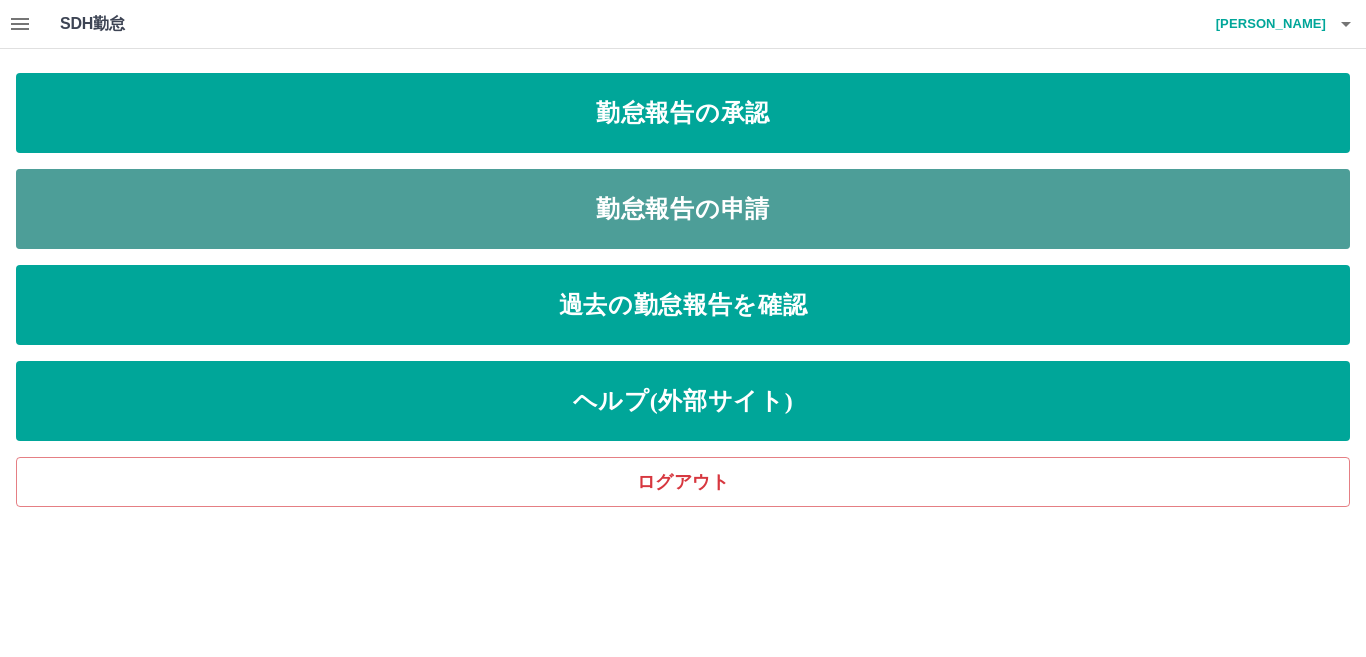 click on "勤怠報告の申請" at bounding box center (683, 209) 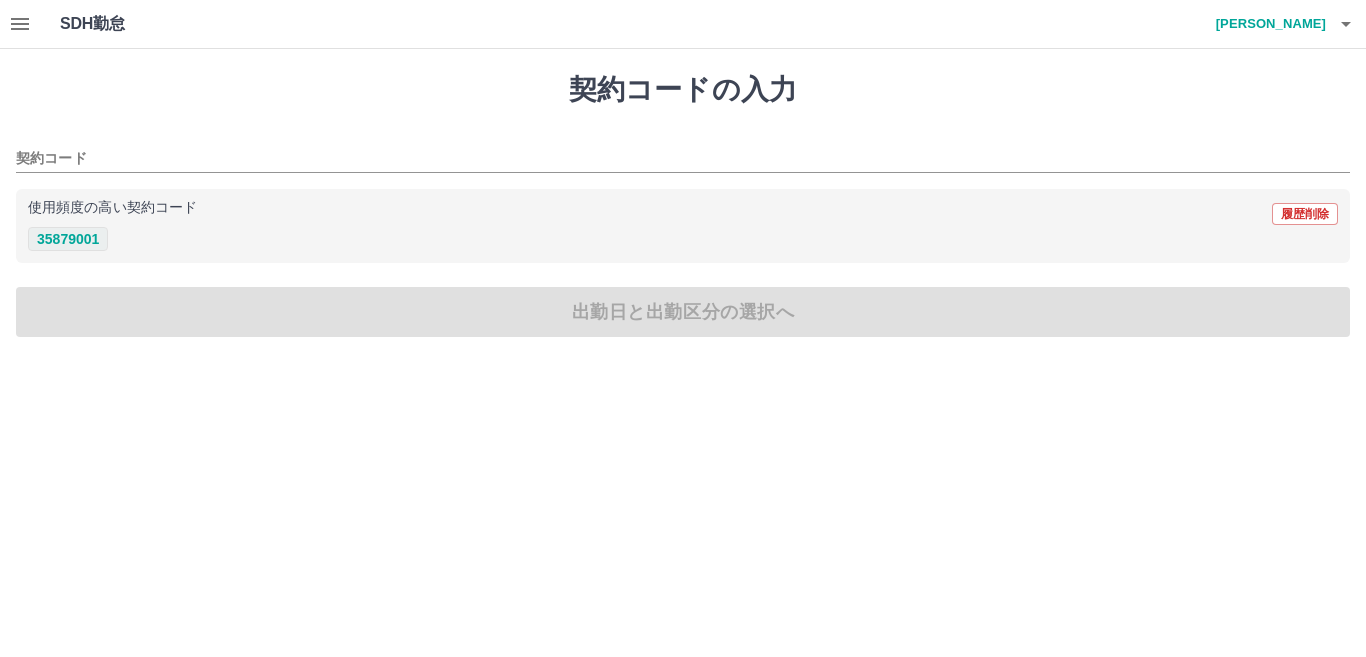 click on "35879001" at bounding box center [68, 239] 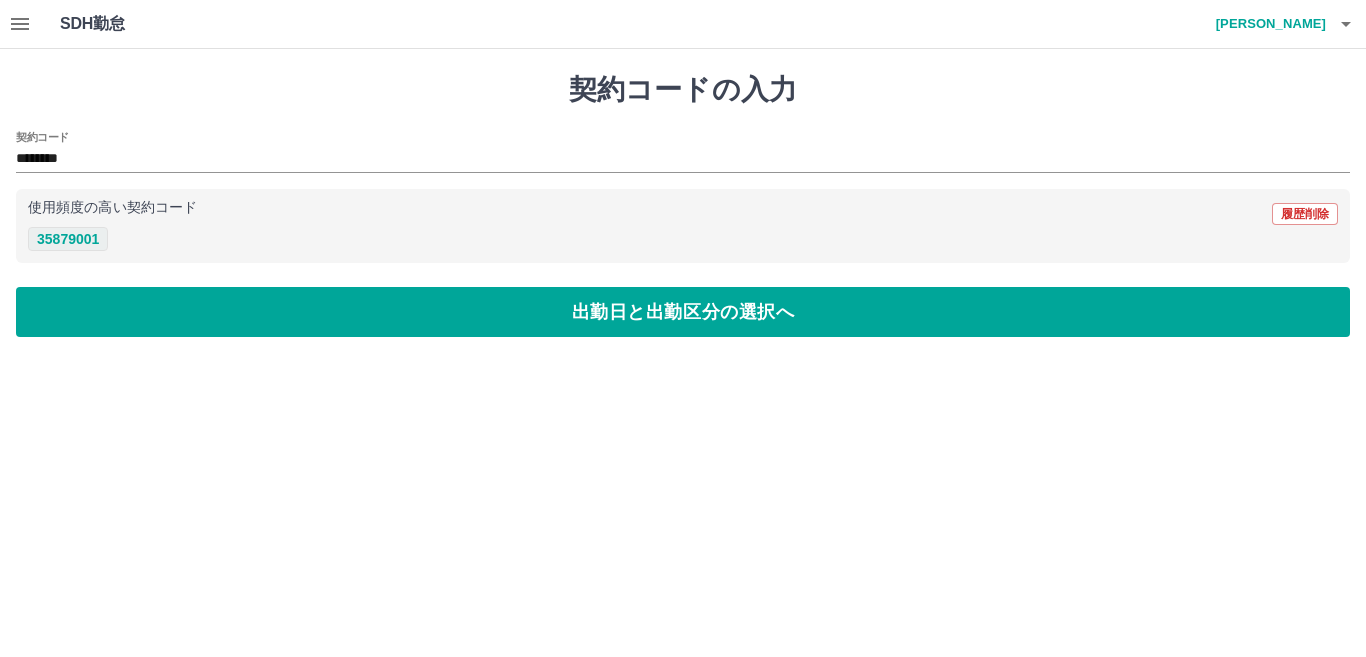 type on "********" 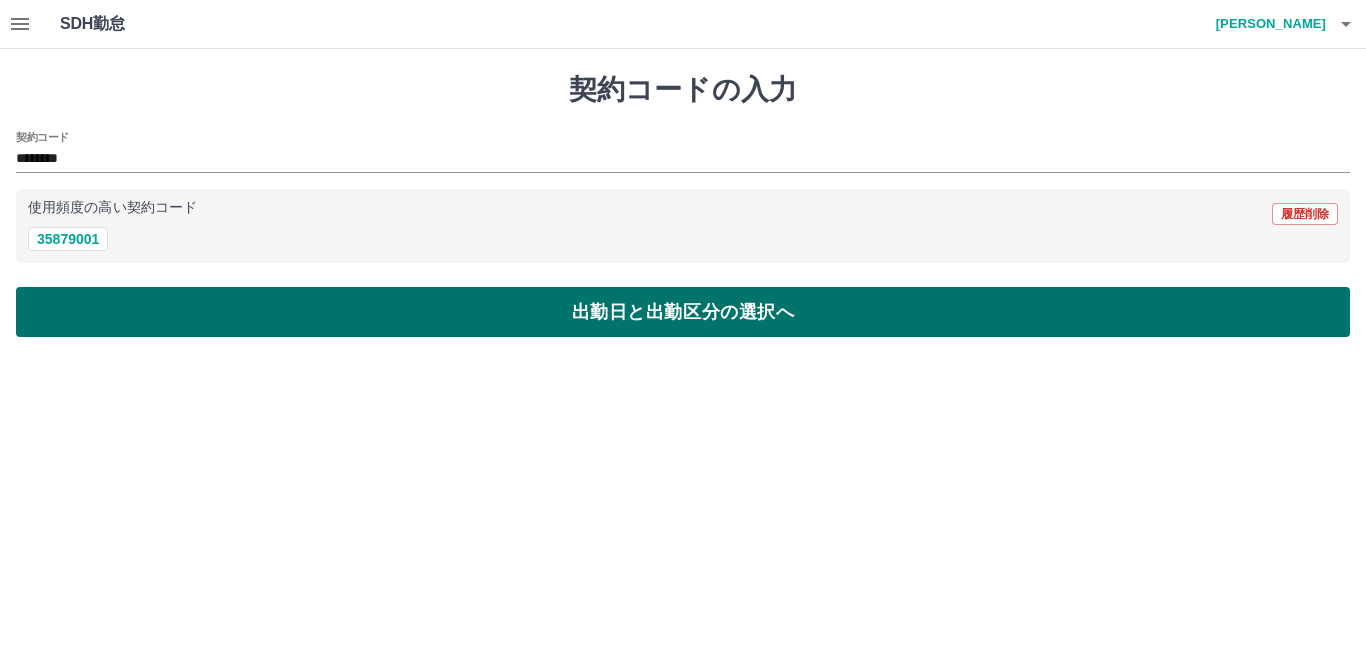 drag, startPoint x: 191, startPoint y: 311, endPoint x: 197, endPoint y: 300, distance: 12.529964 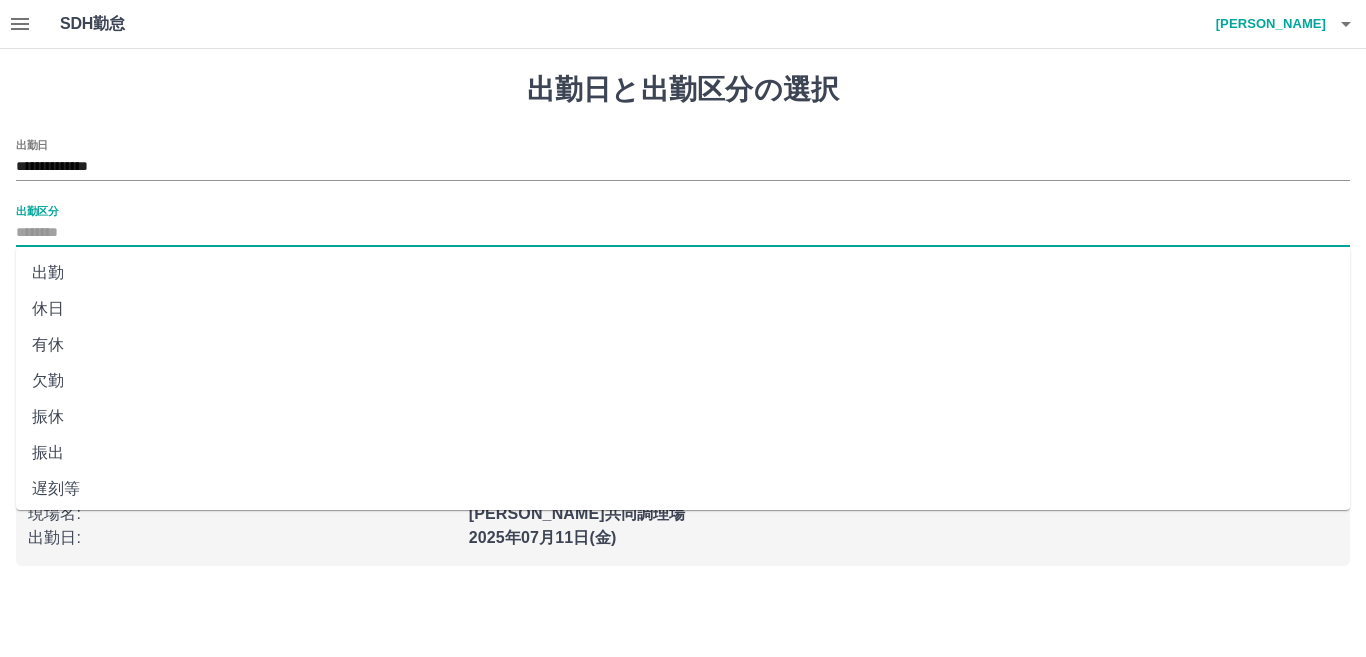click on "出勤区分" at bounding box center (683, 233) 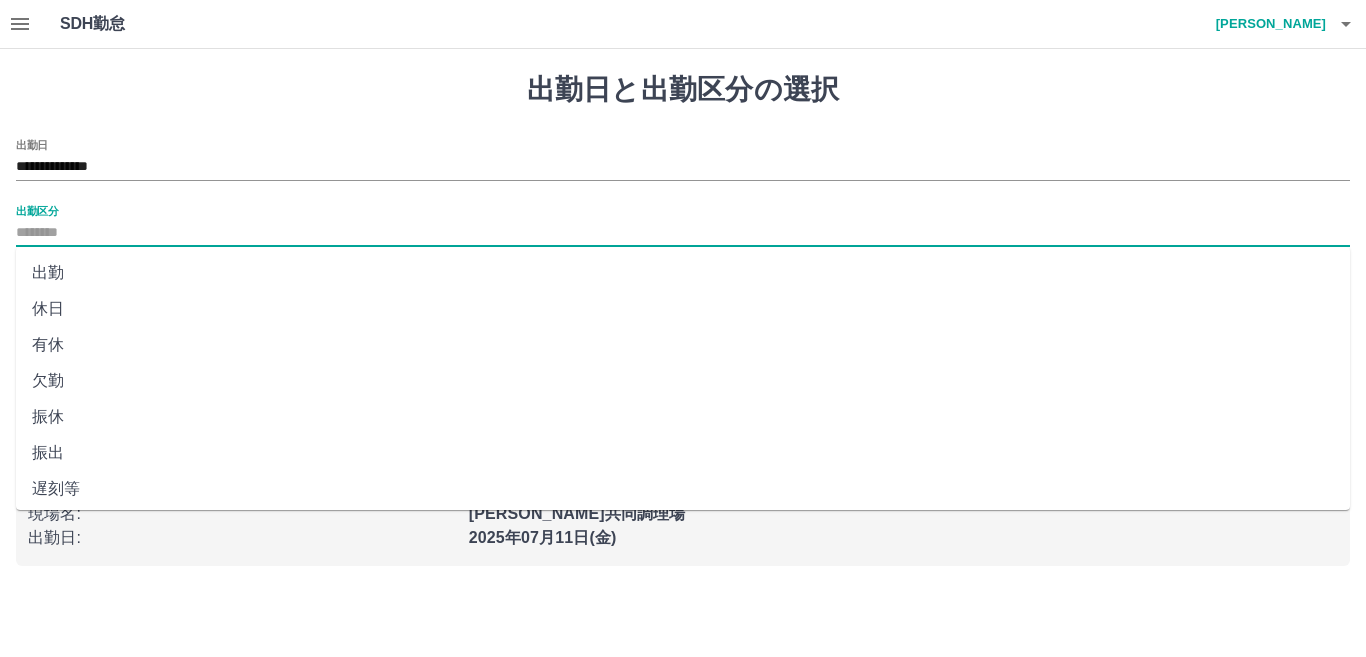 click on "出勤" at bounding box center [683, 273] 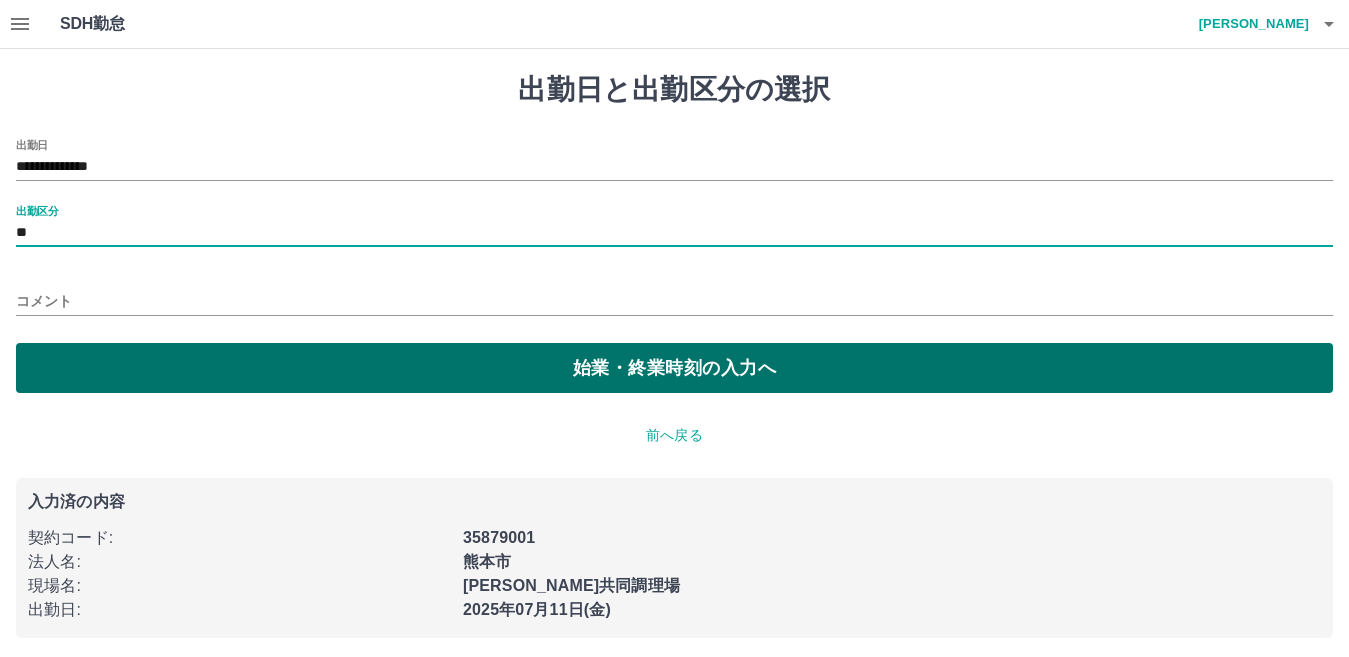 click on "始業・終業時刻の入力へ" at bounding box center (674, 368) 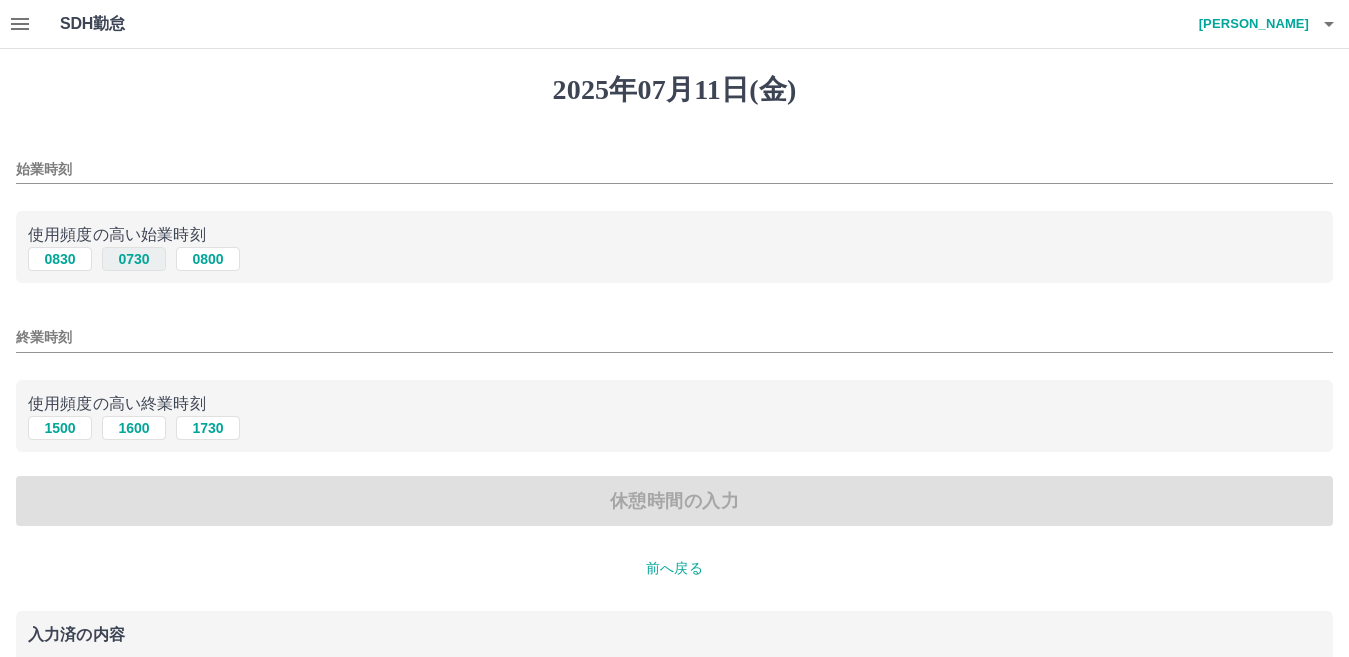 click on "0730" at bounding box center [134, 259] 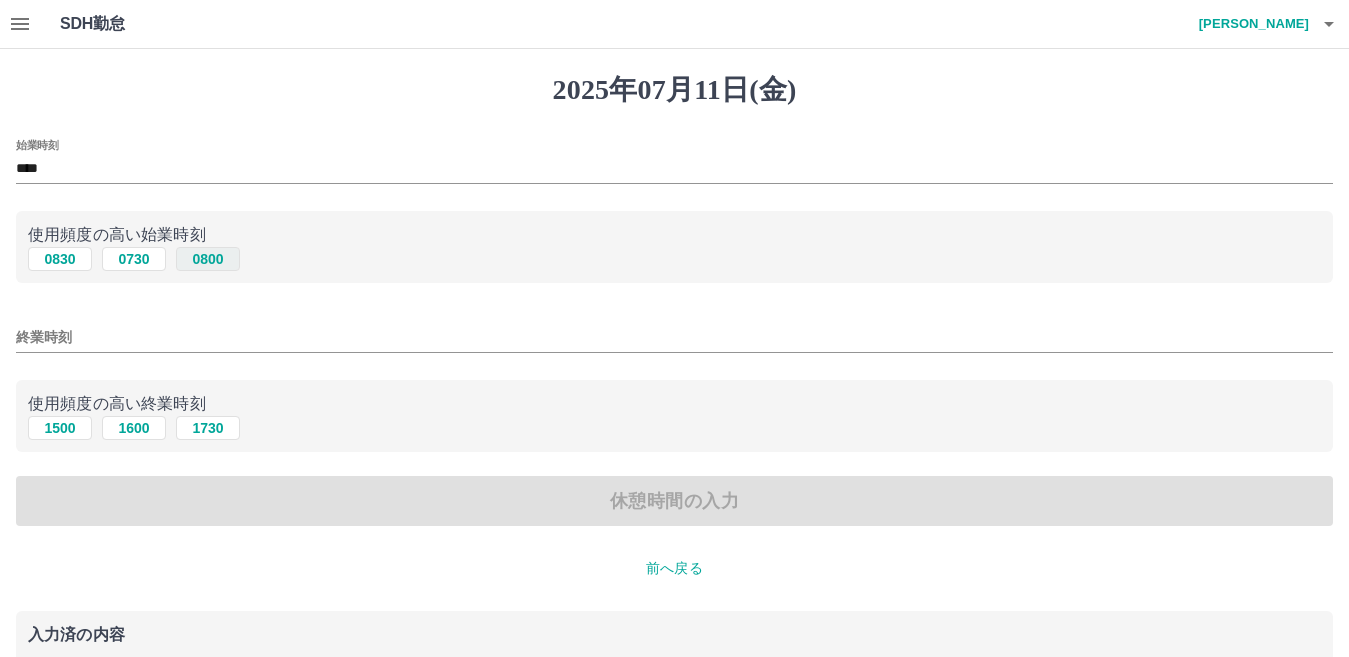 click on "0800" at bounding box center [208, 259] 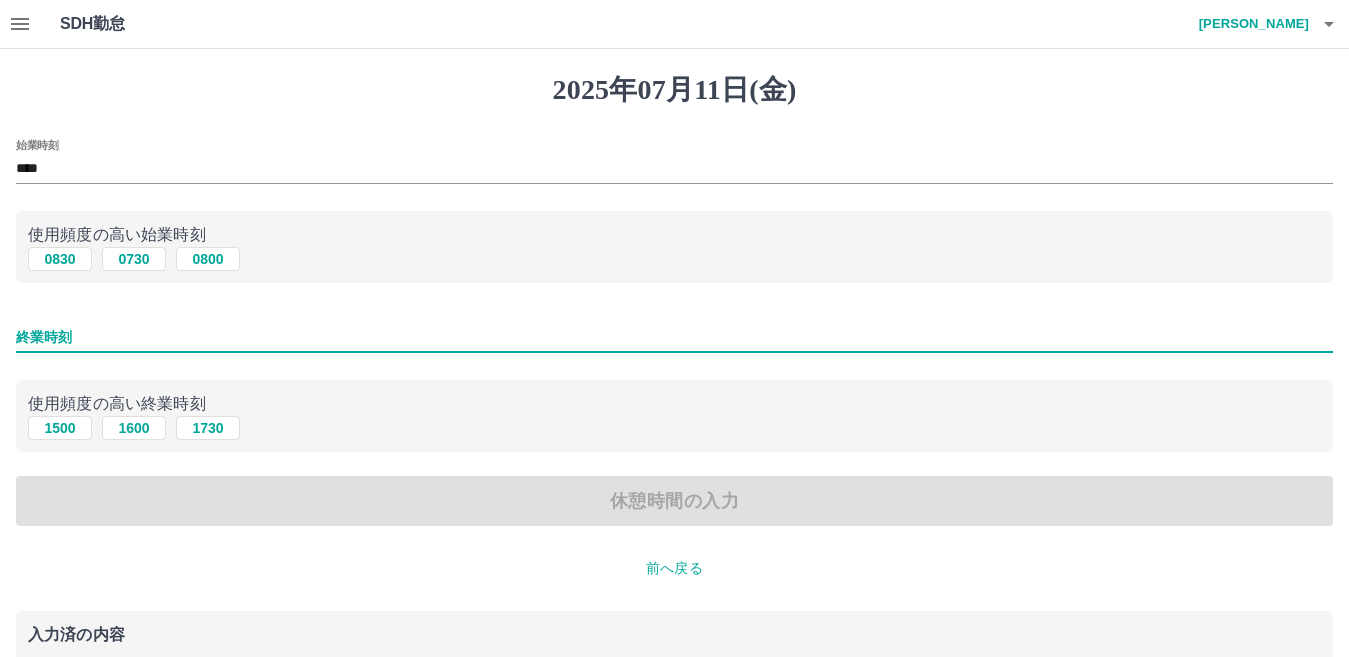 click on "終業時刻" at bounding box center [674, 337] 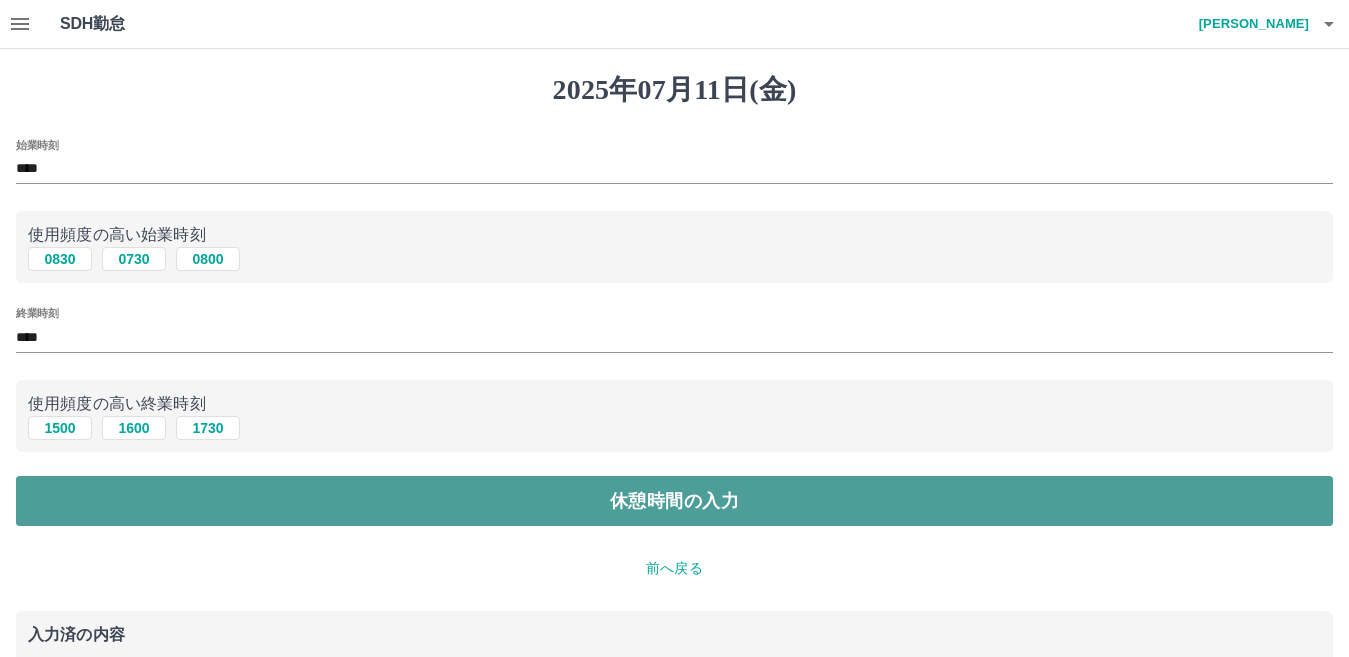 click on "休憩時間の入力" at bounding box center [674, 501] 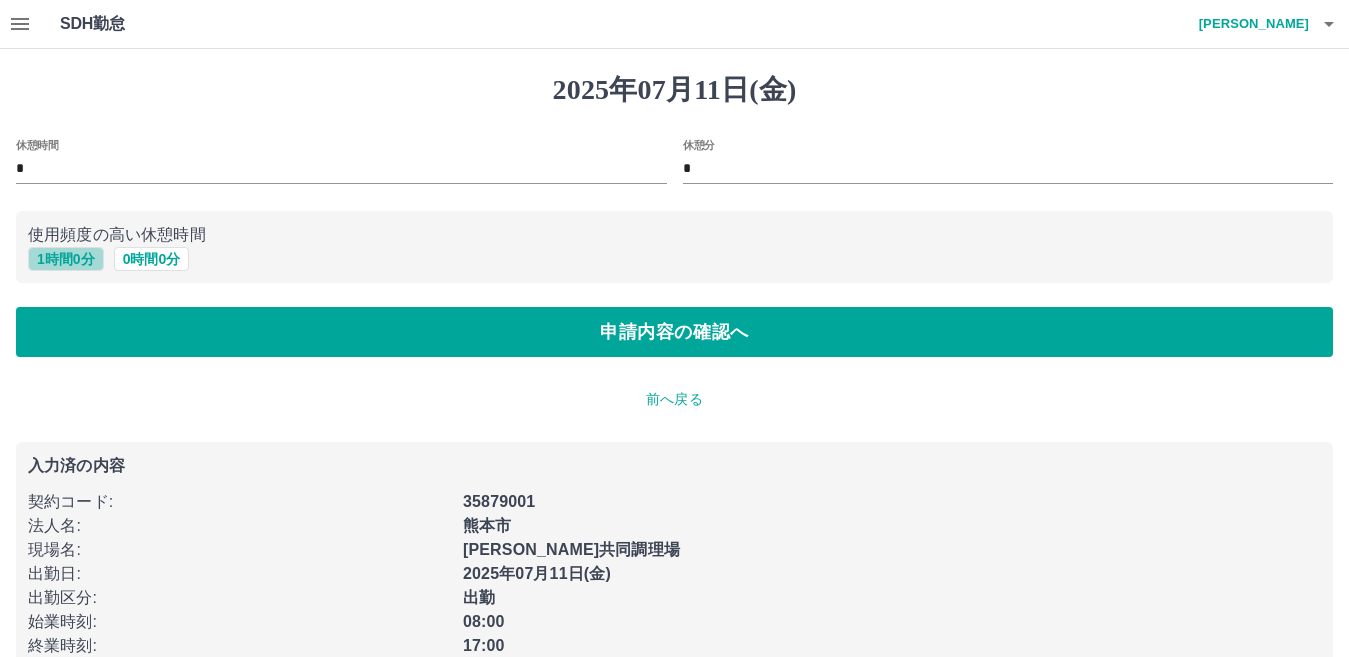 drag, startPoint x: 43, startPoint y: 260, endPoint x: 76, endPoint y: 309, distance: 59.07622 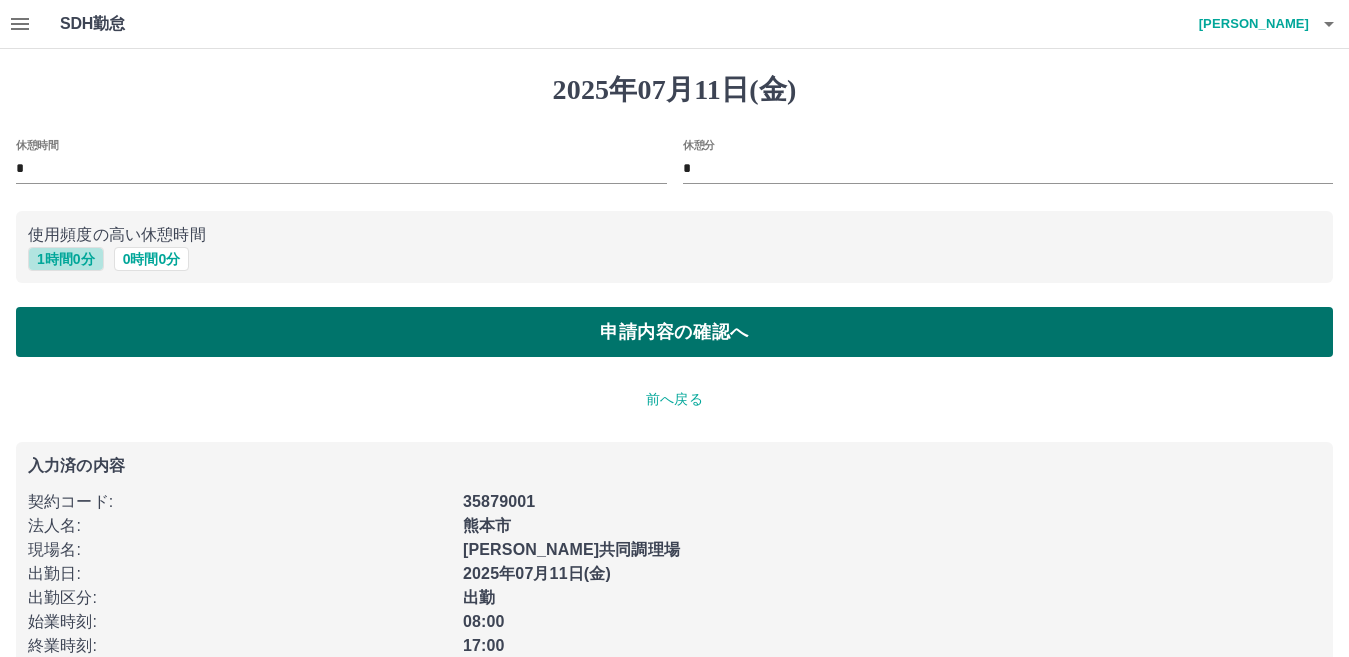 click on "1 時間 0 分" at bounding box center [66, 259] 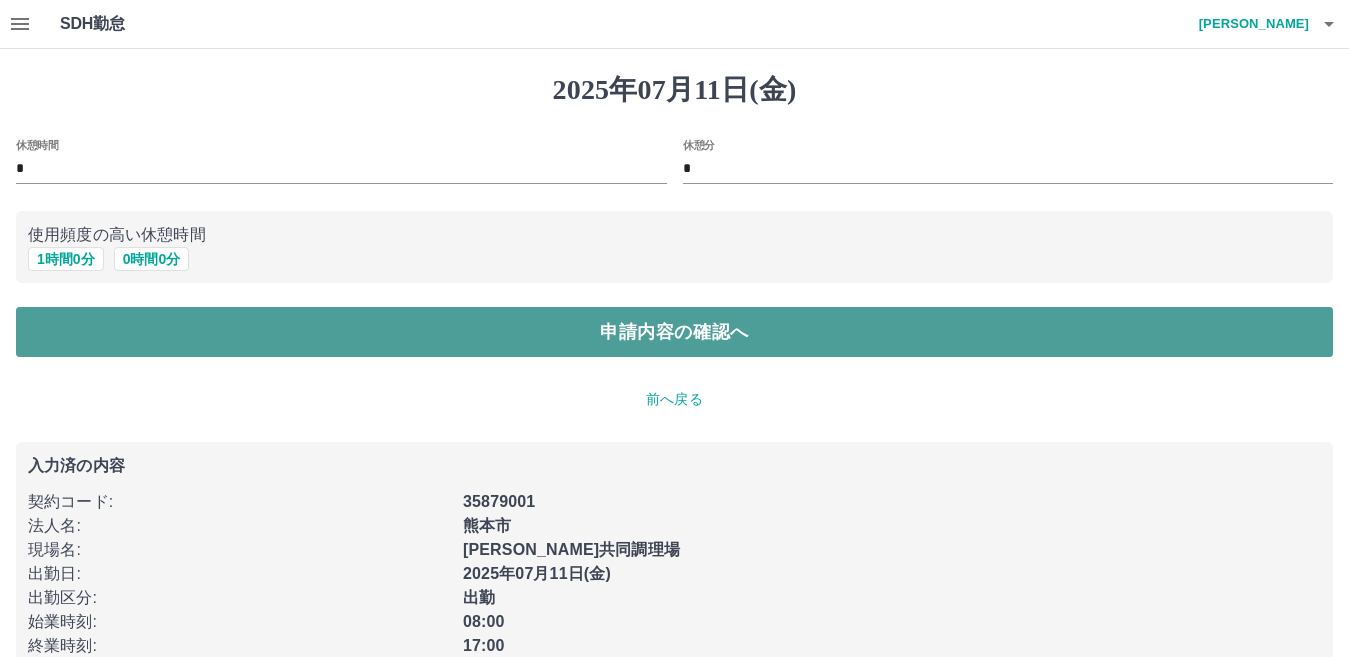 click on "申請内容の確認へ" at bounding box center [674, 332] 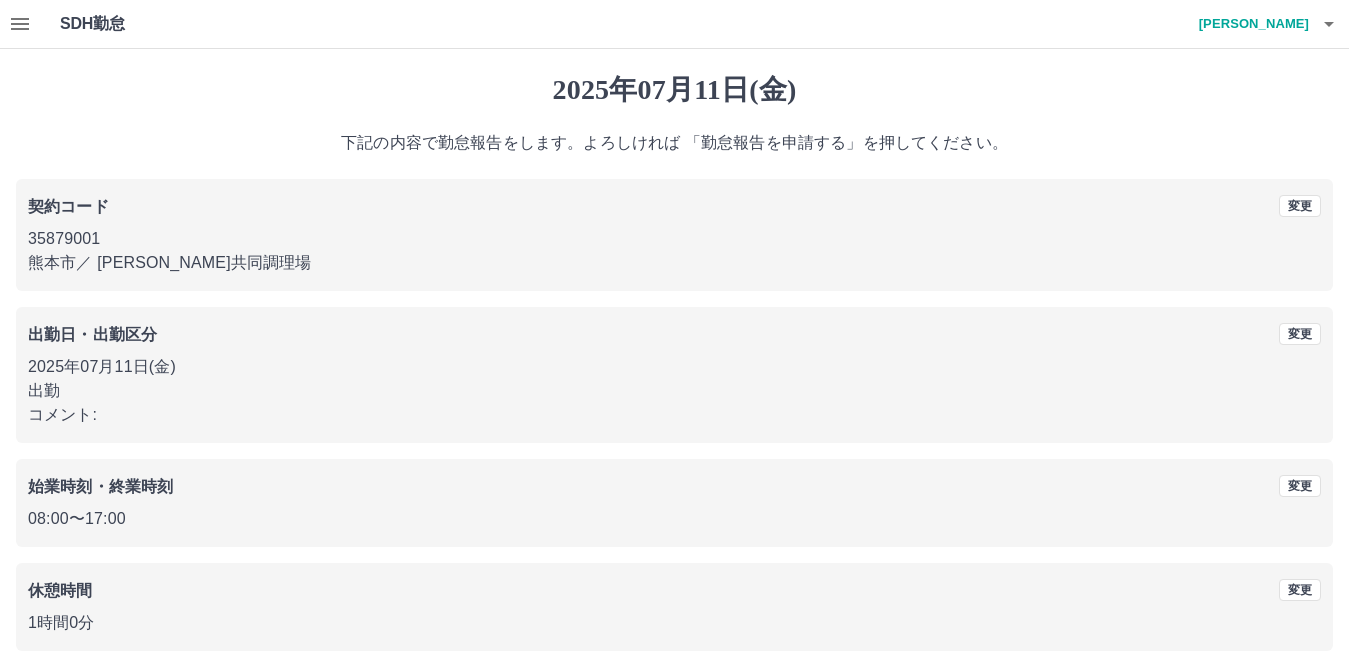 scroll, scrollTop: 92, scrollLeft: 0, axis: vertical 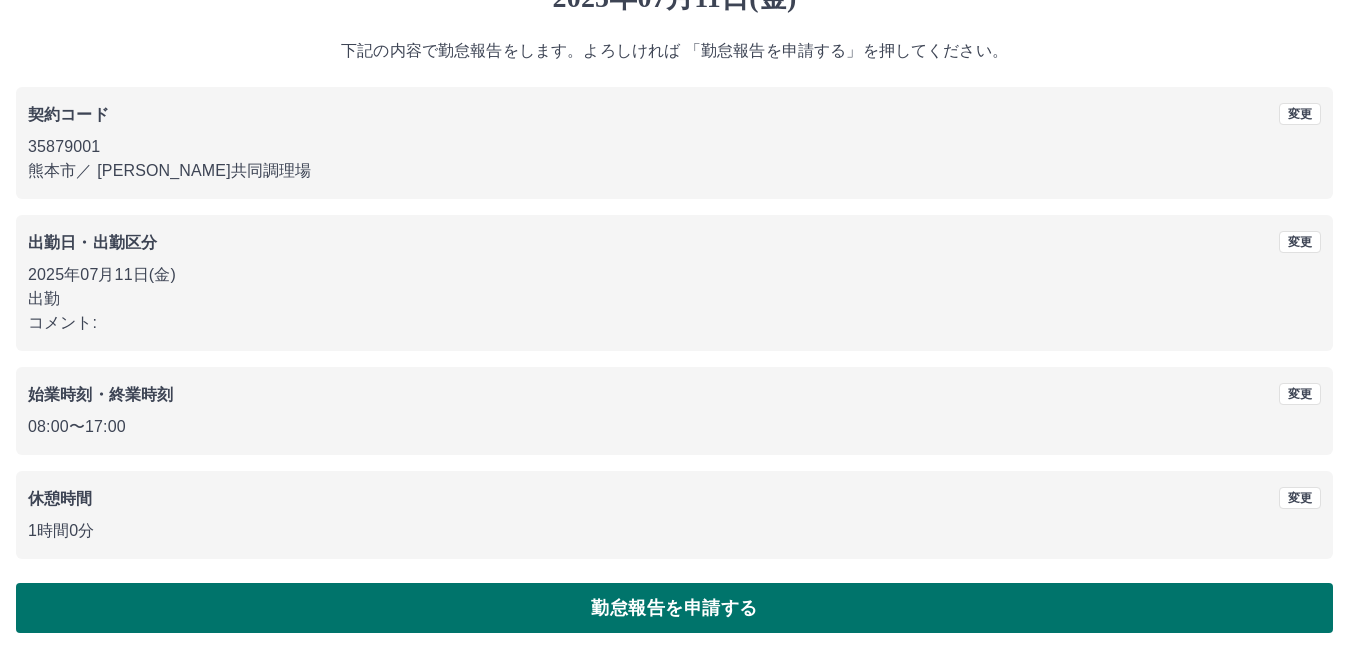 click on "勤怠報告を申請する" at bounding box center (674, 608) 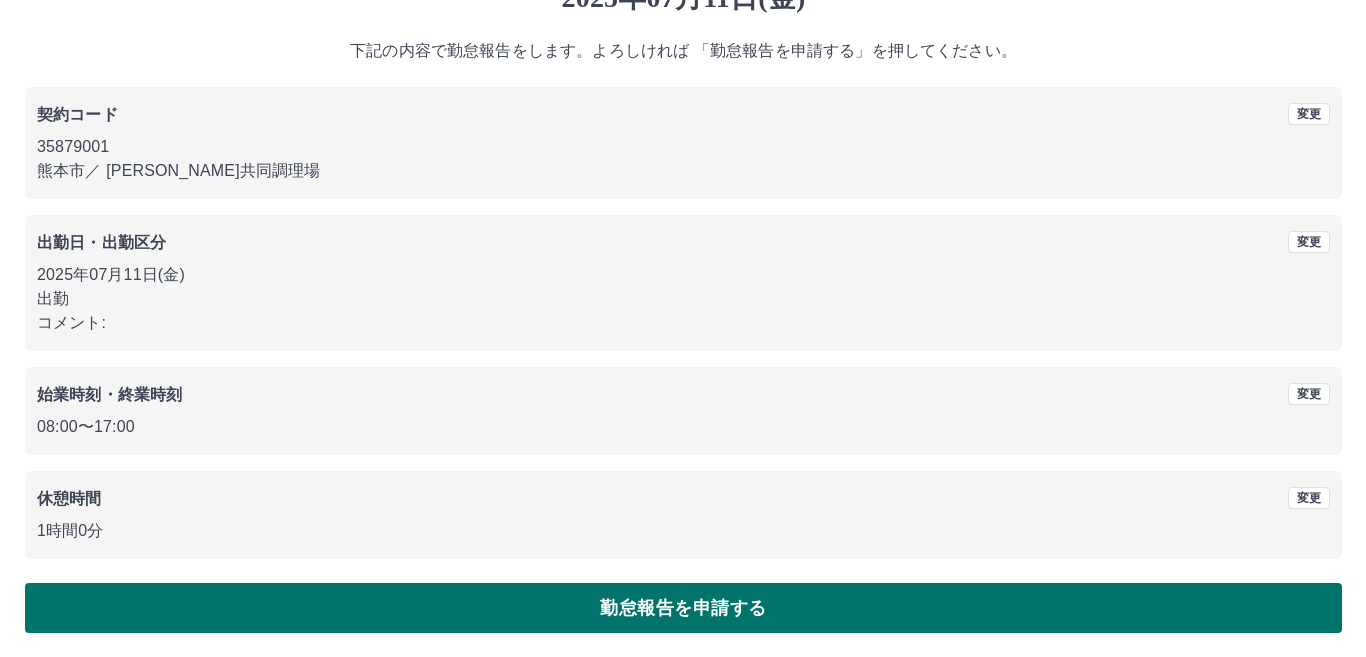 scroll, scrollTop: 0, scrollLeft: 0, axis: both 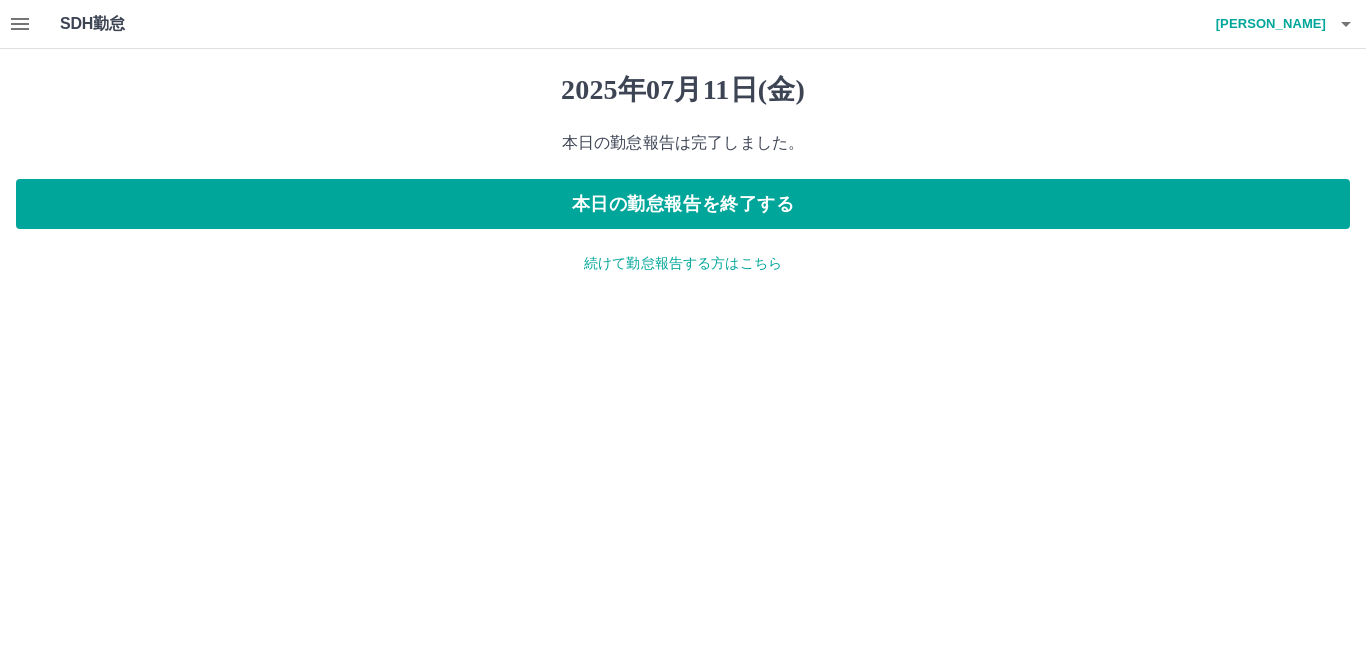 click on "続けて勤怠報告する方はこちら" at bounding box center [683, 263] 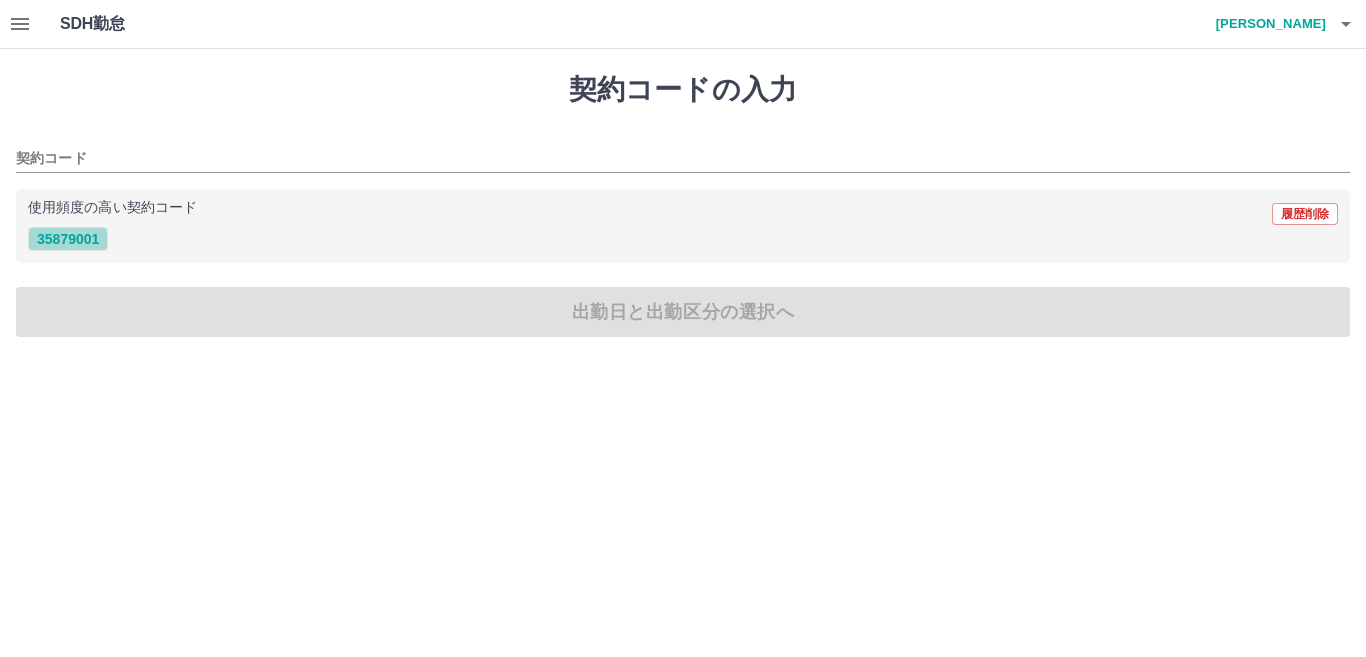 click on "35879001" at bounding box center (68, 239) 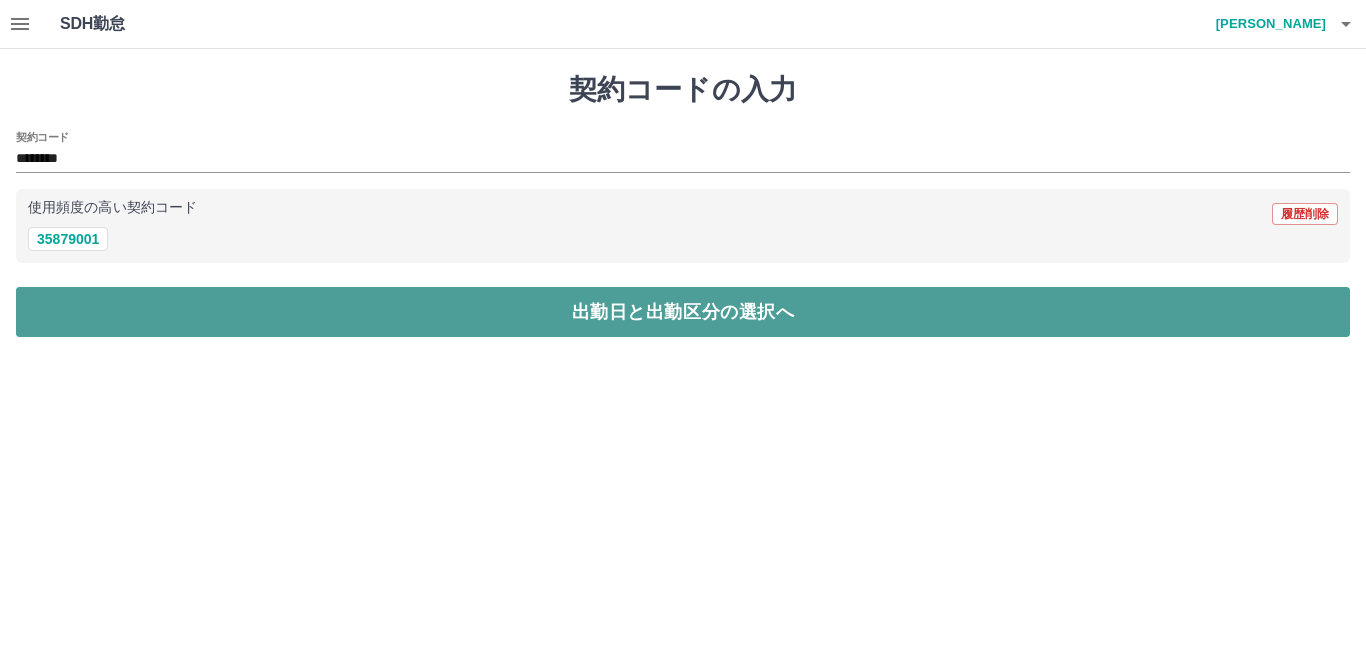 click on "出勤日と出勤区分の選択へ" at bounding box center [683, 312] 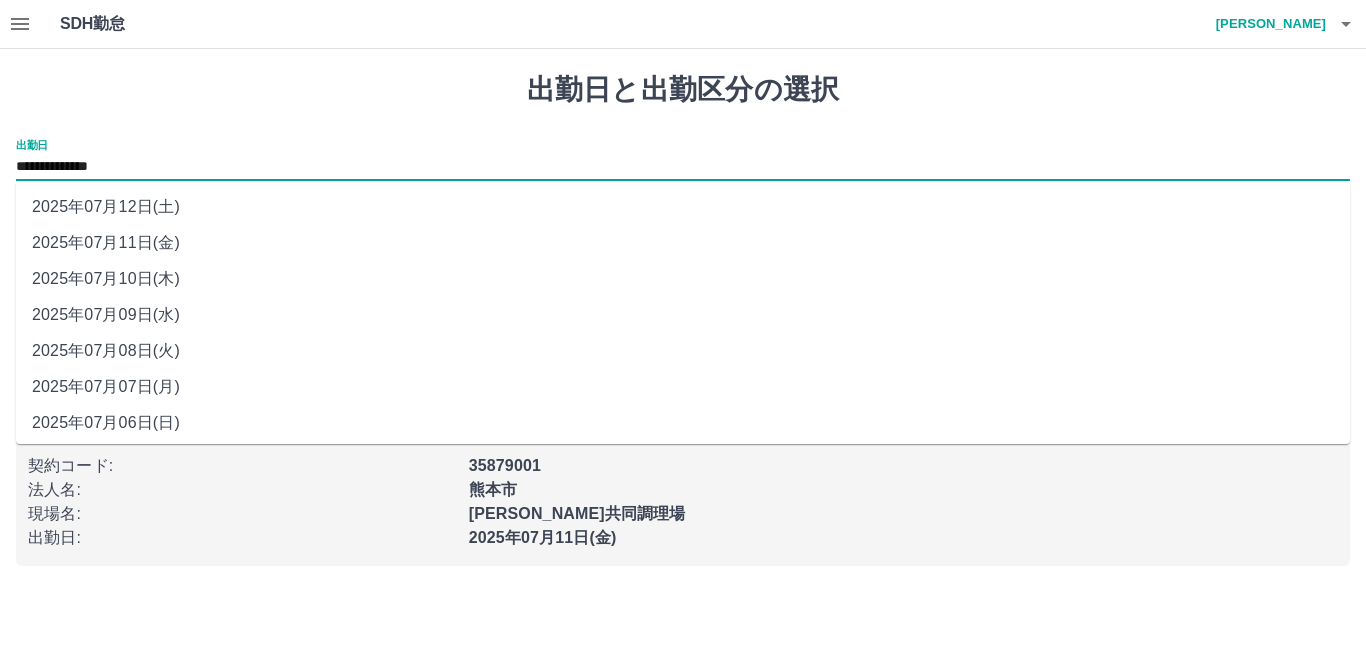 click on "**********" at bounding box center (683, 167) 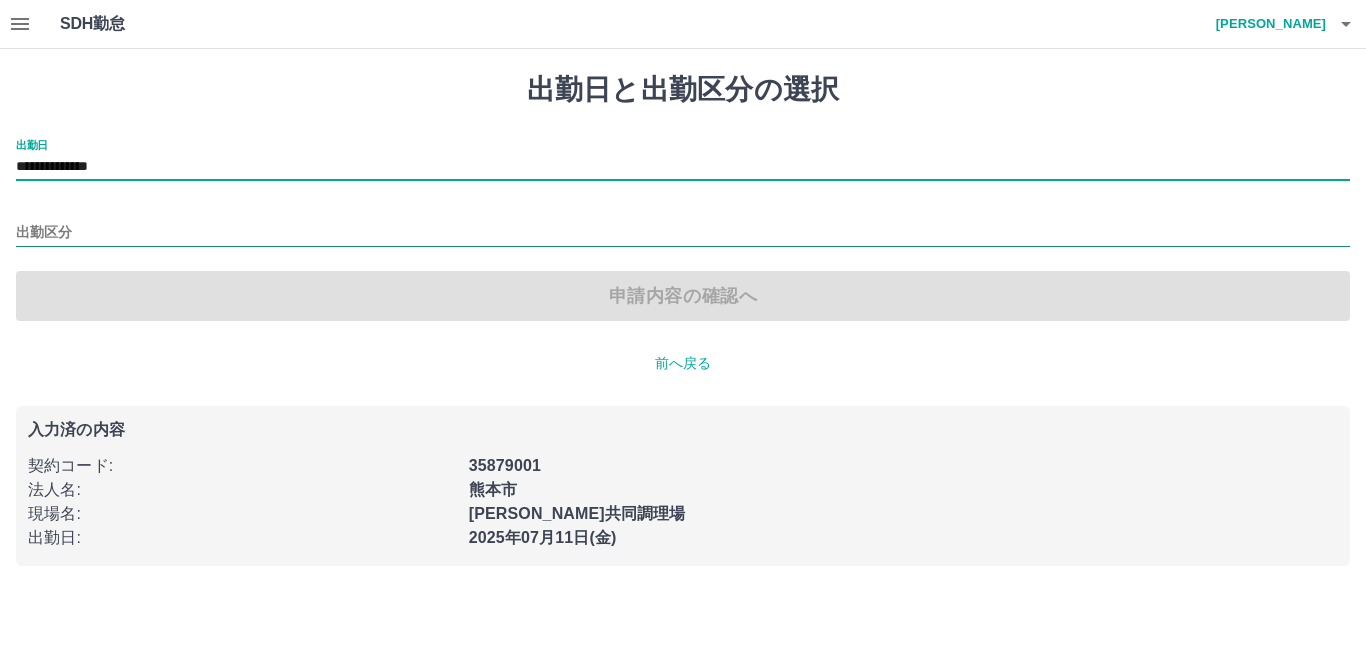 click on "出勤区分" at bounding box center (683, 233) 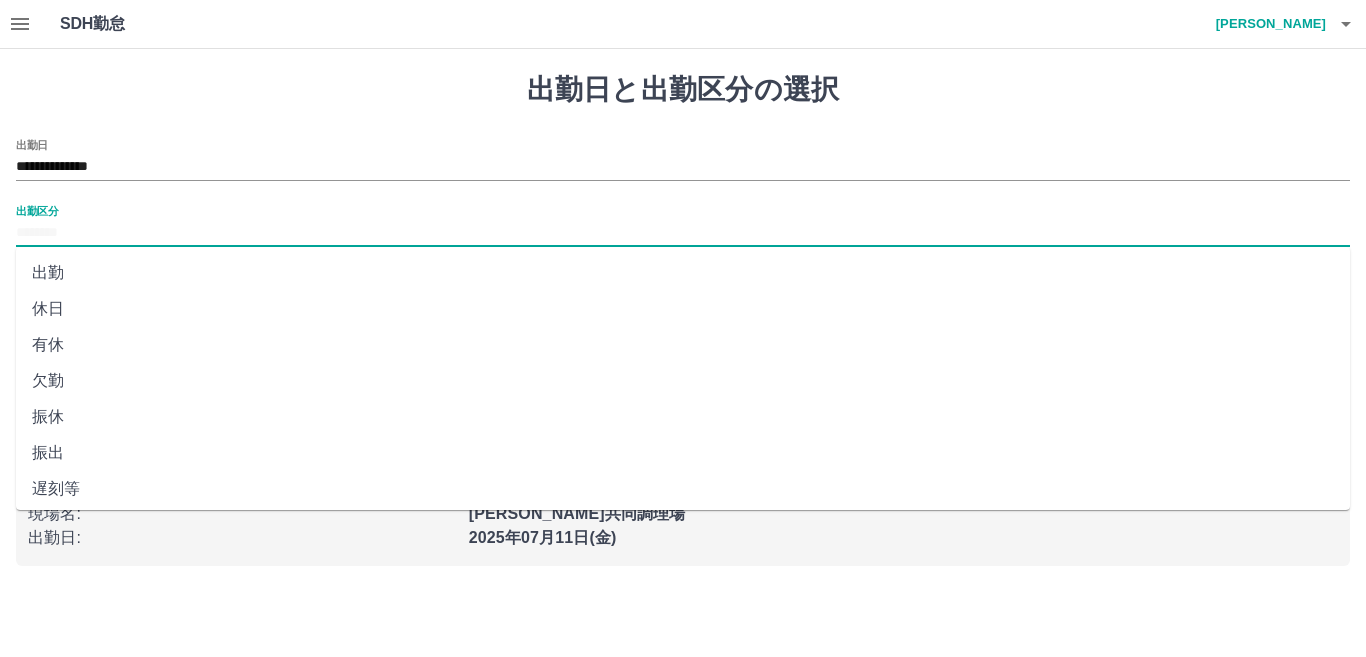click on "休日" at bounding box center [683, 309] 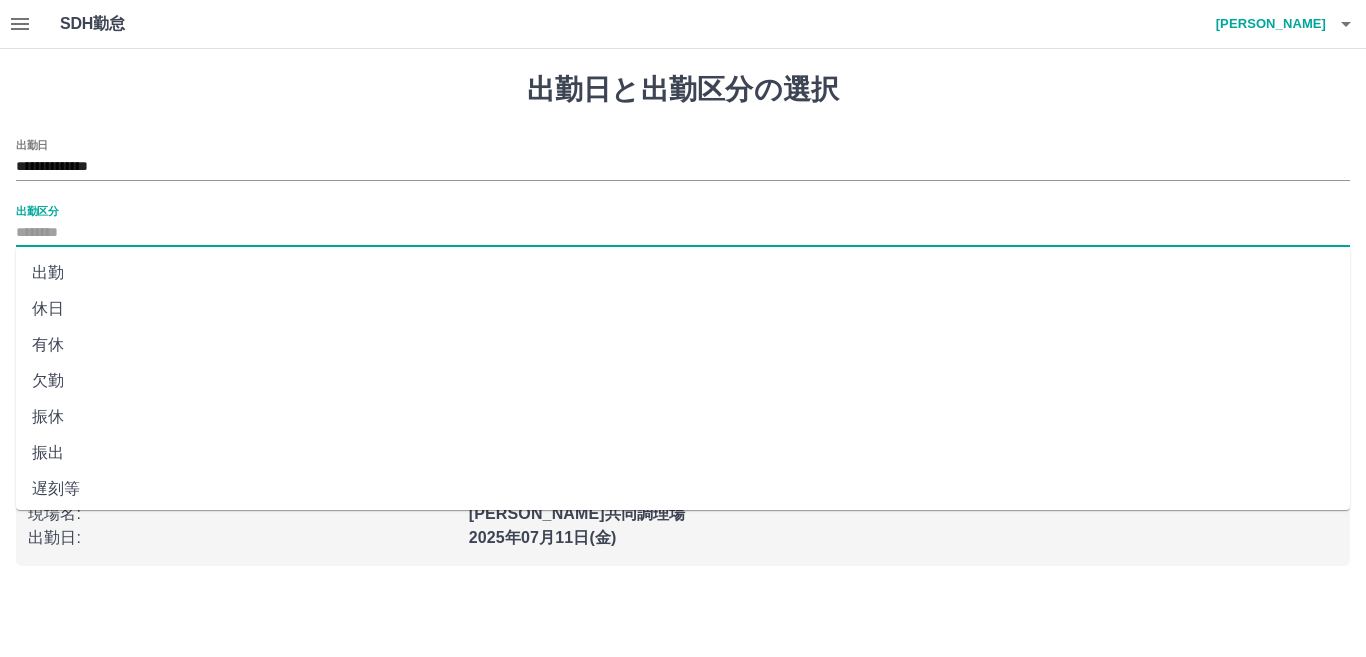 type on "**" 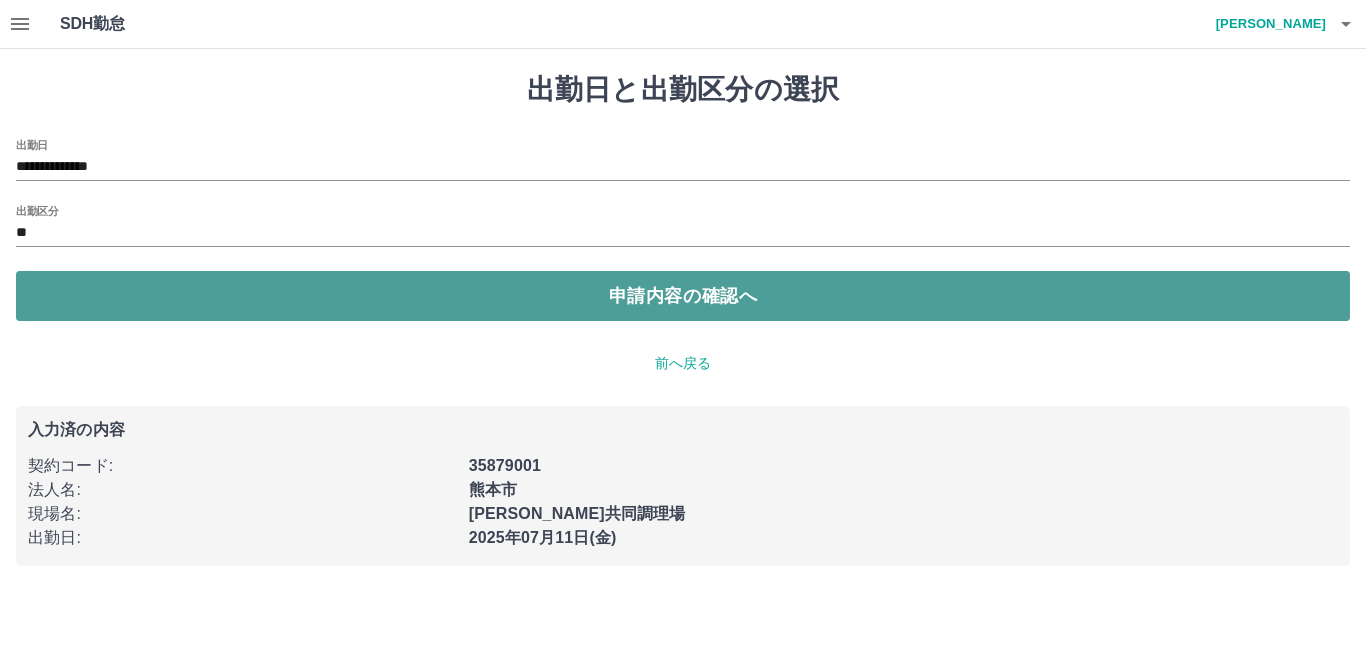 click on "申請内容の確認へ" at bounding box center [683, 296] 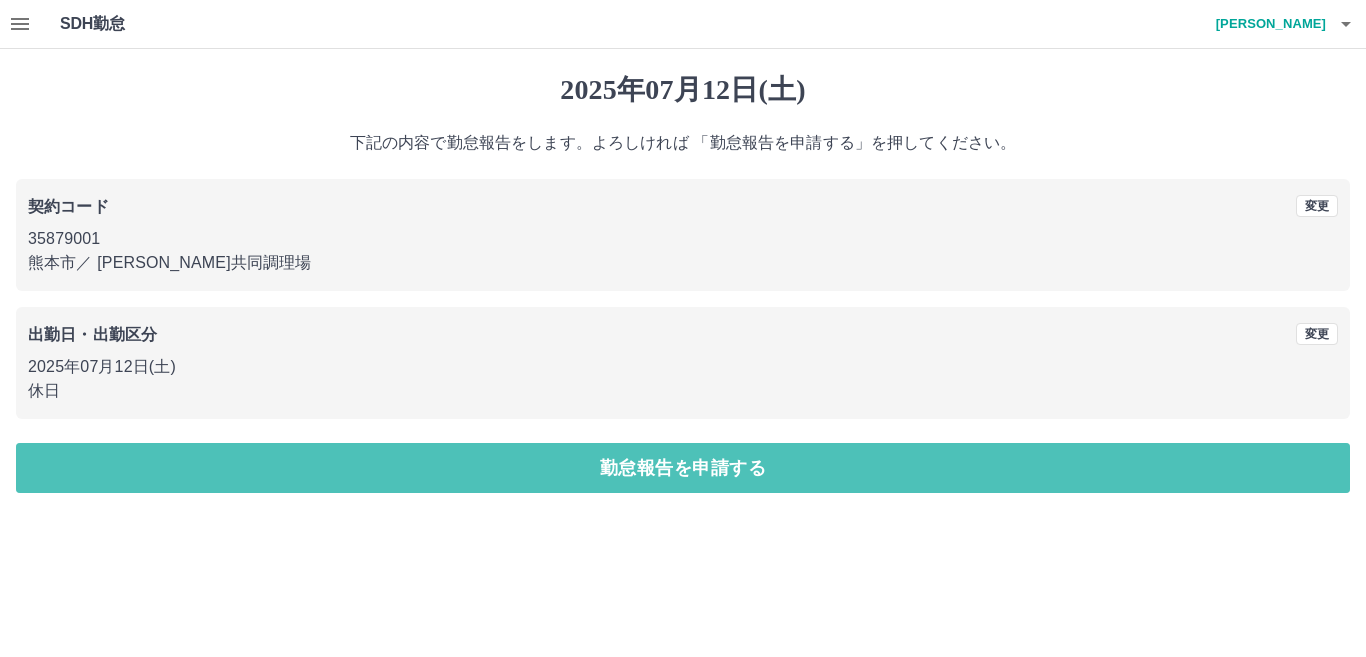 drag, startPoint x: 585, startPoint y: 467, endPoint x: 543, endPoint y: 437, distance: 51.613953 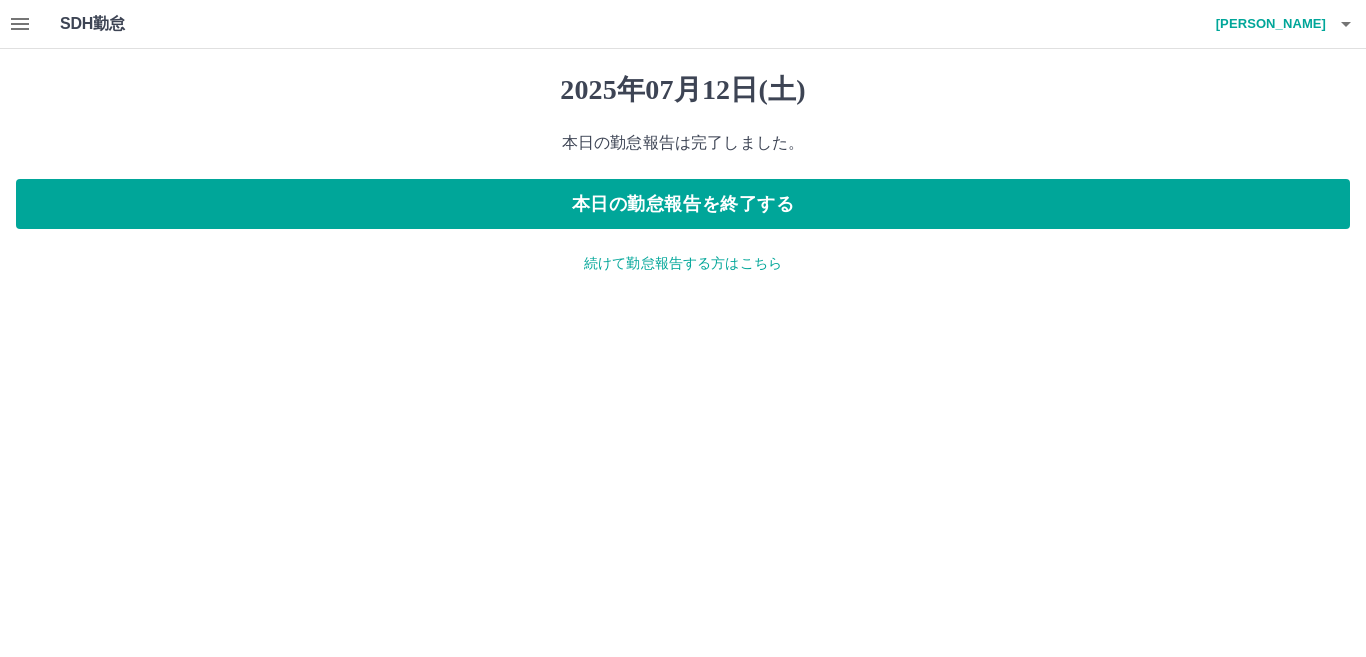 click on "続けて勤怠報告する方はこちら" at bounding box center (683, 263) 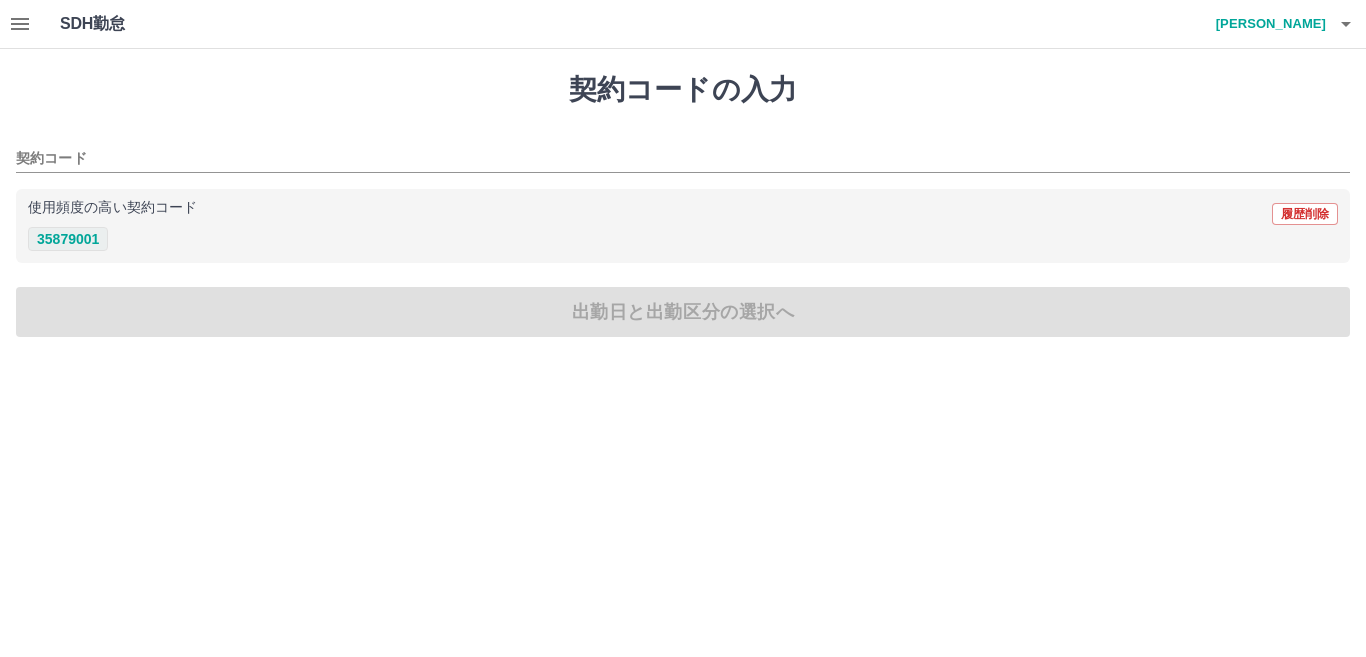 click on "35879001" at bounding box center (68, 239) 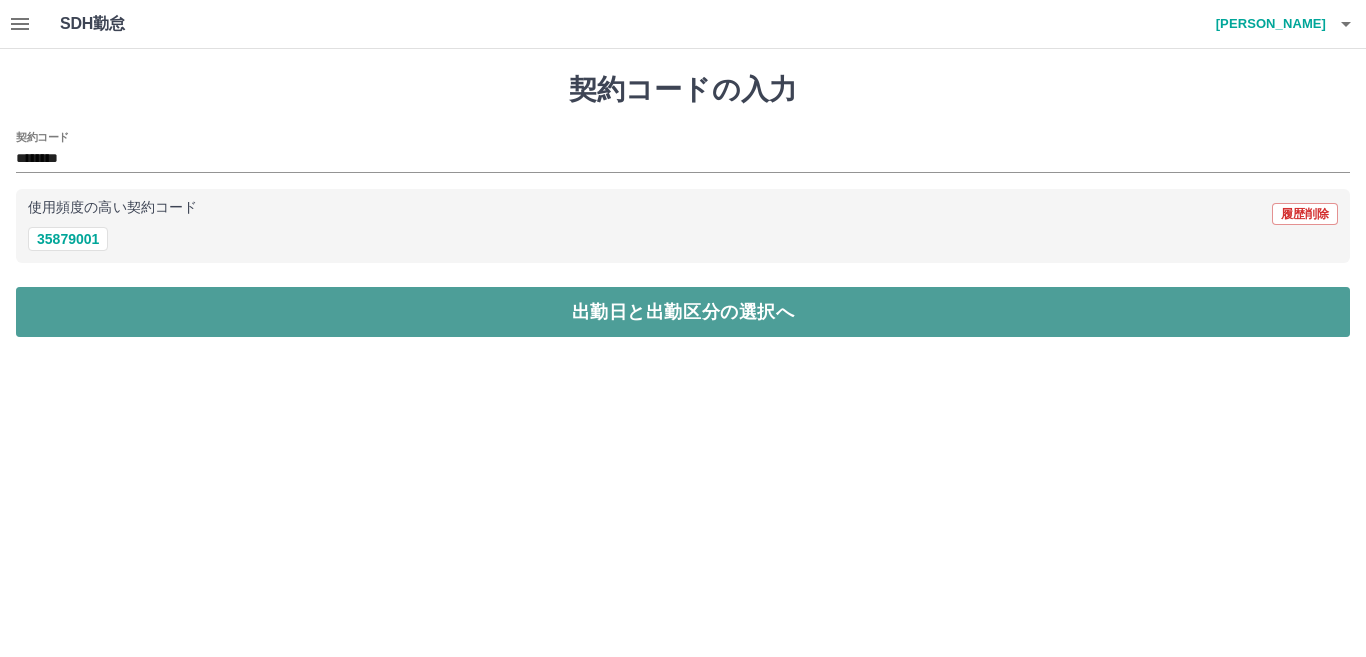 click on "出勤日と出勤区分の選択へ" at bounding box center (683, 312) 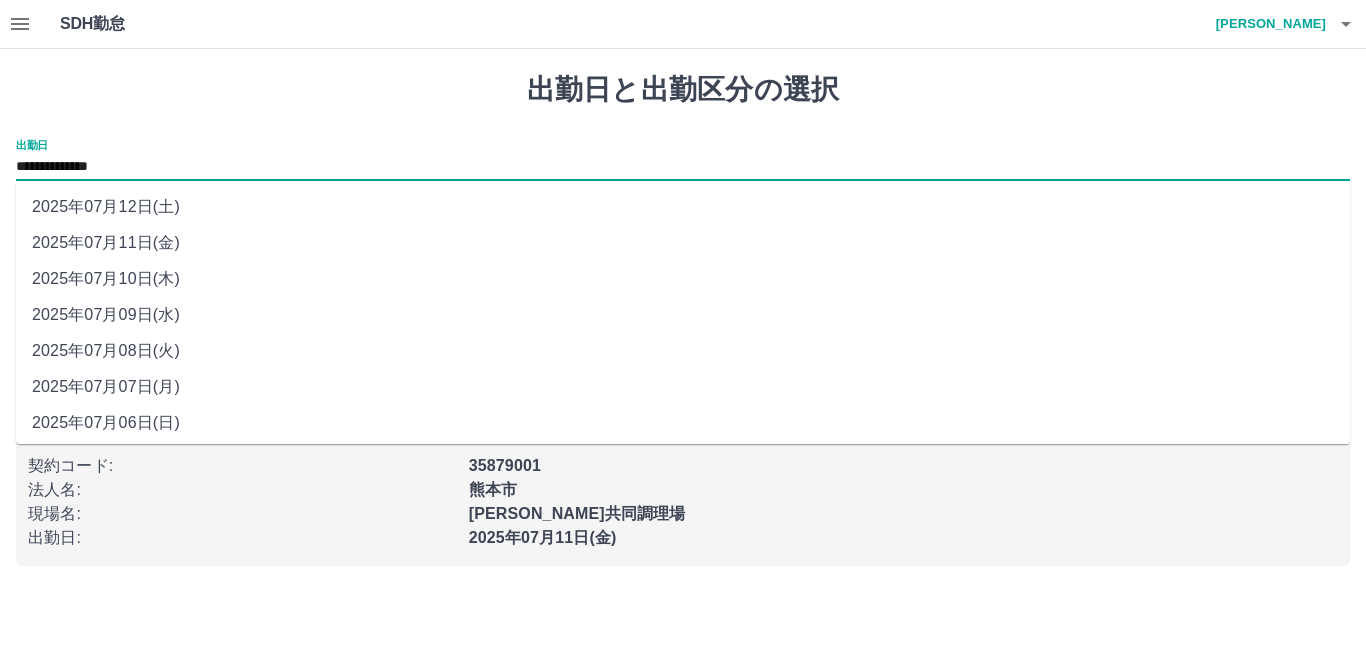 click on "**********" at bounding box center [683, 167] 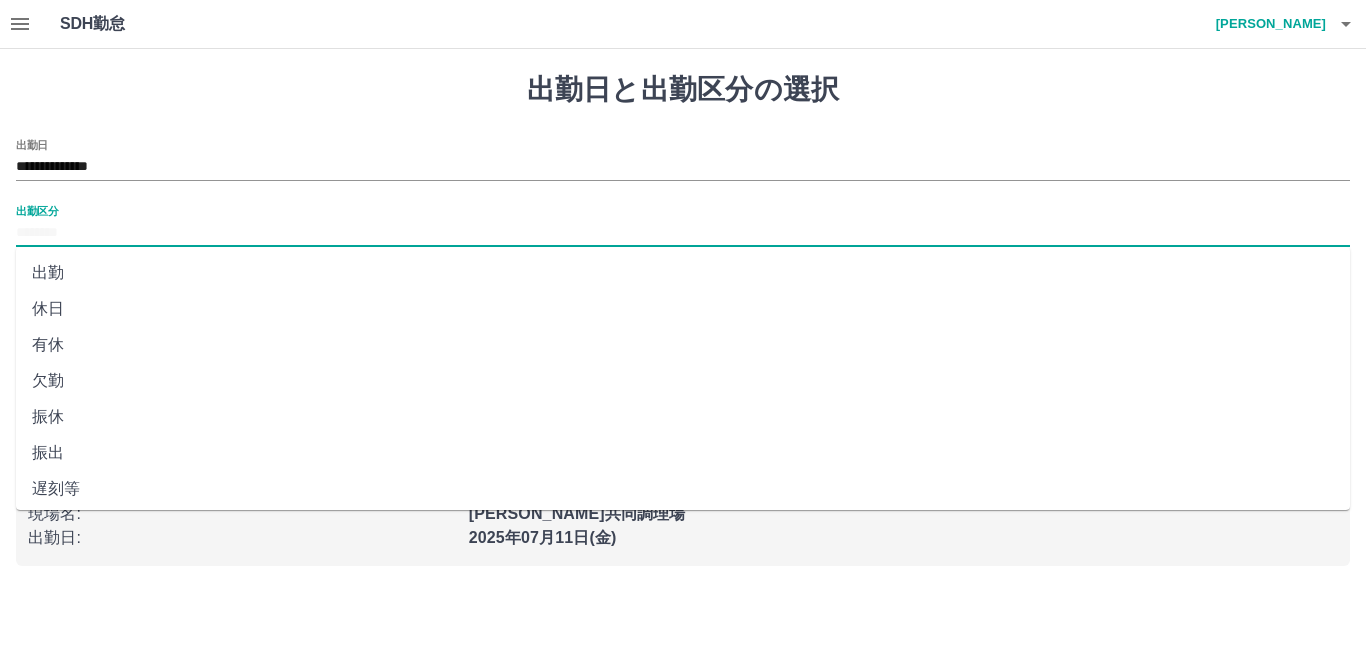 click on "出勤区分" at bounding box center (683, 233) 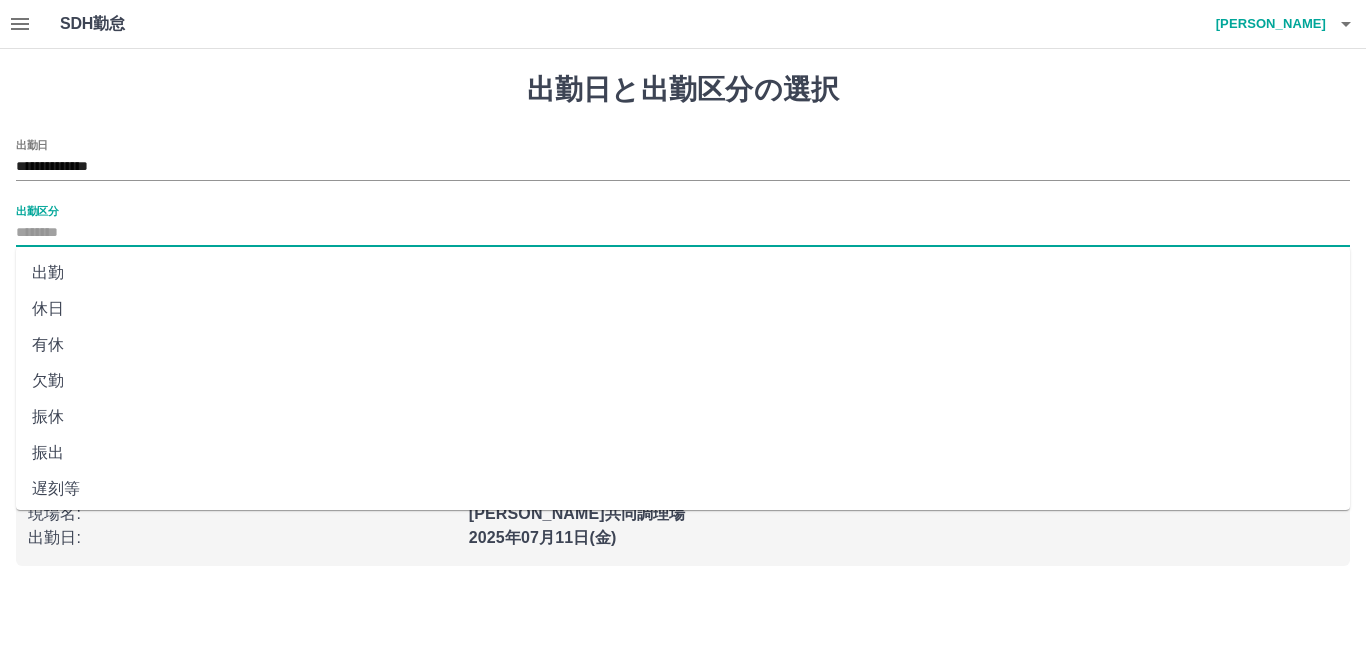 click on "休日" at bounding box center [683, 309] 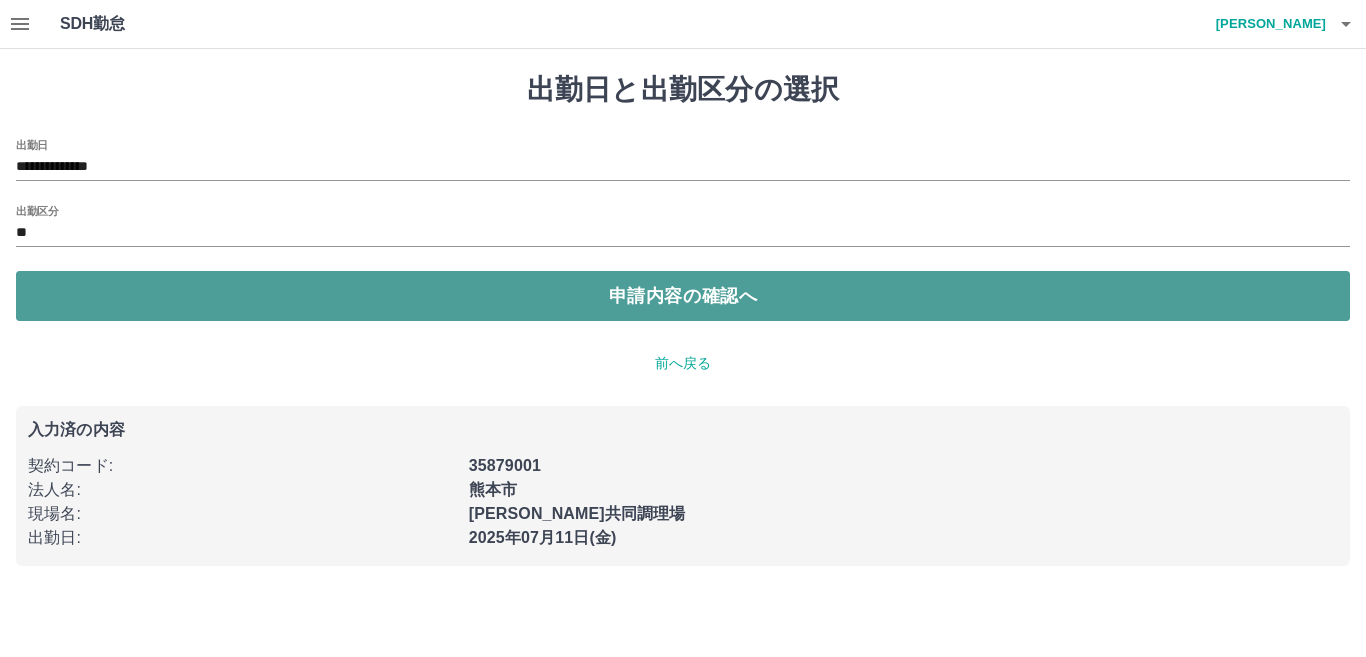 click on "申請内容の確認へ" at bounding box center (683, 296) 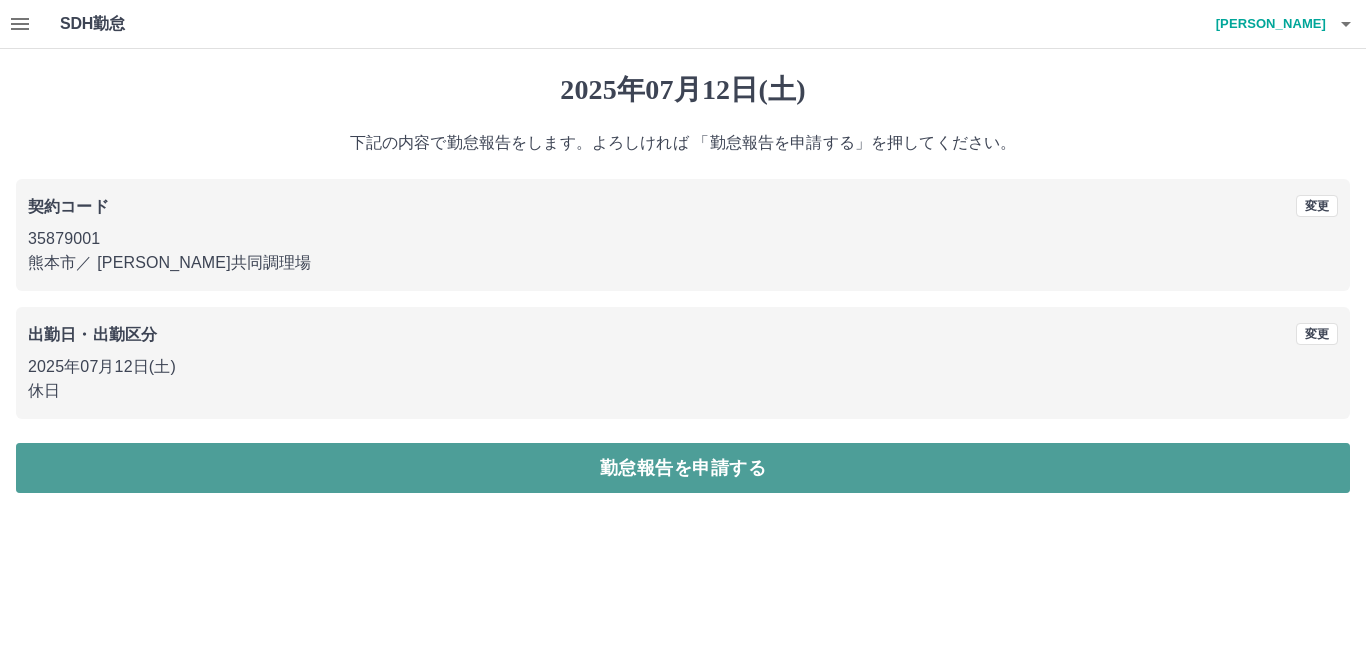 click on "勤怠報告を申請する" at bounding box center [683, 468] 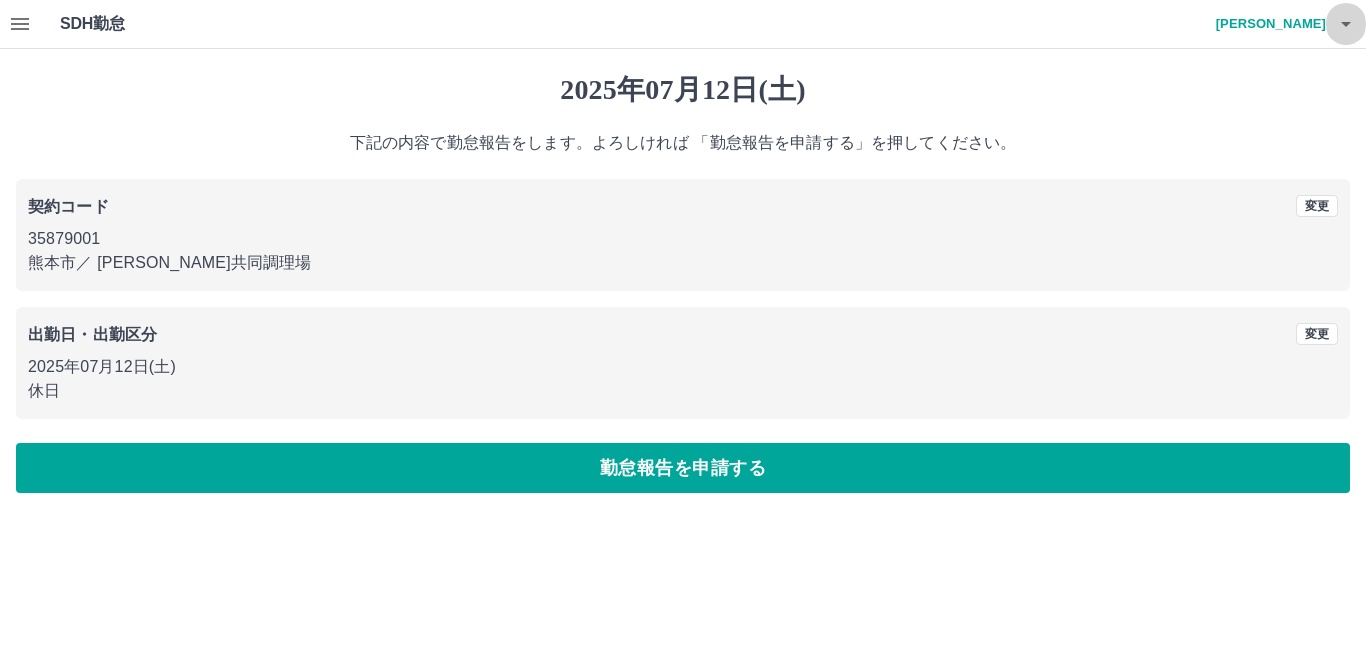 click 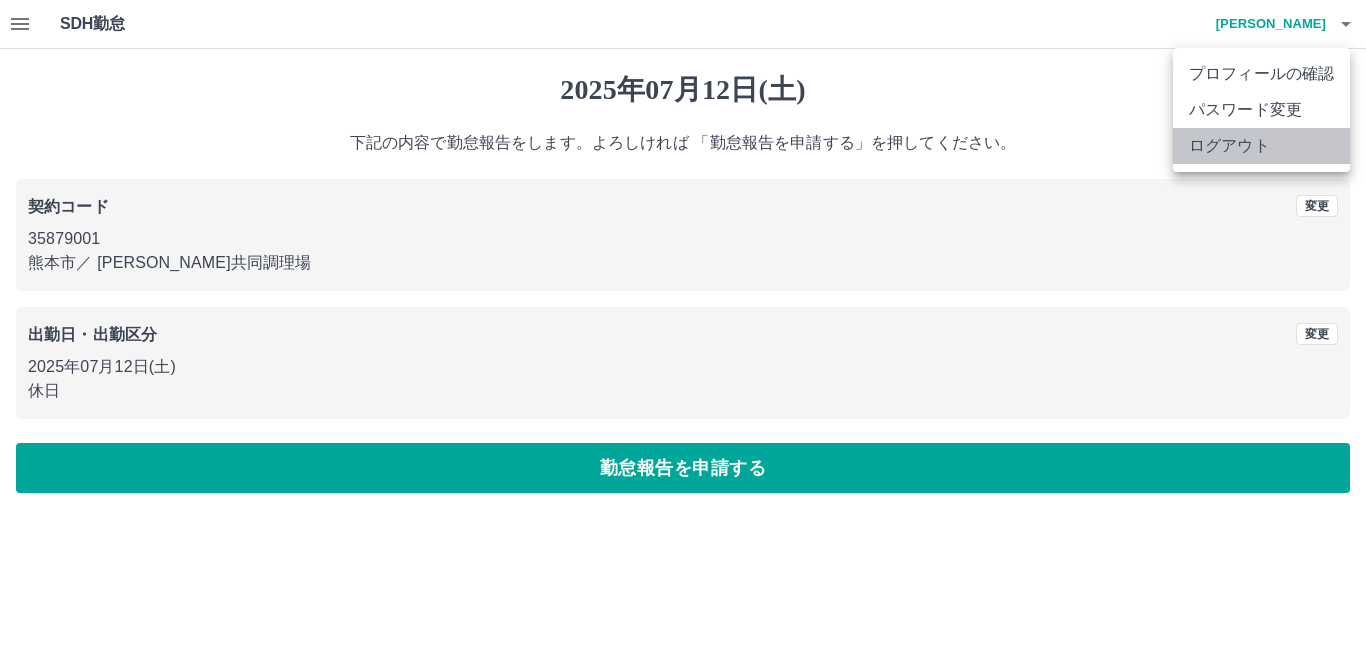 click on "ログアウト" at bounding box center (1261, 146) 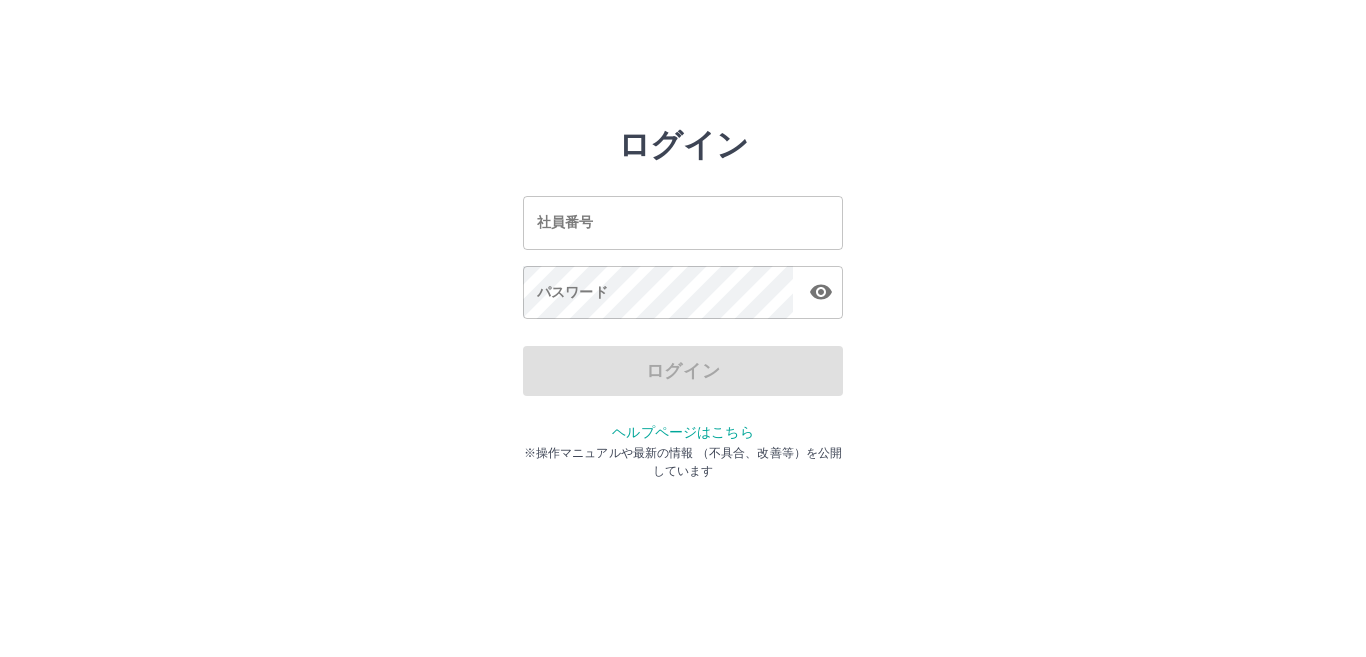 scroll, scrollTop: 0, scrollLeft: 0, axis: both 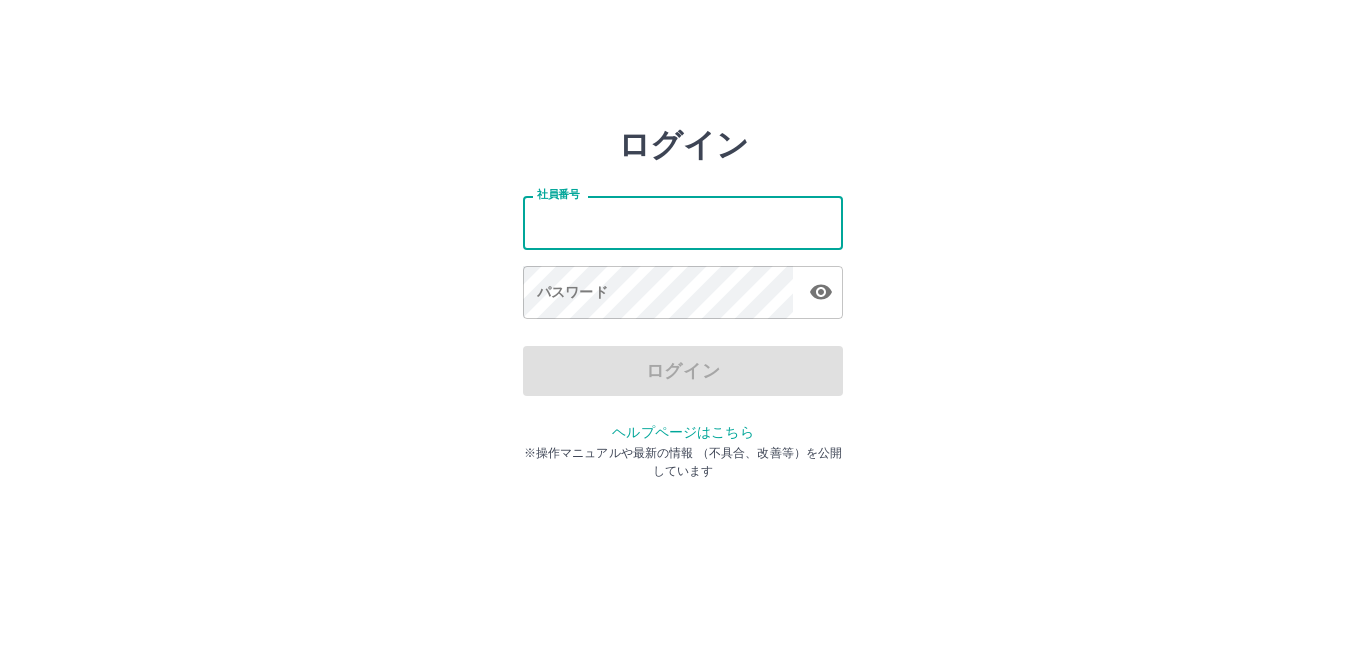 type on "*******" 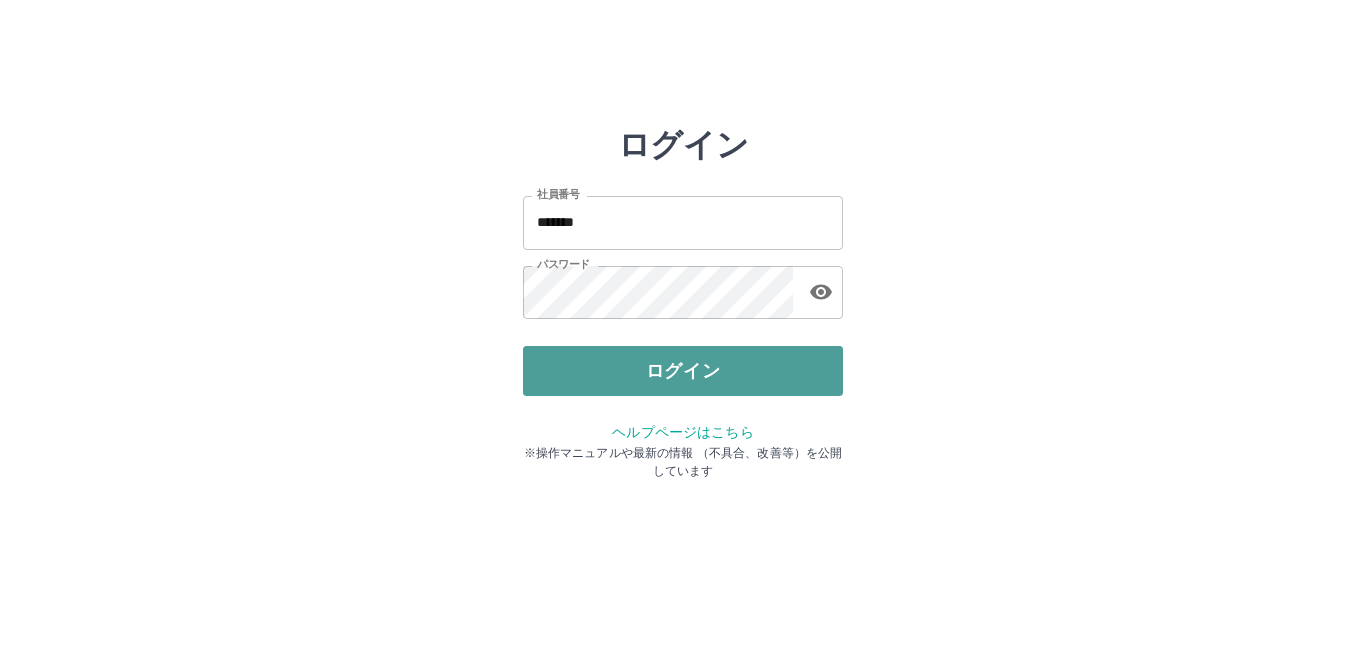 click on "ログイン" at bounding box center (683, 371) 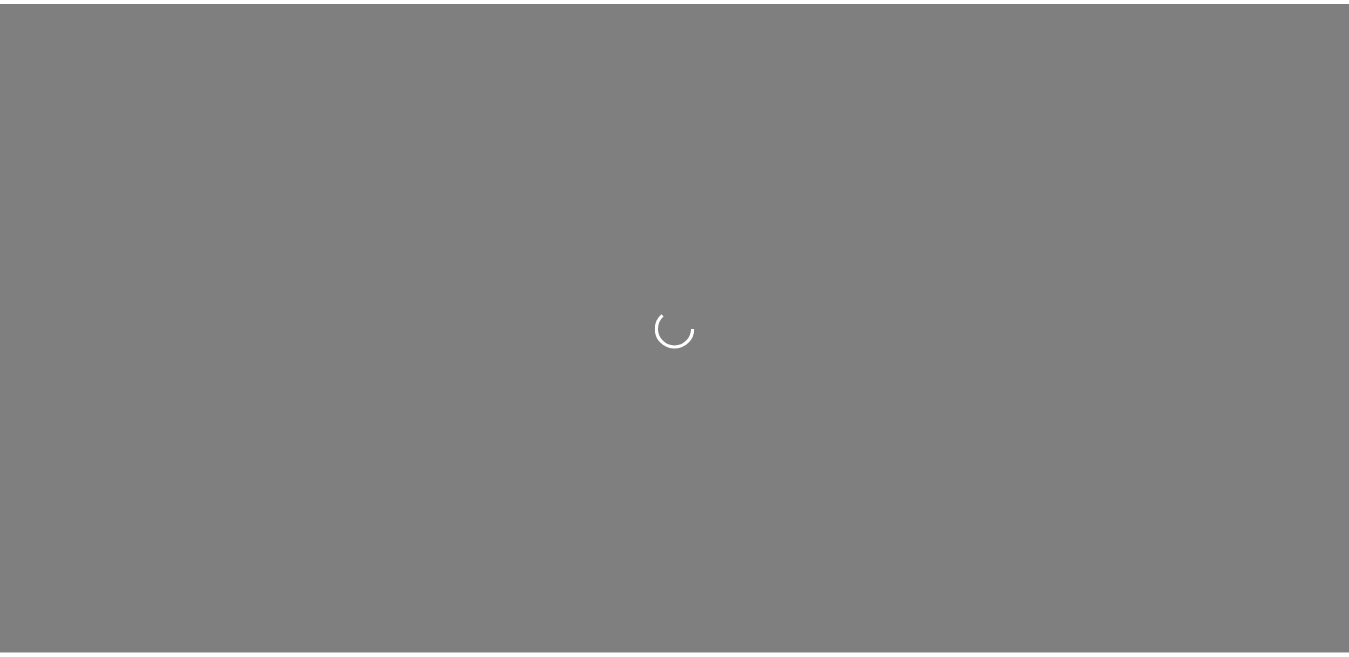 scroll, scrollTop: 0, scrollLeft: 0, axis: both 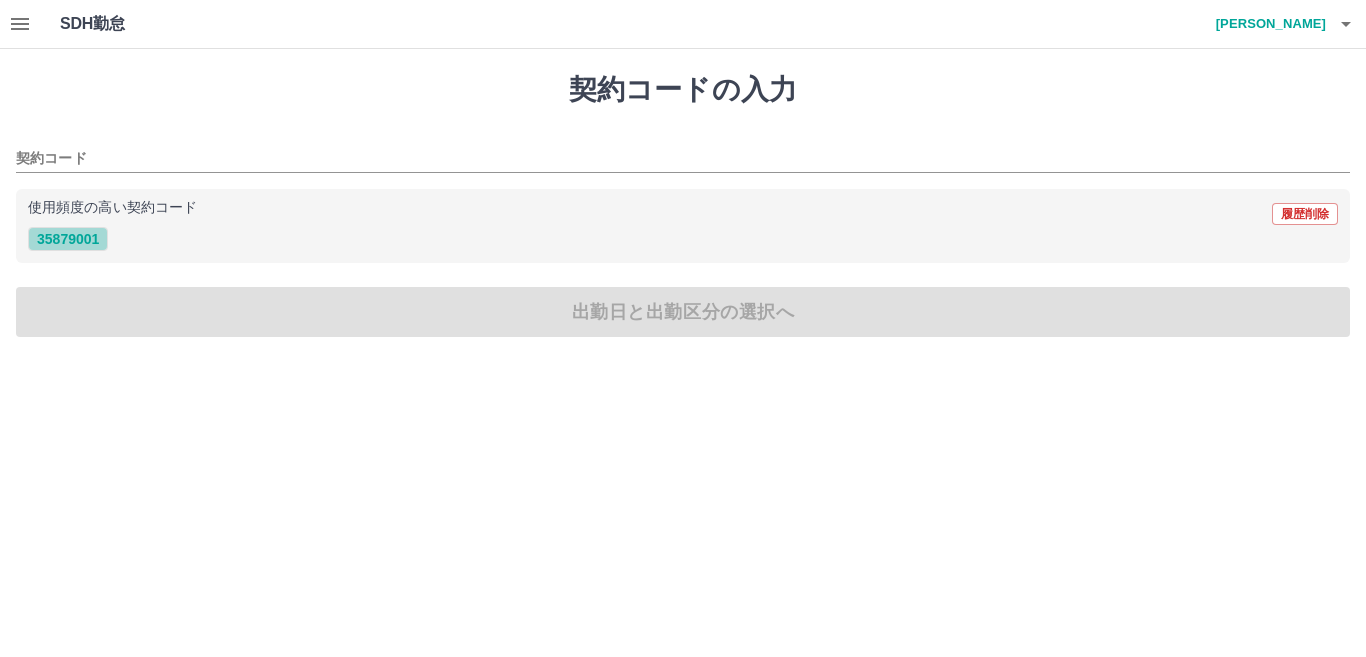 click on "35879001" at bounding box center (68, 239) 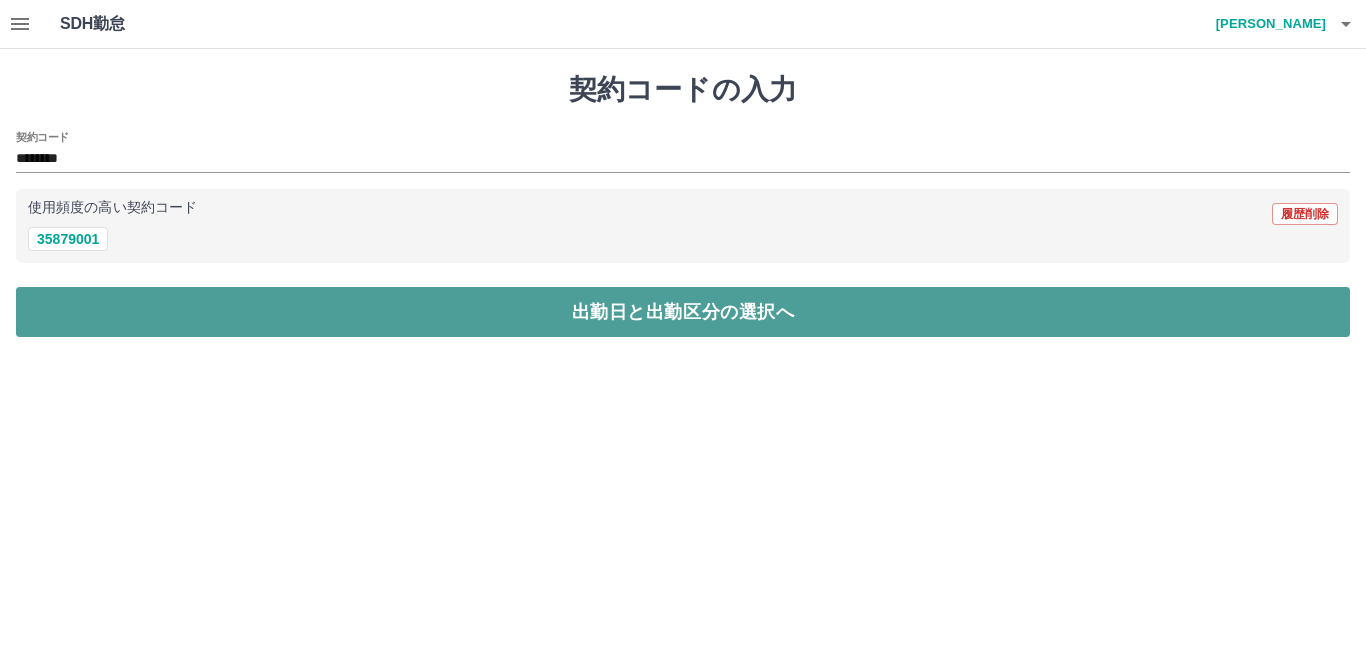 click on "出勤日と出勤区分の選択へ" at bounding box center (683, 312) 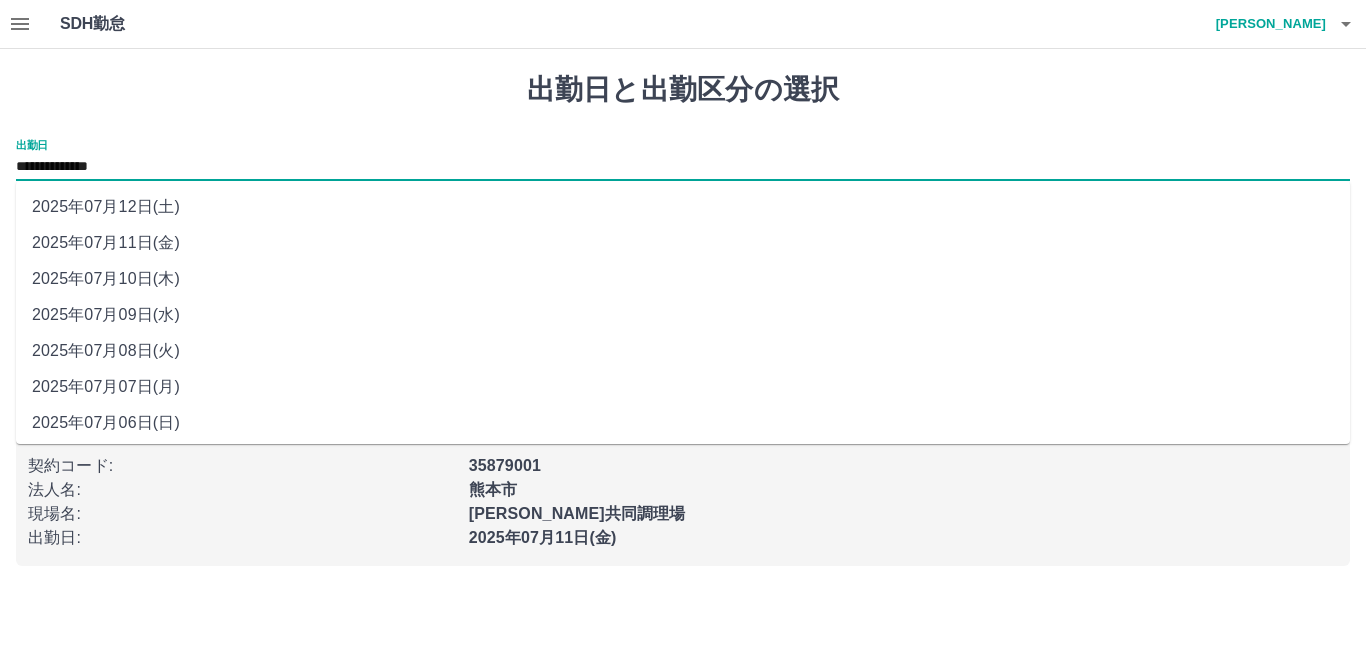 click on "**********" at bounding box center [683, 167] 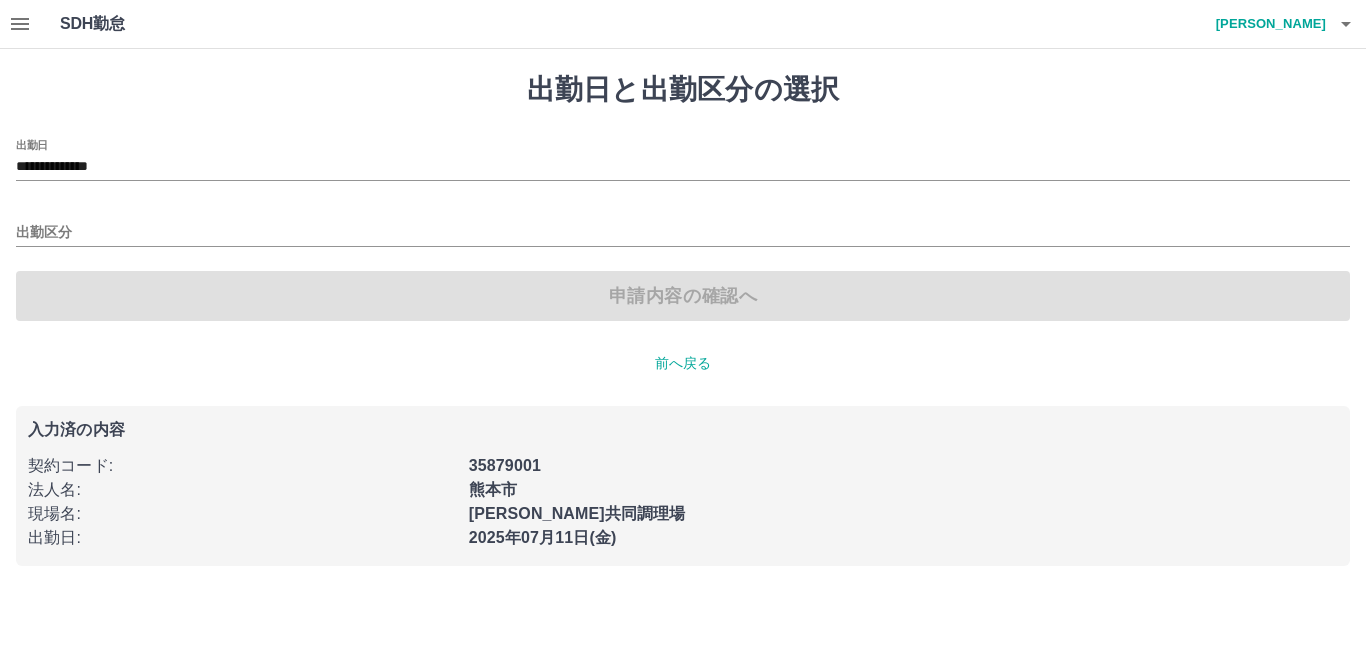 click on "**********" at bounding box center (683, 295) 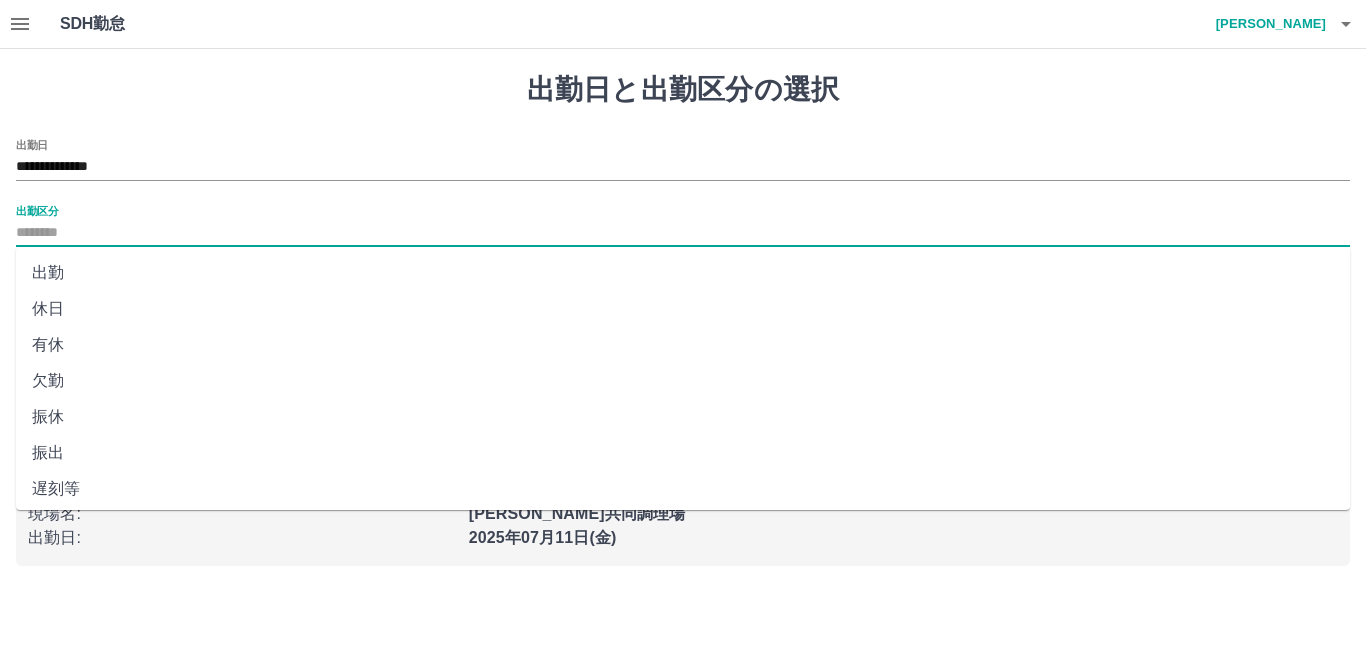click on "出勤区分" at bounding box center [683, 233] 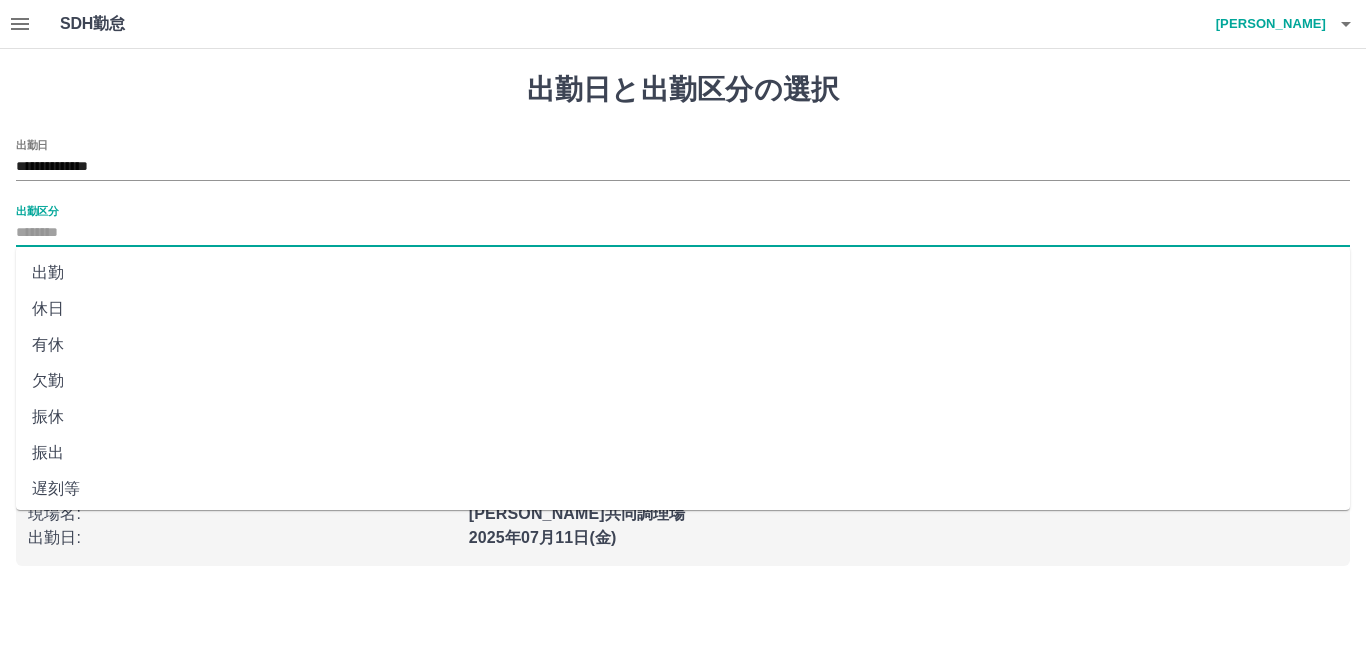 click on "出勤" at bounding box center [683, 273] 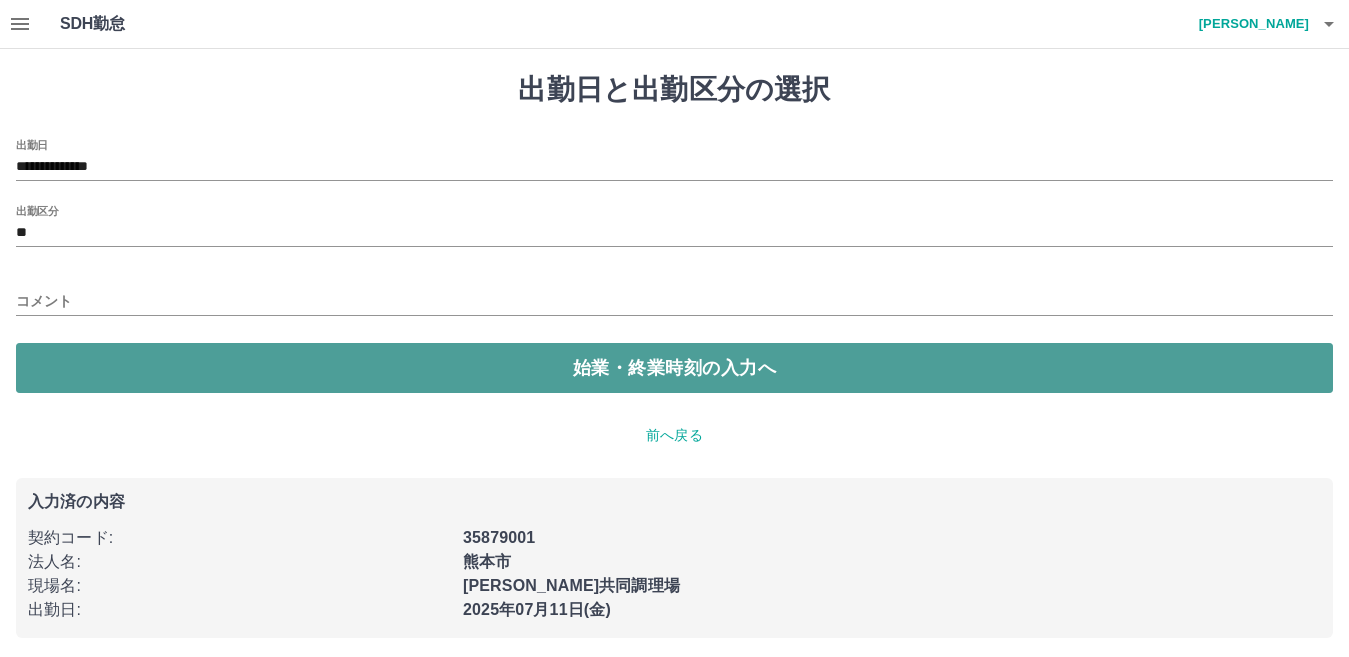 click on "始業・終業時刻の入力へ" at bounding box center [674, 368] 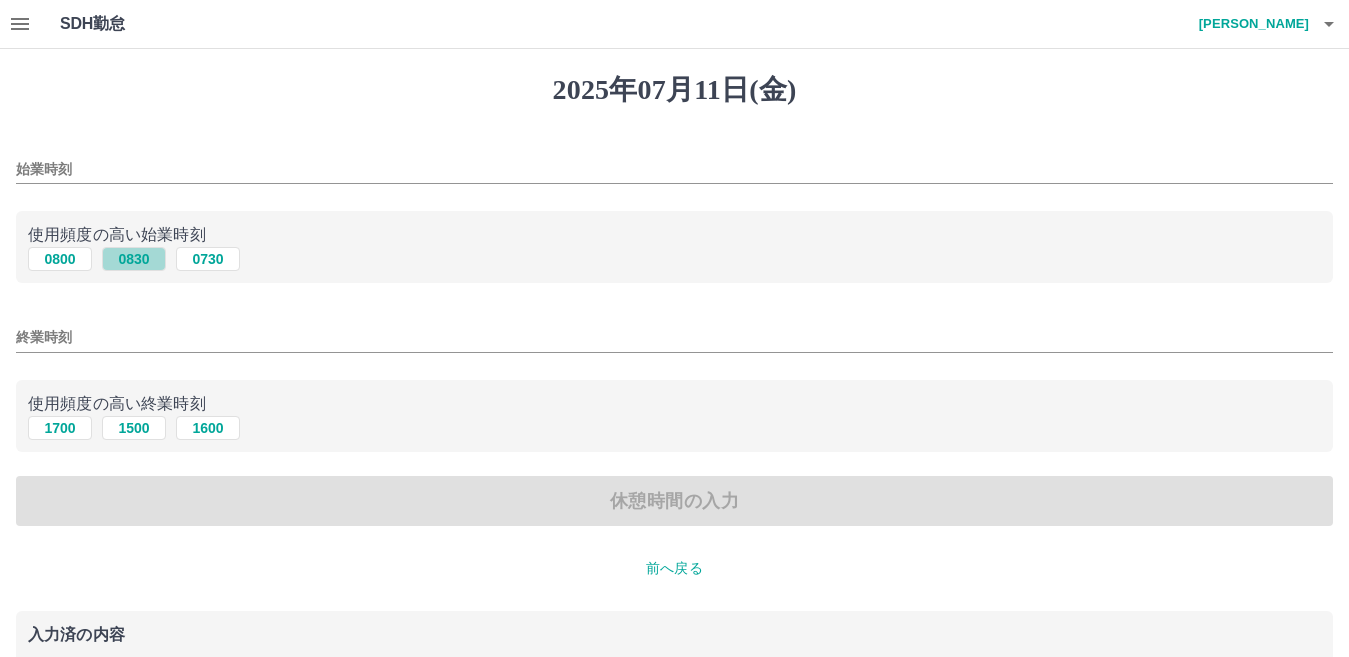 click on "0830" at bounding box center (134, 259) 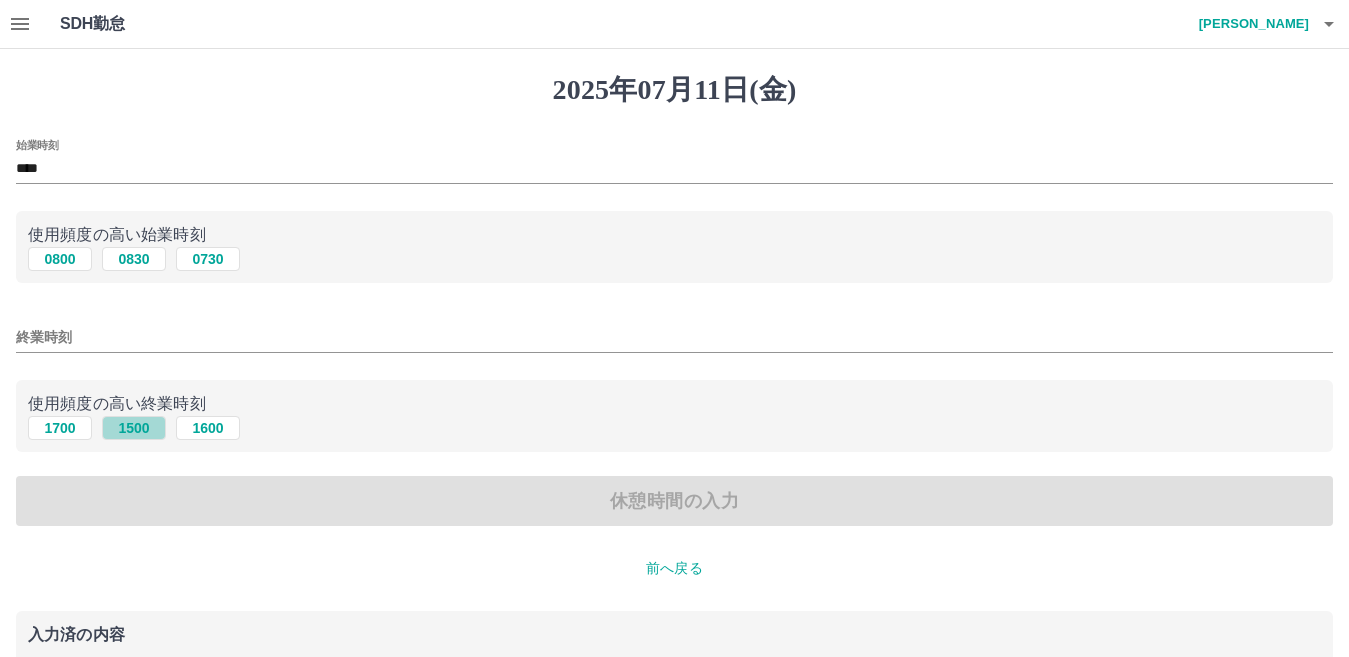 click on "1500" at bounding box center (134, 428) 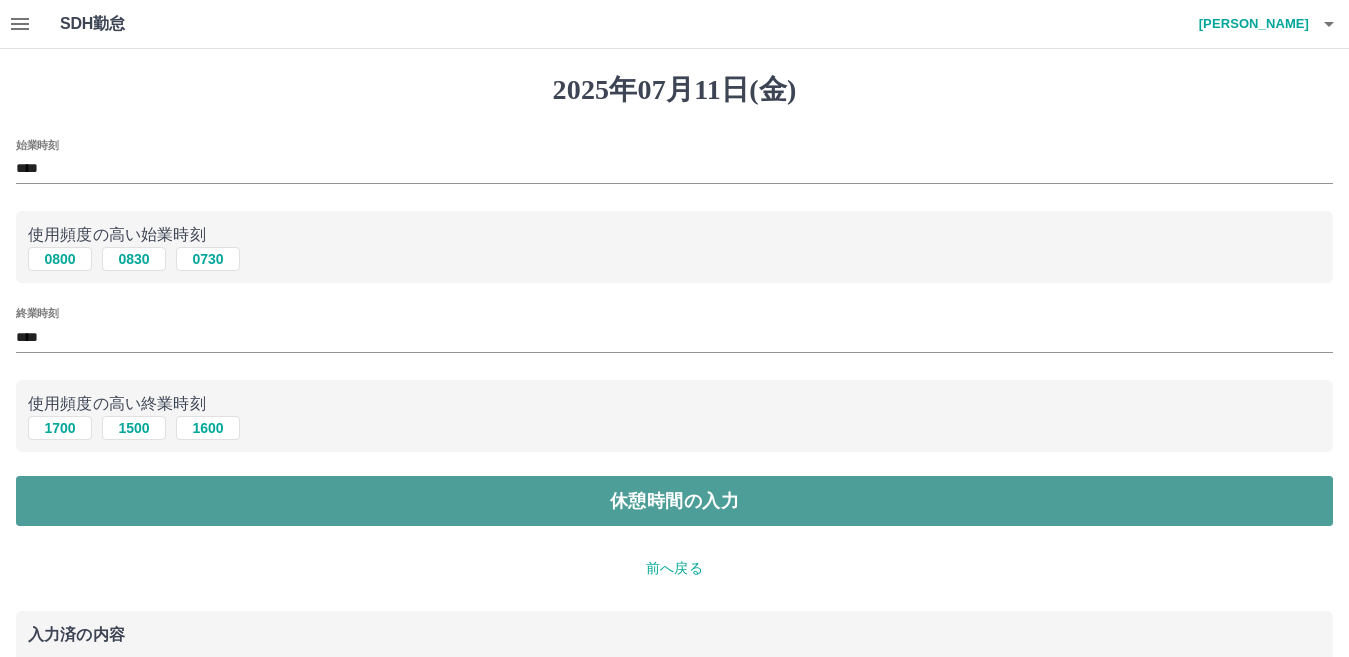 click on "休憩時間の入力" at bounding box center [674, 501] 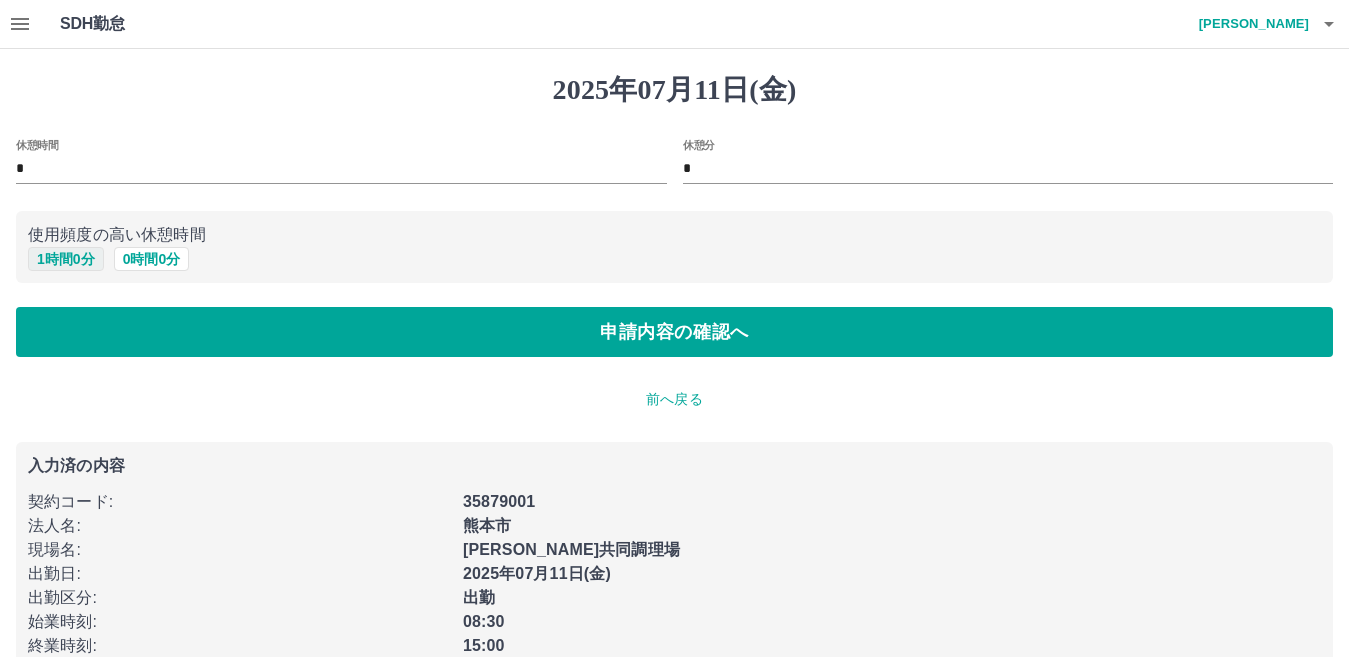 click on "1 時間 0 分" at bounding box center (66, 259) 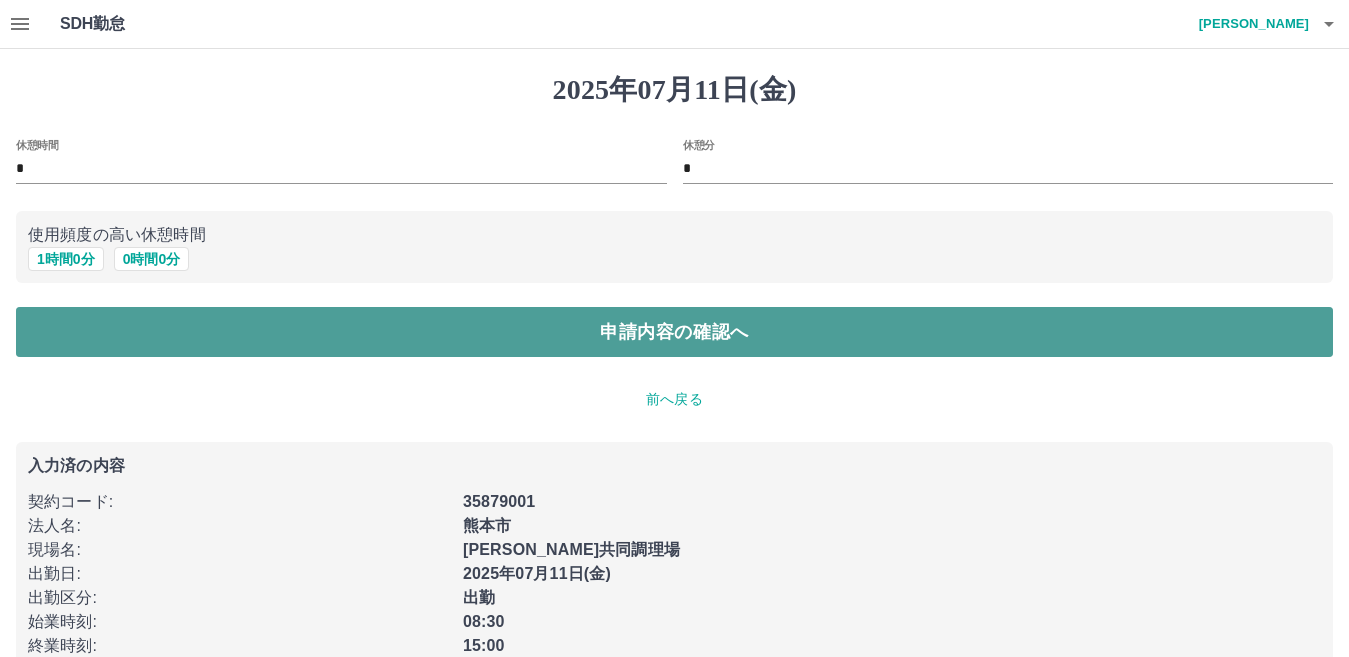 click on "申請内容の確認へ" at bounding box center [674, 332] 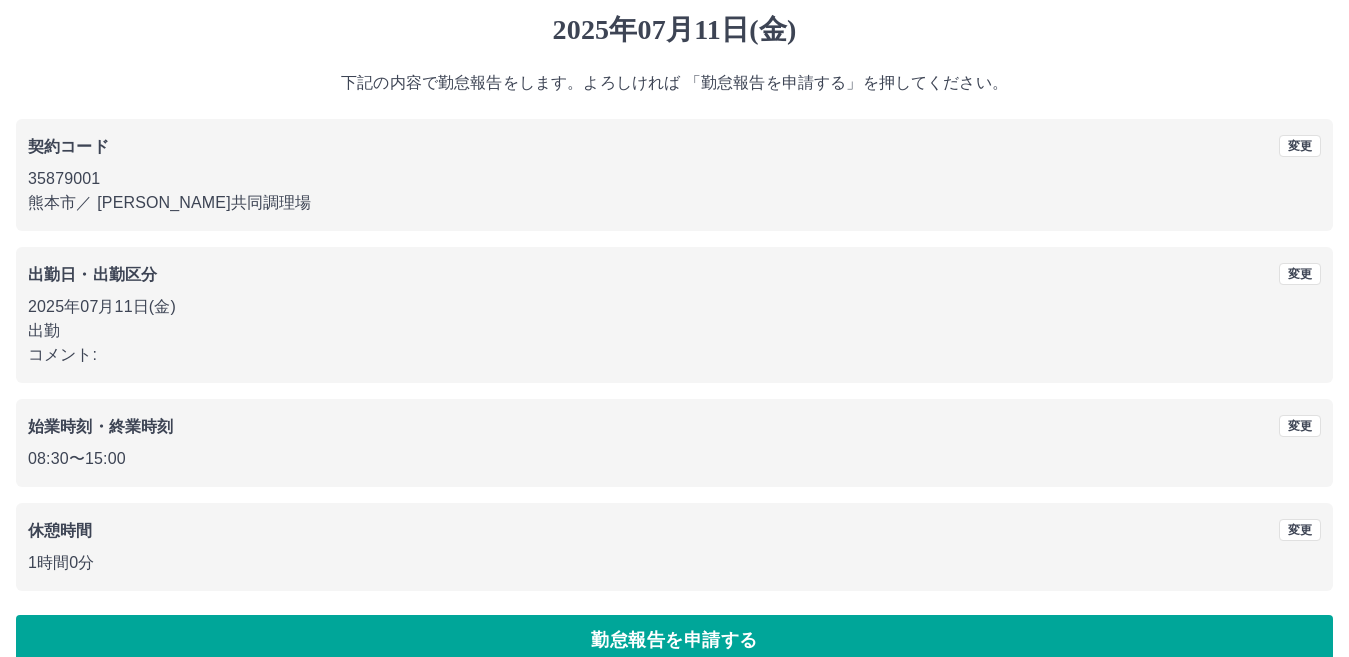 scroll, scrollTop: 92, scrollLeft: 0, axis: vertical 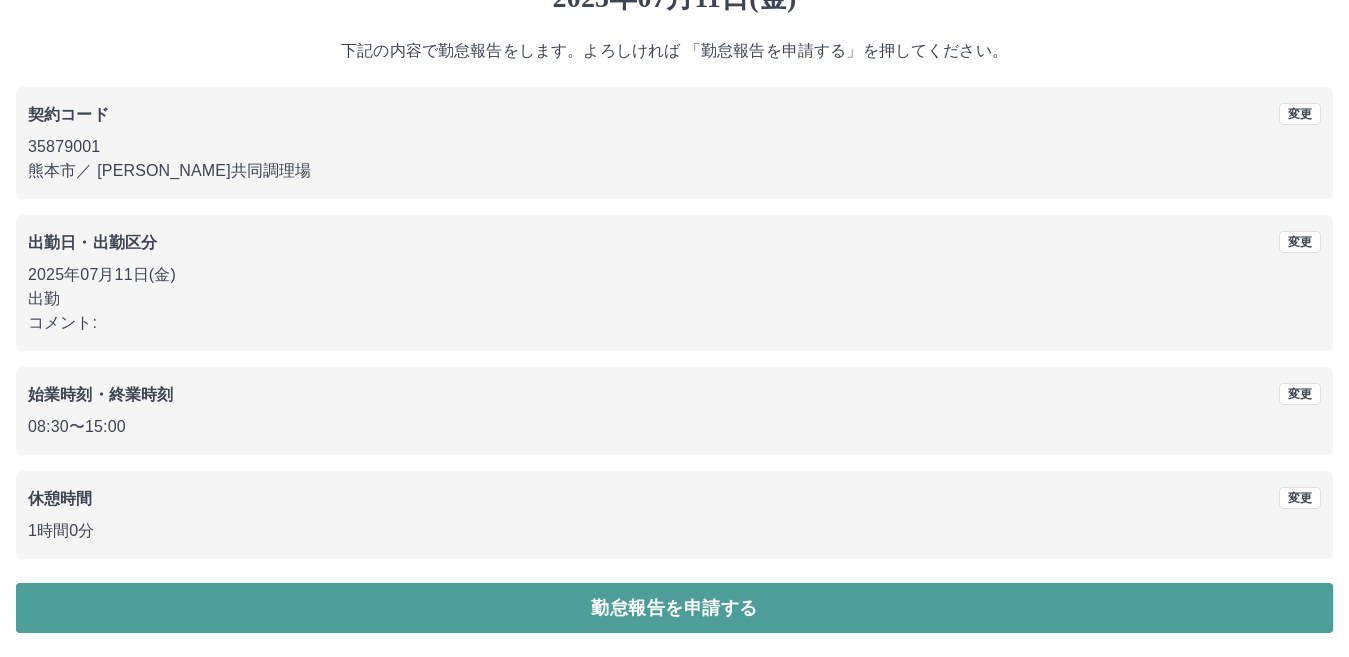 click on "勤怠報告を申請する" at bounding box center [674, 608] 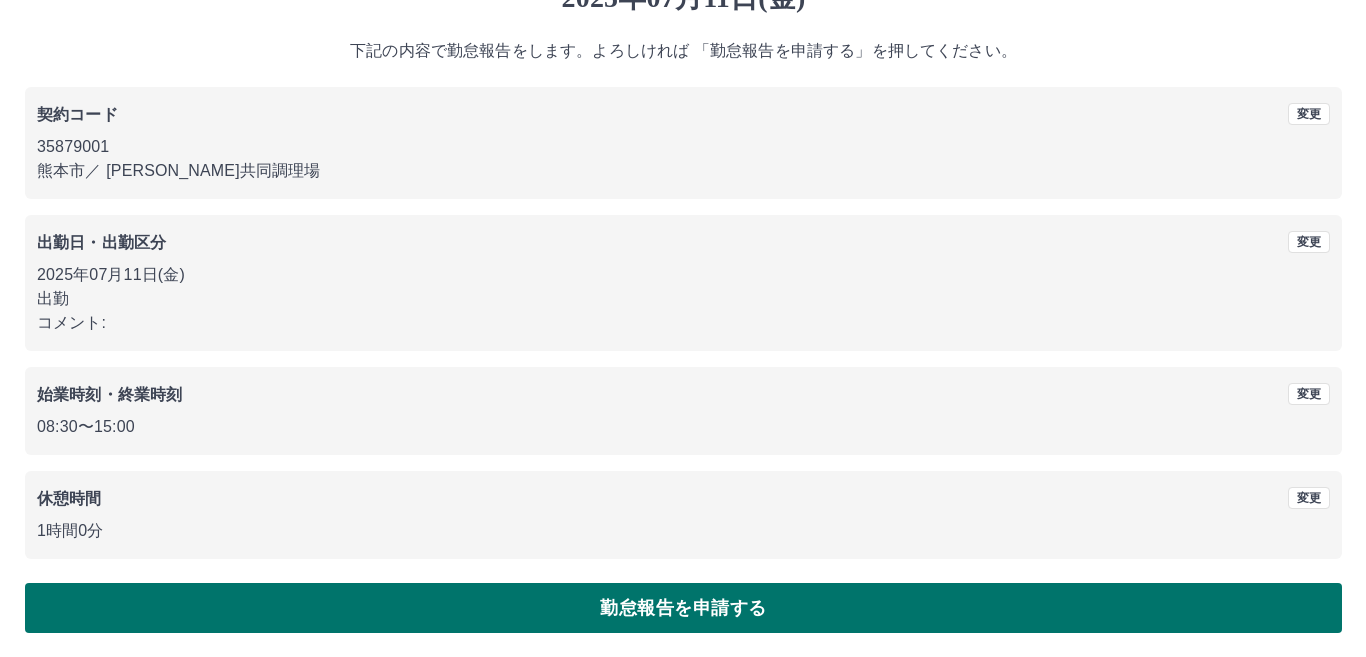 scroll, scrollTop: 0, scrollLeft: 0, axis: both 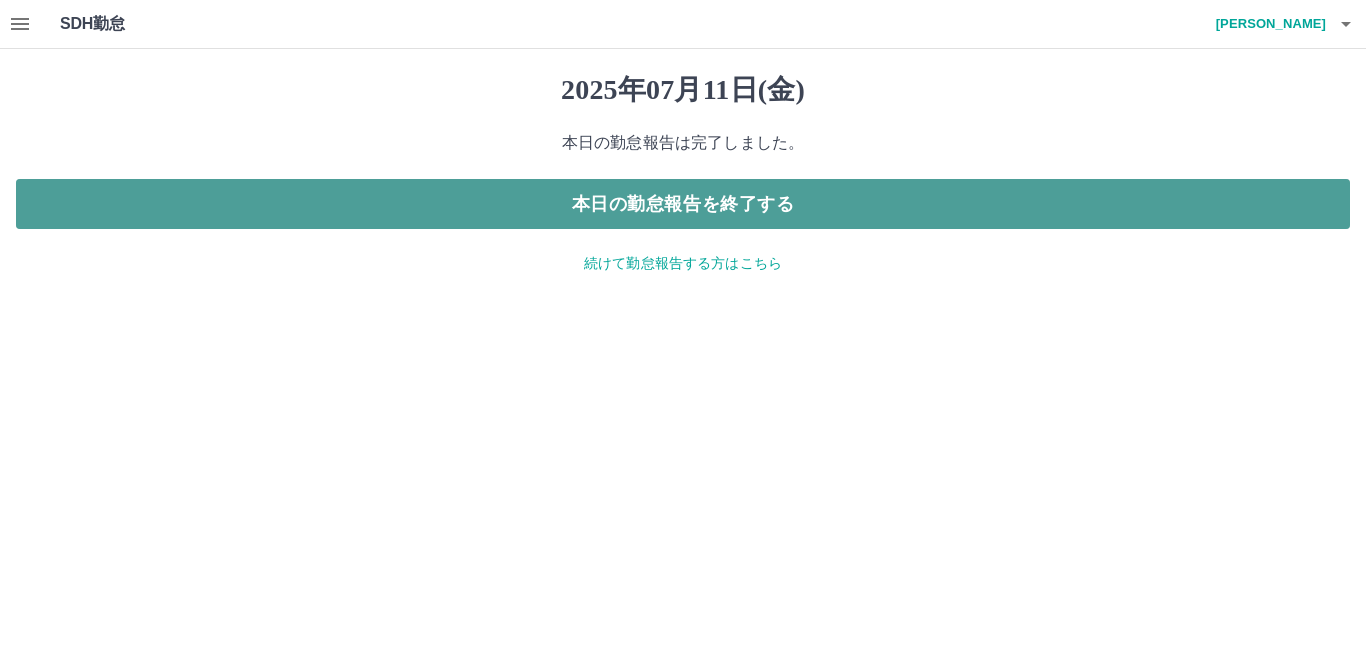 click on "本日の勤怠報告を終了する" at bounding box center (683, 204) 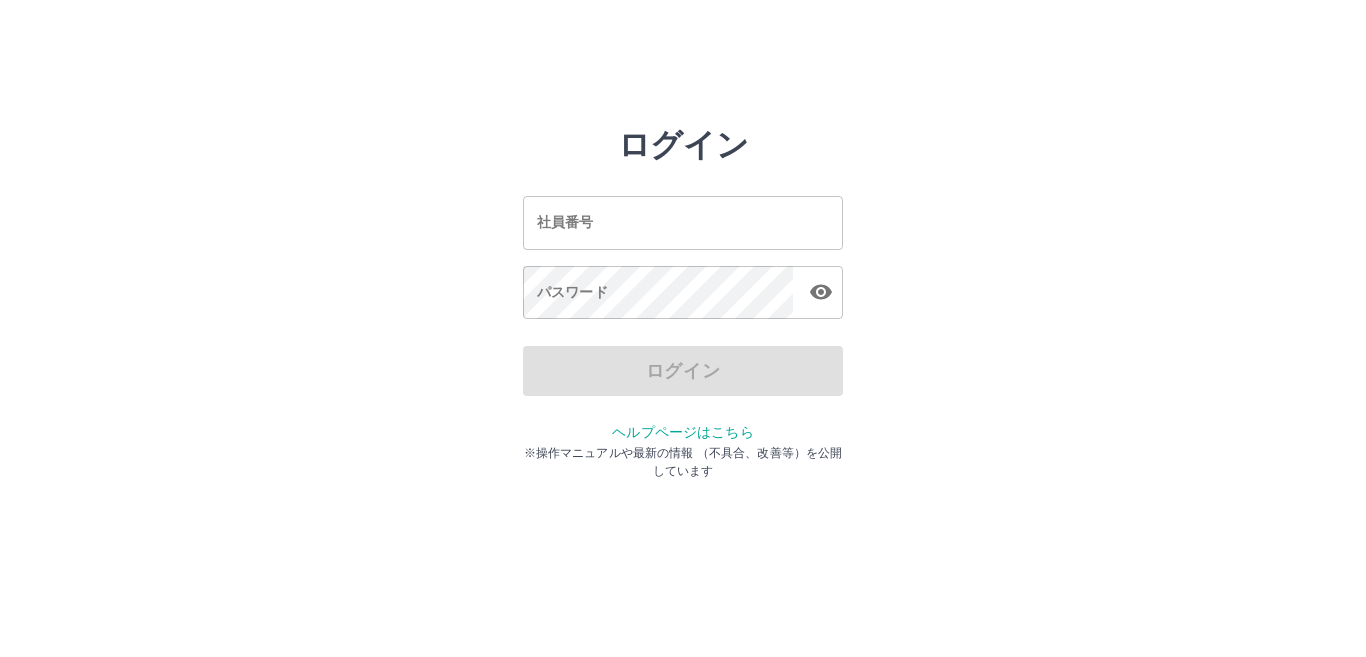 scroll, scrollTop: 0, scrollLeft: 0, axis: both 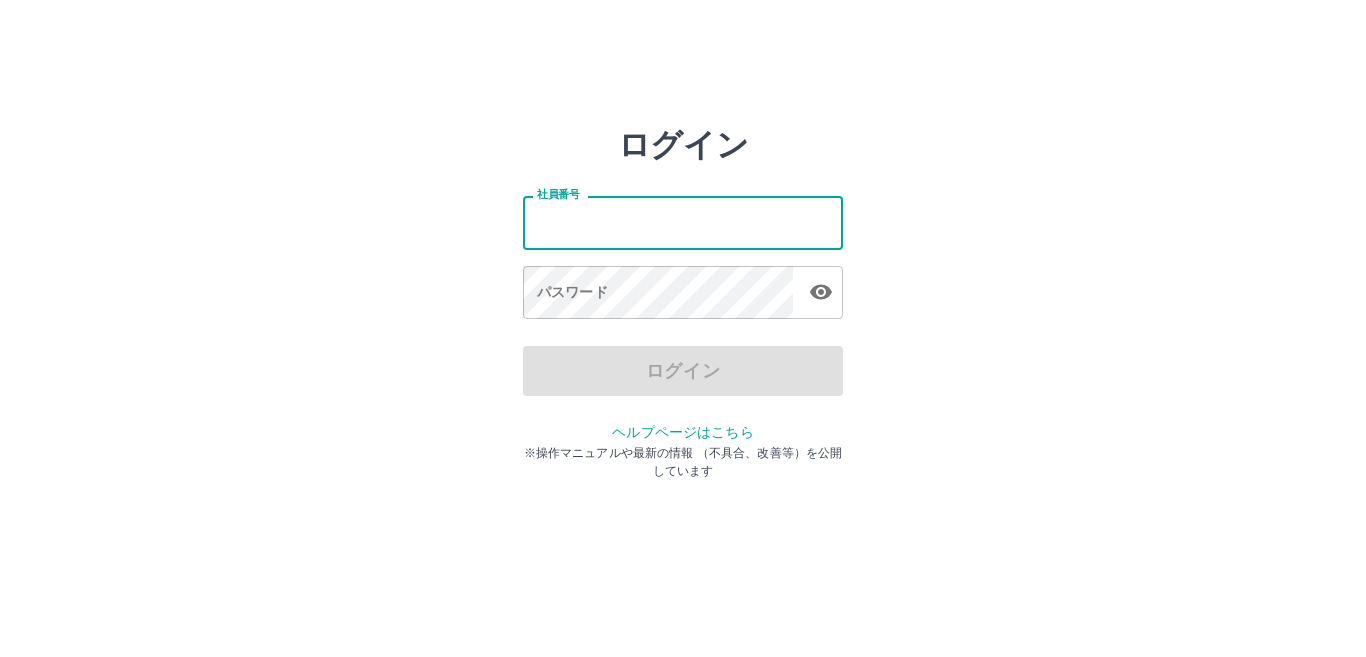 click on "社員番号" at bounding box center [683, 222] 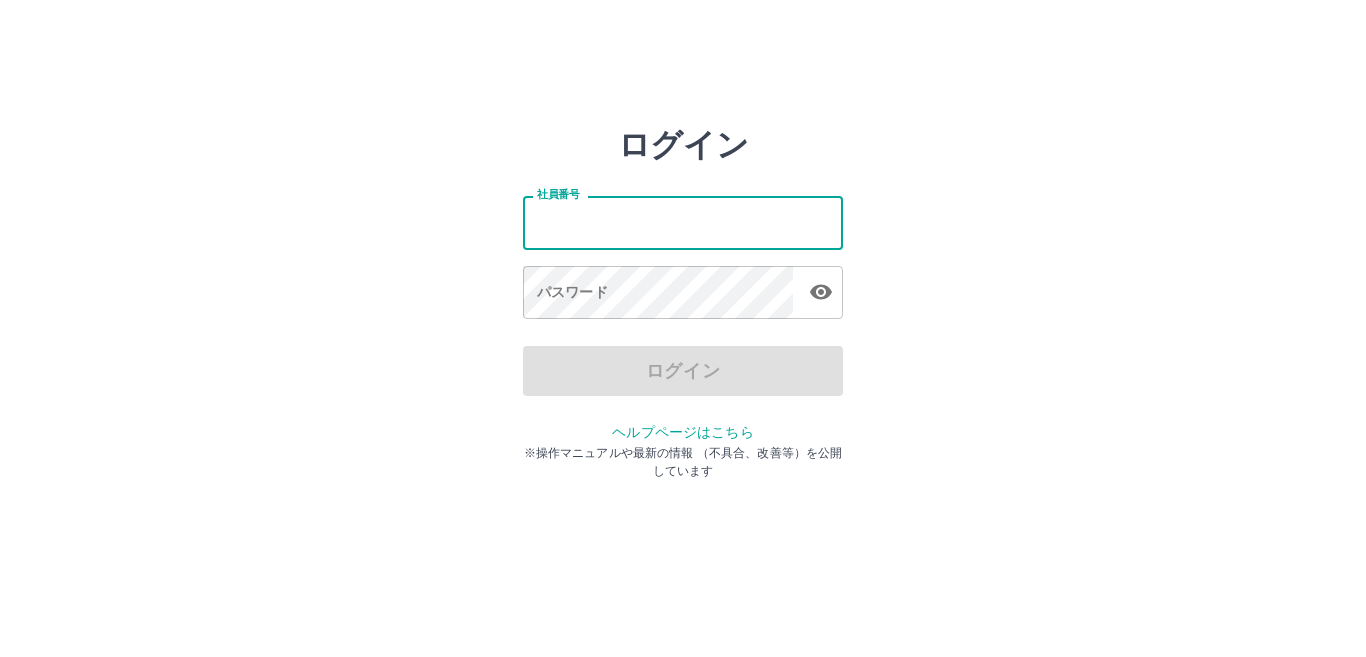 type on "*******" 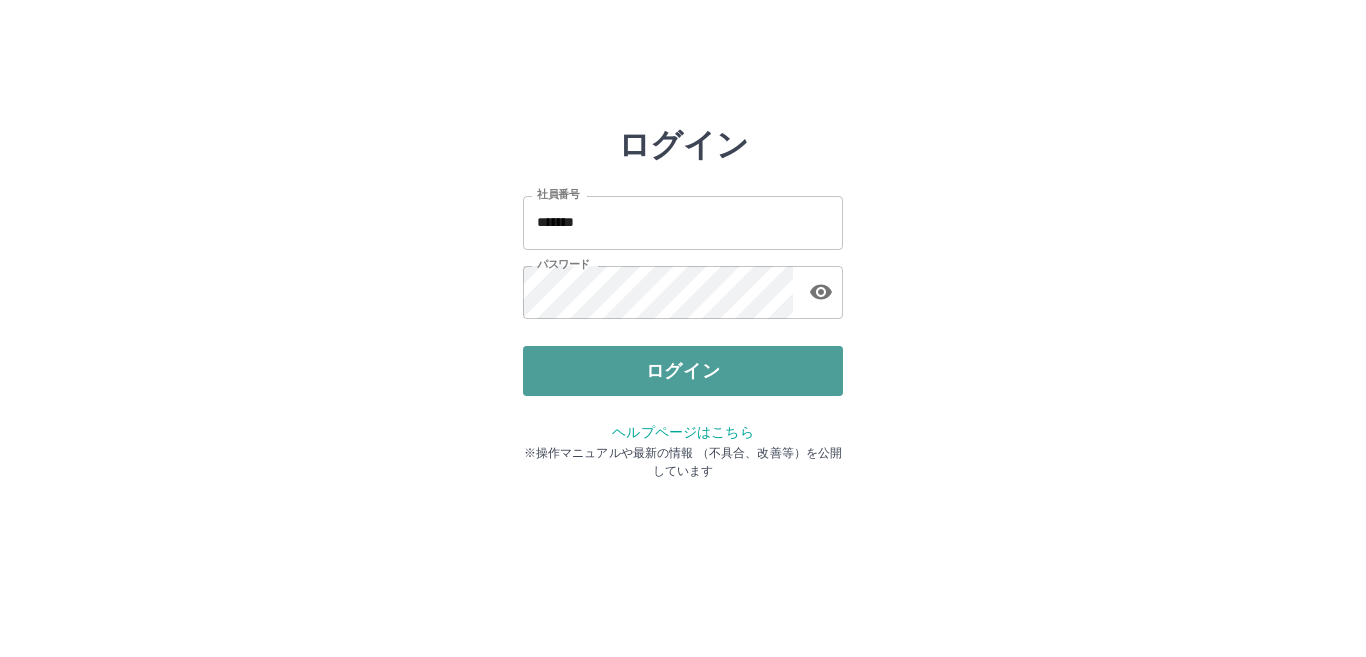 click on "ログイン" at bounding box center [683, 371] 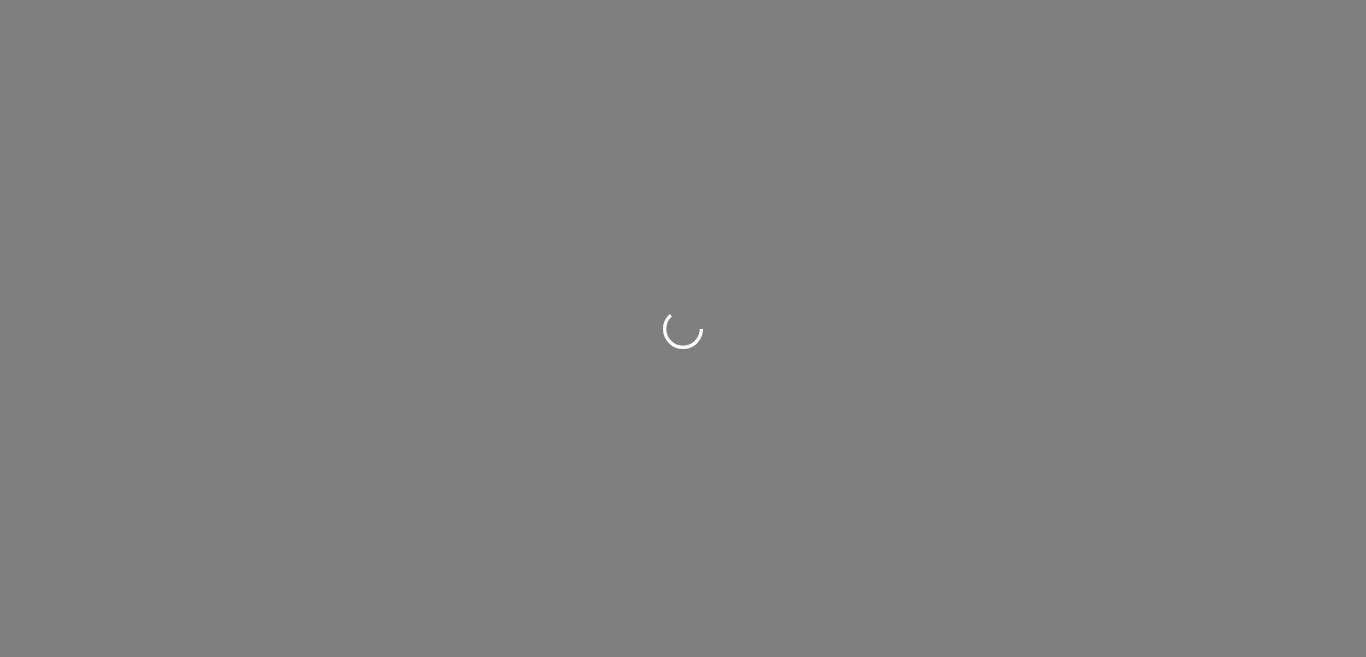 scroll, scrollTop: 0, scrollLeft: 0, axis: both 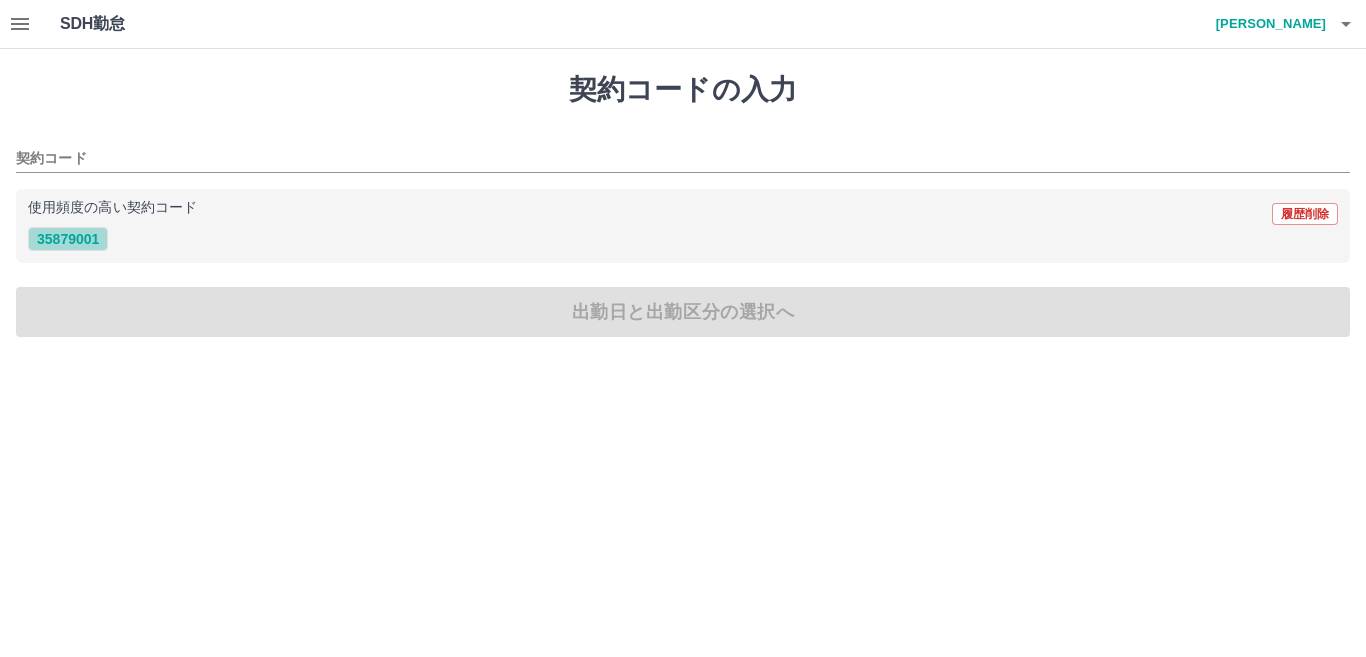 click on "35879001" at bounding box center [68, 239] 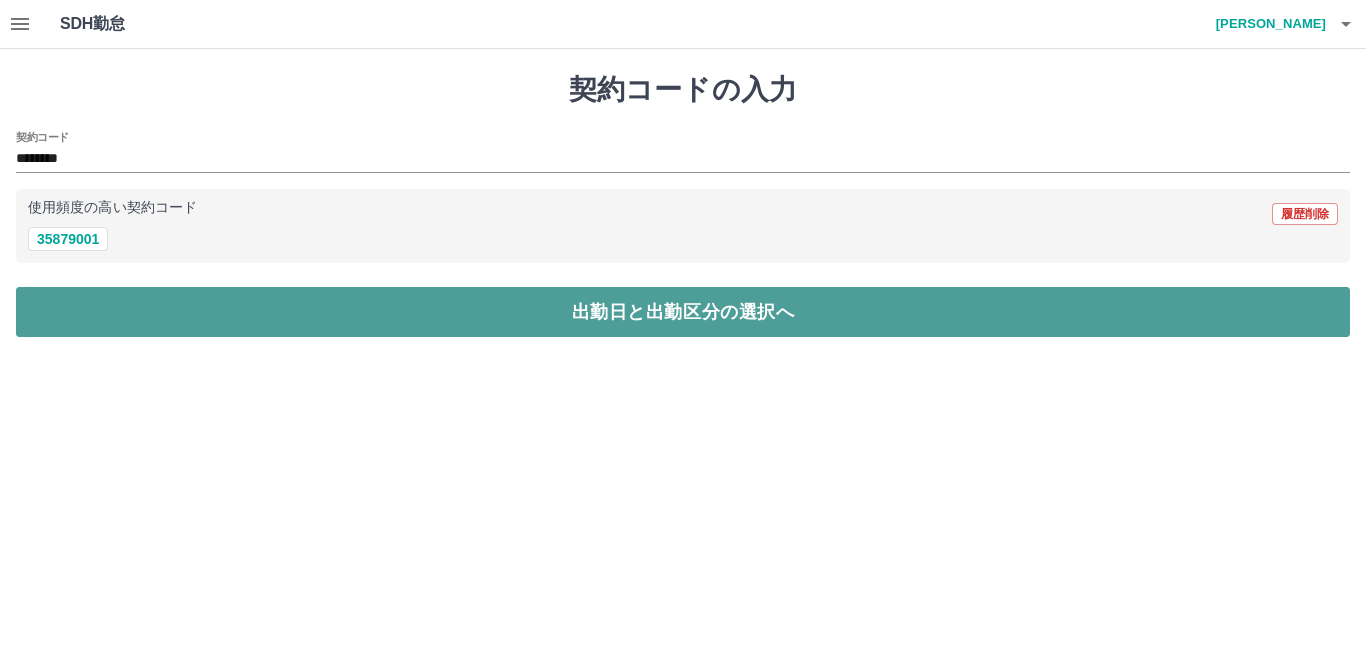 click on "出勤日と出勤区分の選択へ" at bounding box center (683, 312) 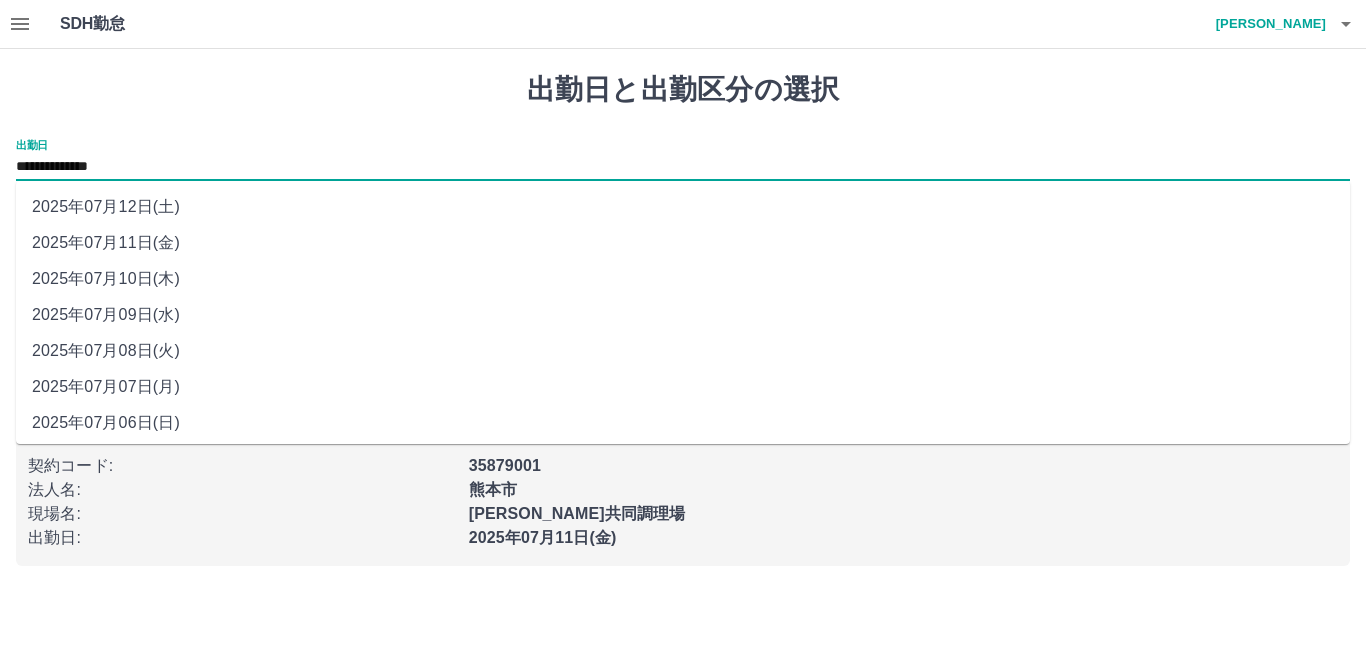 click on "**********" at bounding box center [683, 167] 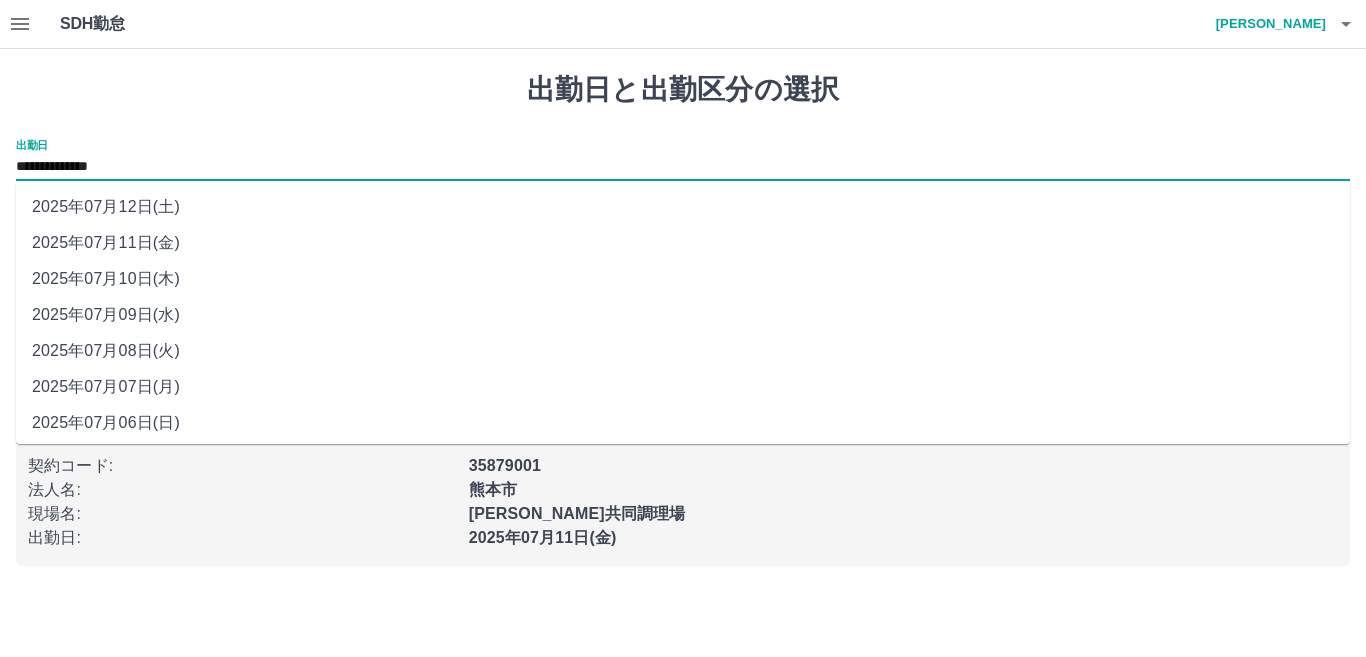 click on "2025年07月12日(土)" at bounding box center (683, 207) 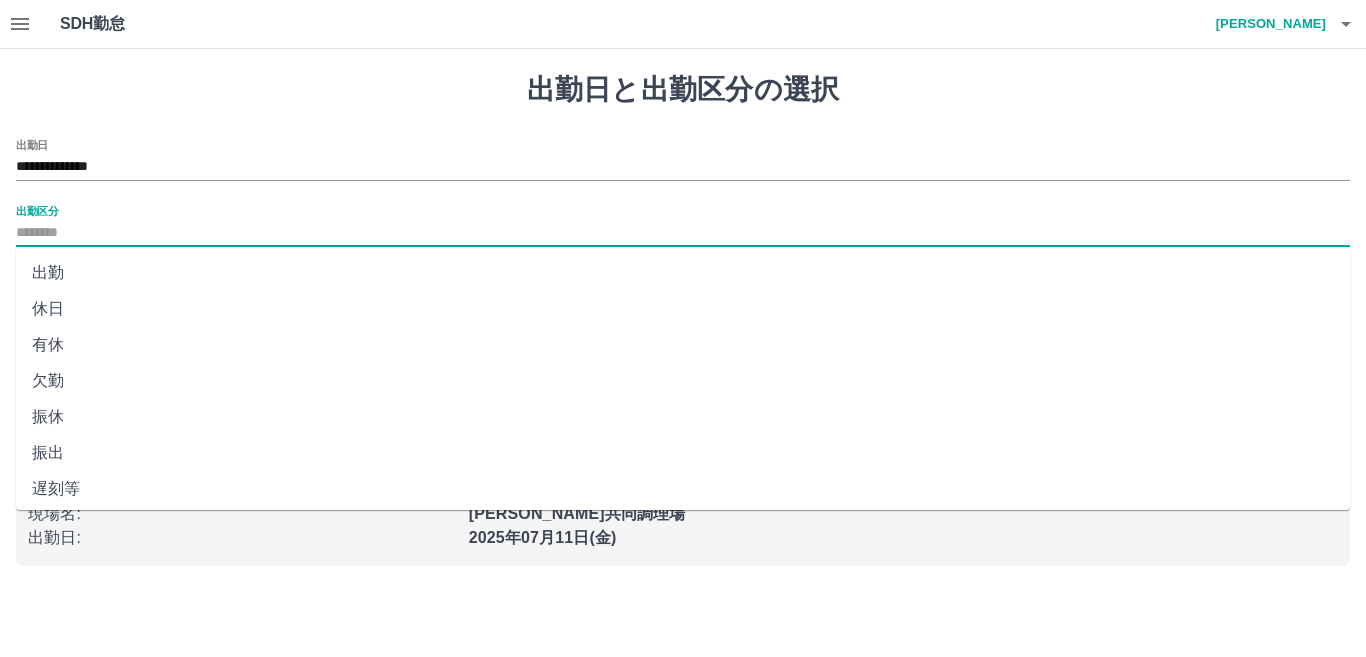 click on "出勤区分" at bounding box center (683, 233) 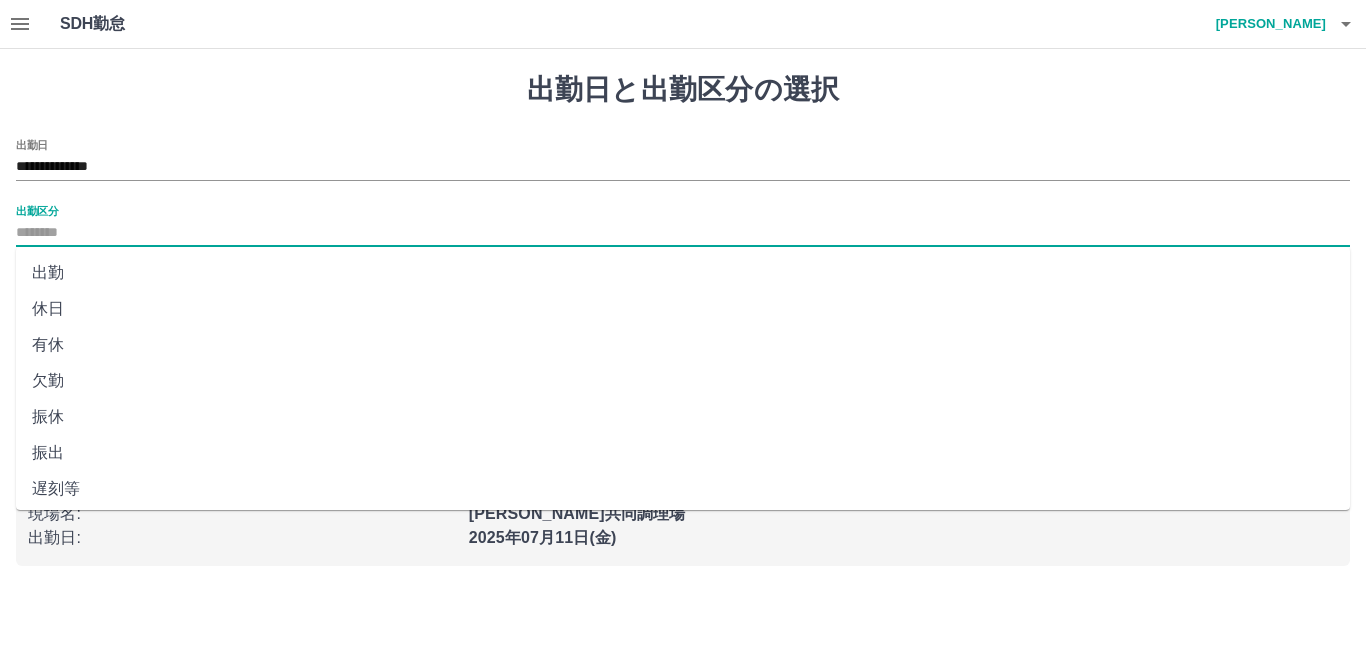 click on "休日" at bounding box center [683, 309] 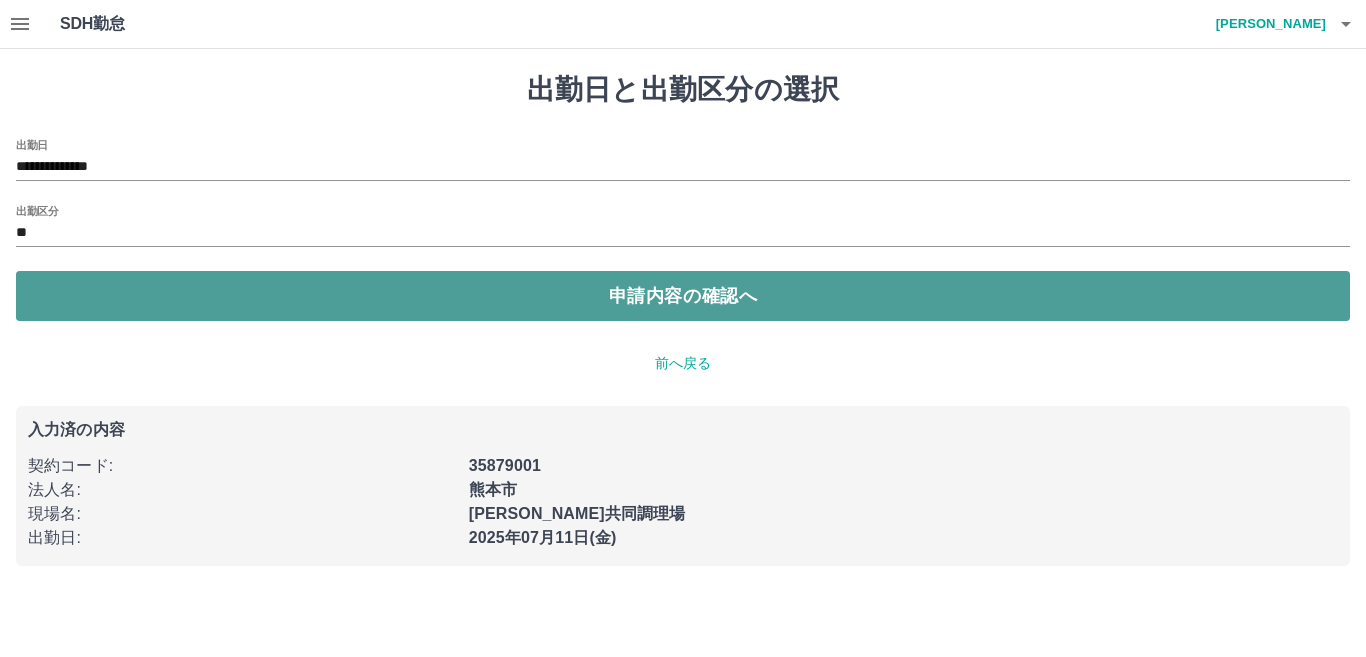 click on "申請内容の確認へ" at bounding box center [683, 296] 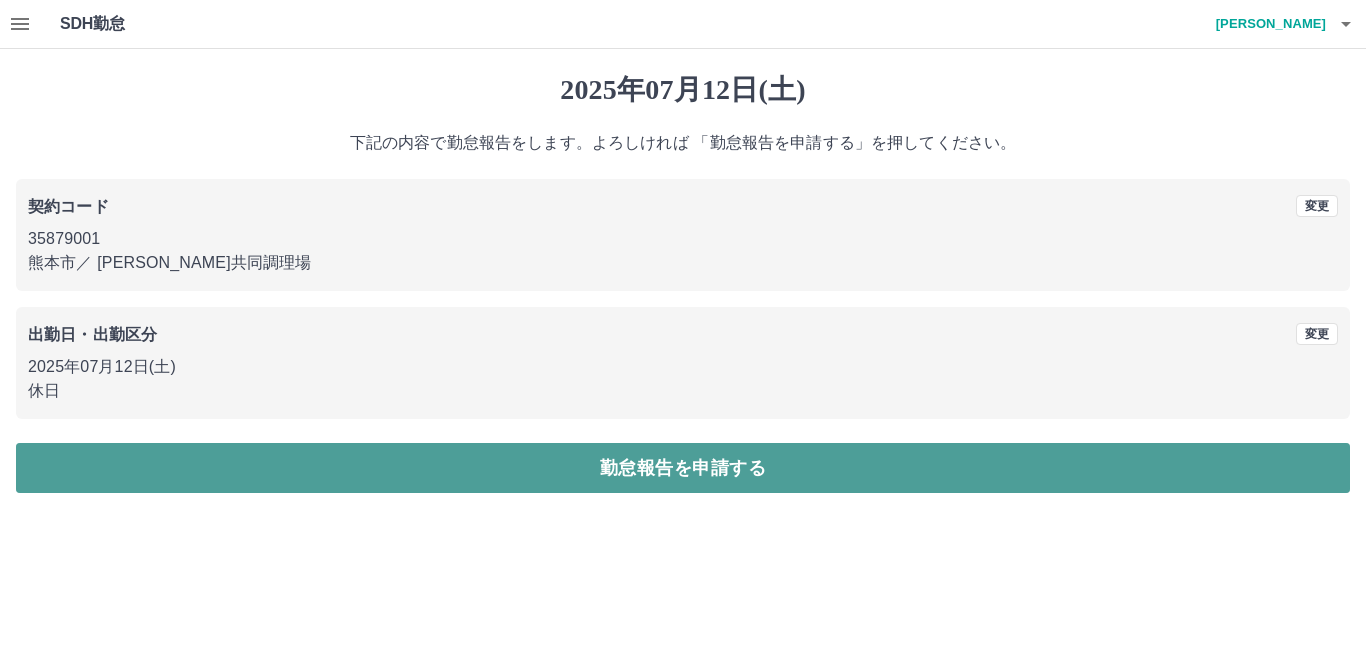 click on "勤怠報告を申請する" at bounding box center (683, 468) 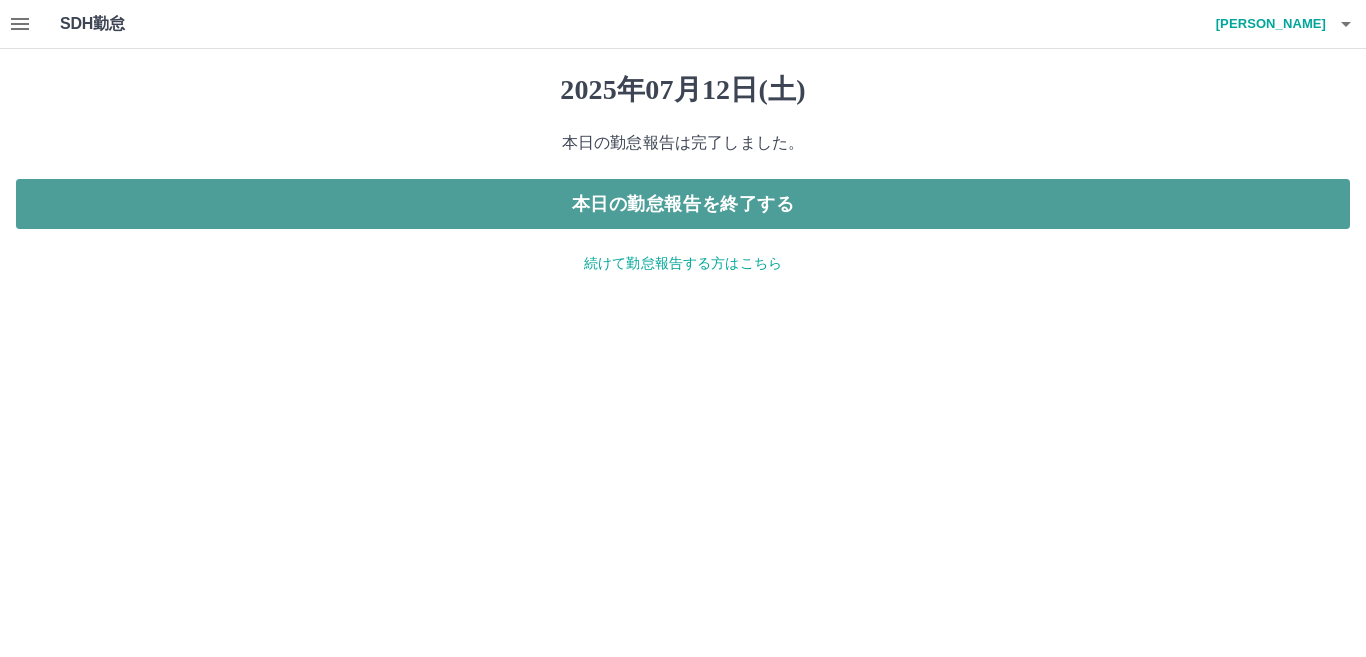 click on "本日の勤怠報告を終了する" at bounding box center [683, 204] 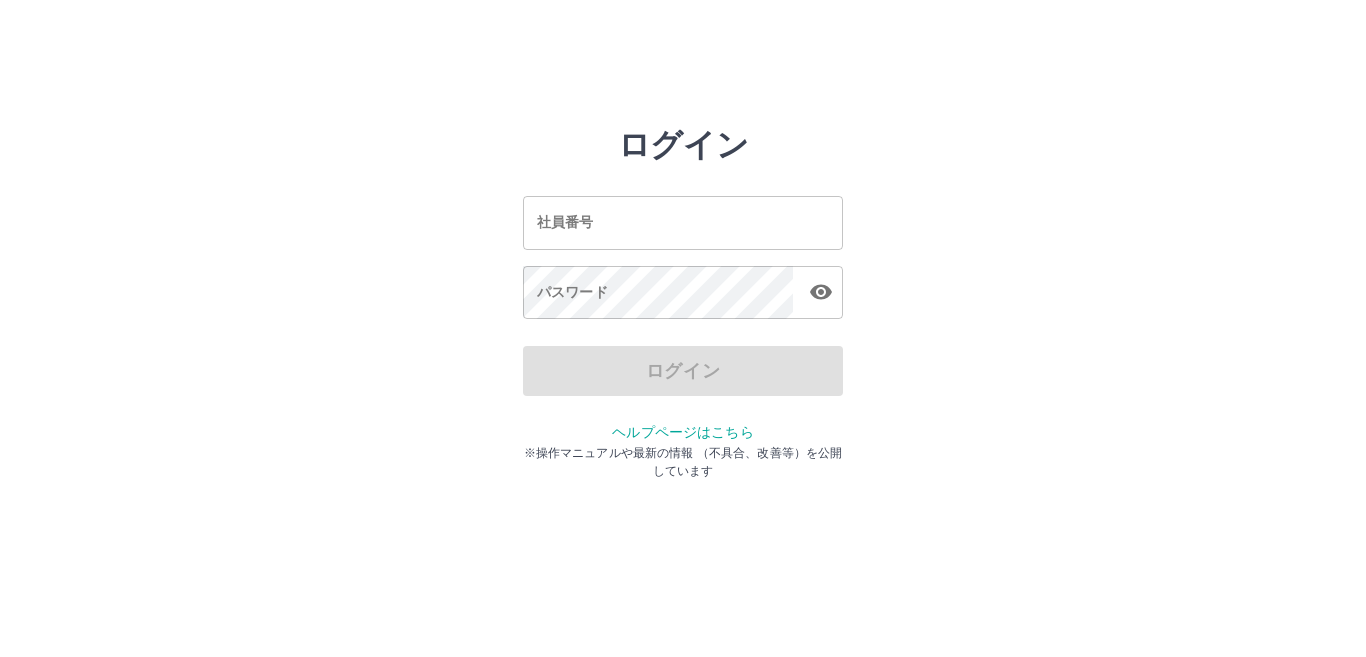 scroll, scrollTop: 0, scrollLeft: 0, axis: both 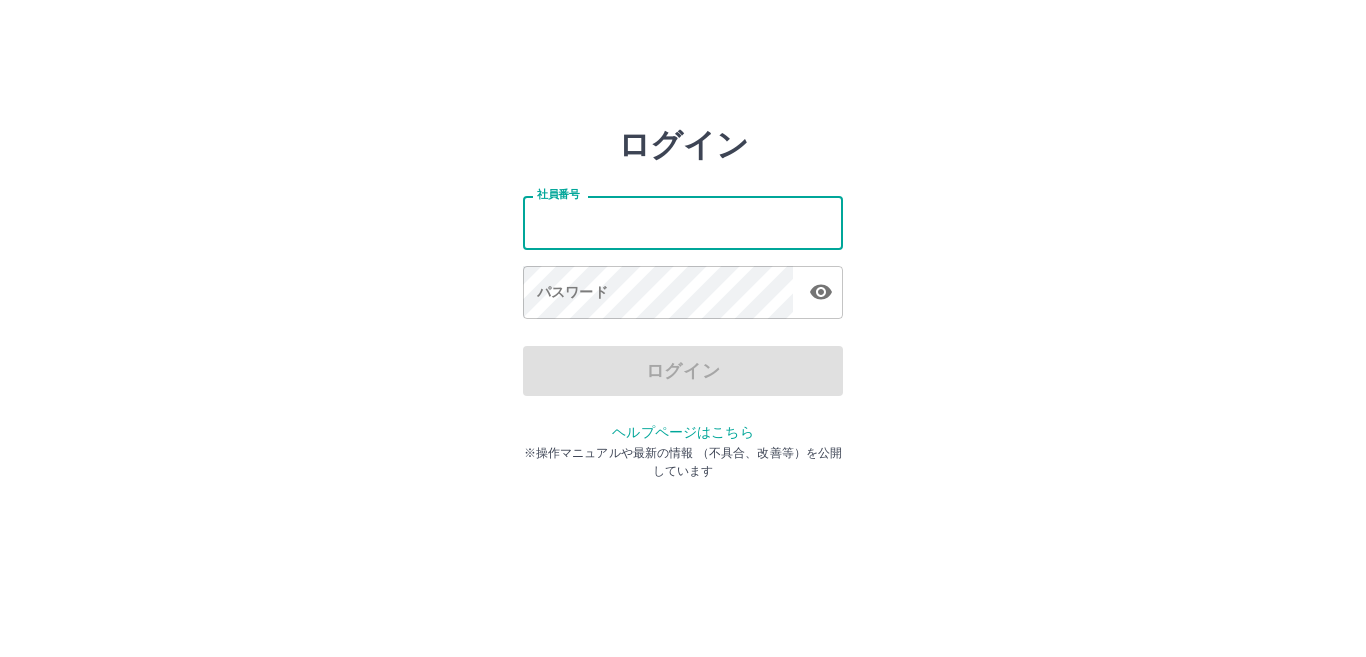 click on "社員番号" at bounding box center (683, 222) 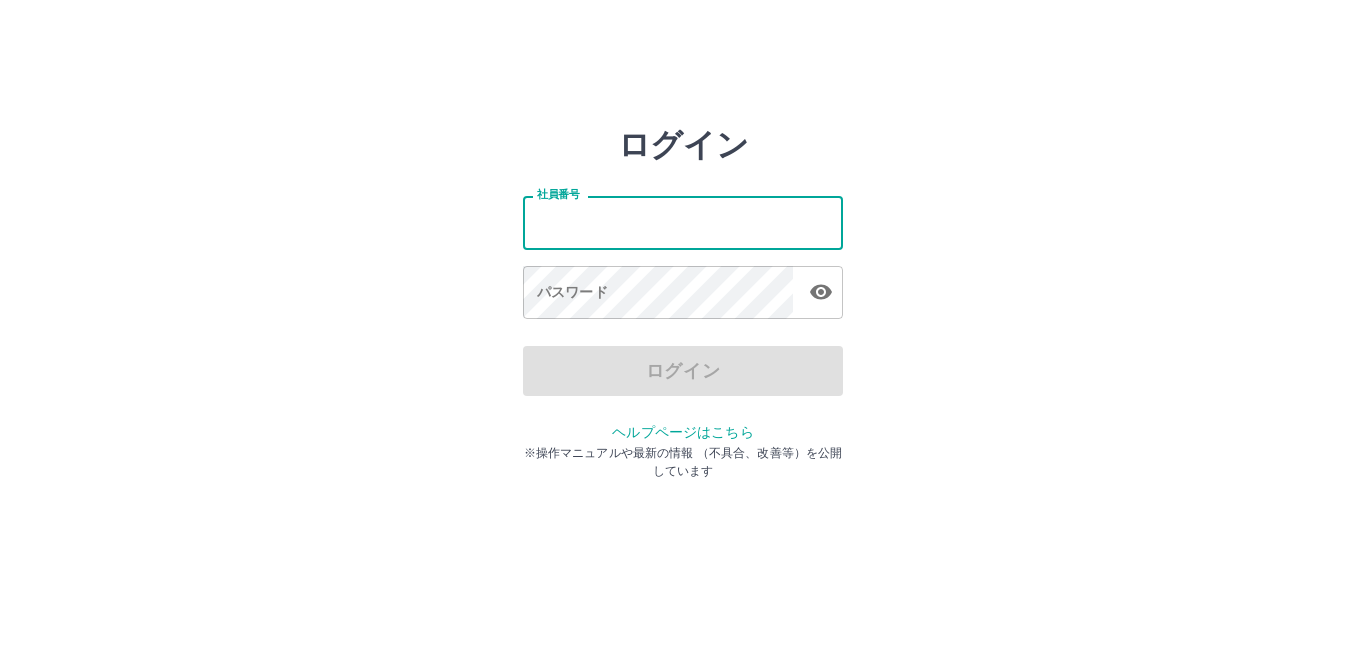 type on "*******" 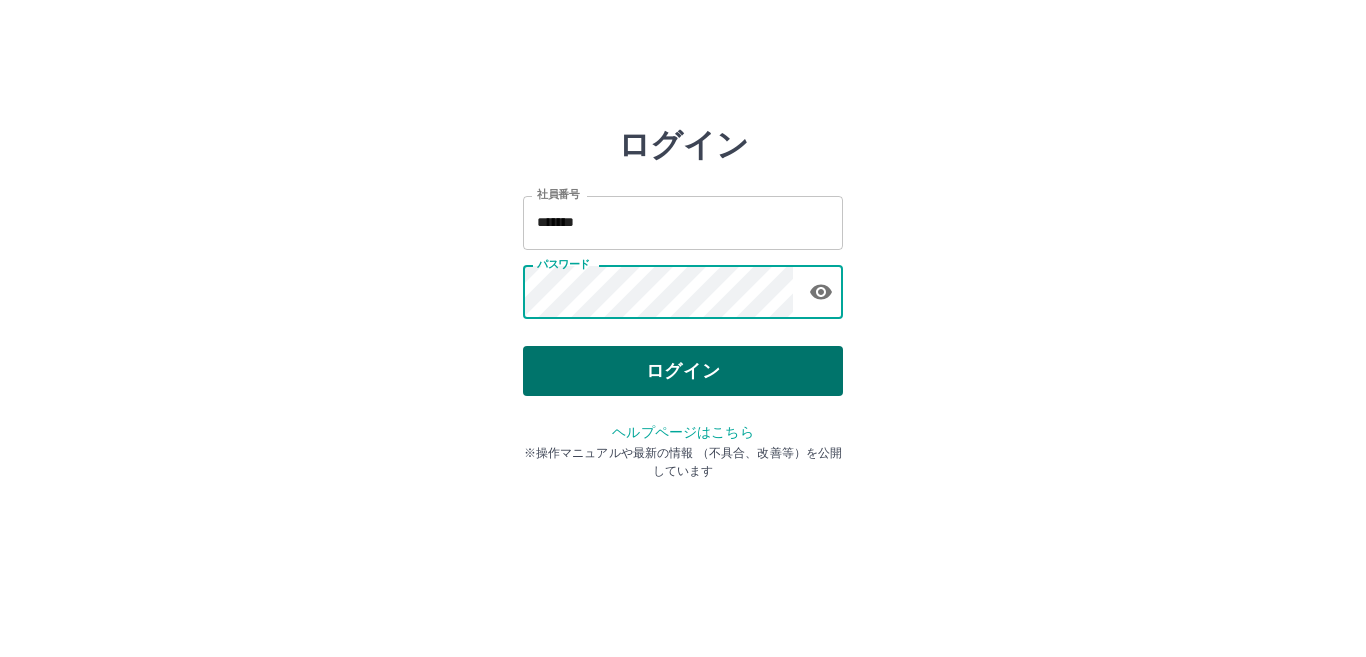 click on "ログイン" at bounding box center [683, 371] 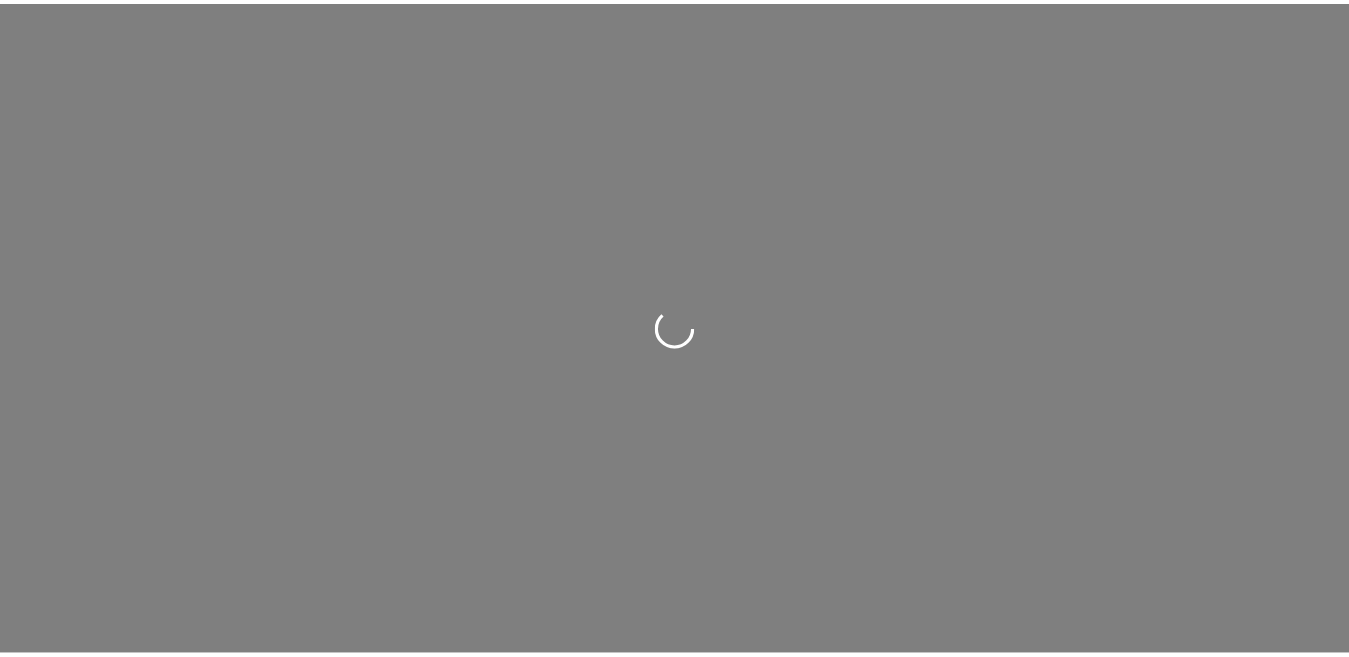 scroll, scrollTop: 0, scrollLeft: 0, axis: both 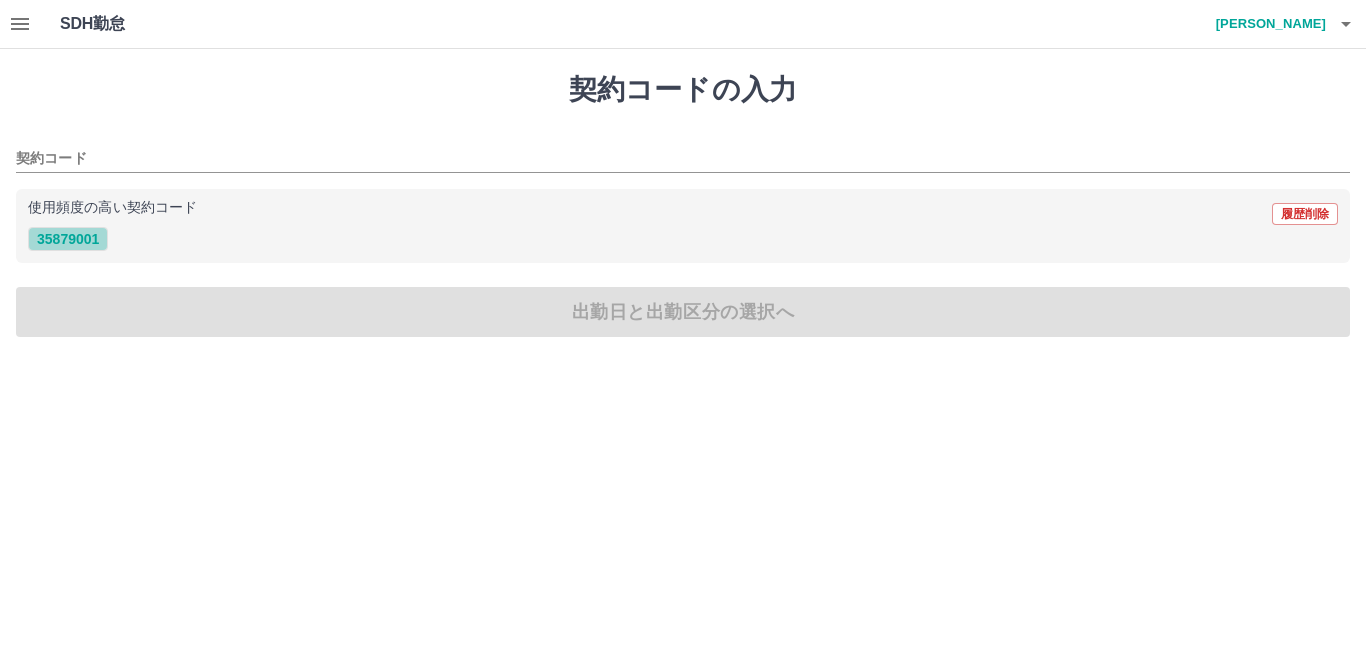 click on "35879001" at bounding box center (68, 239) 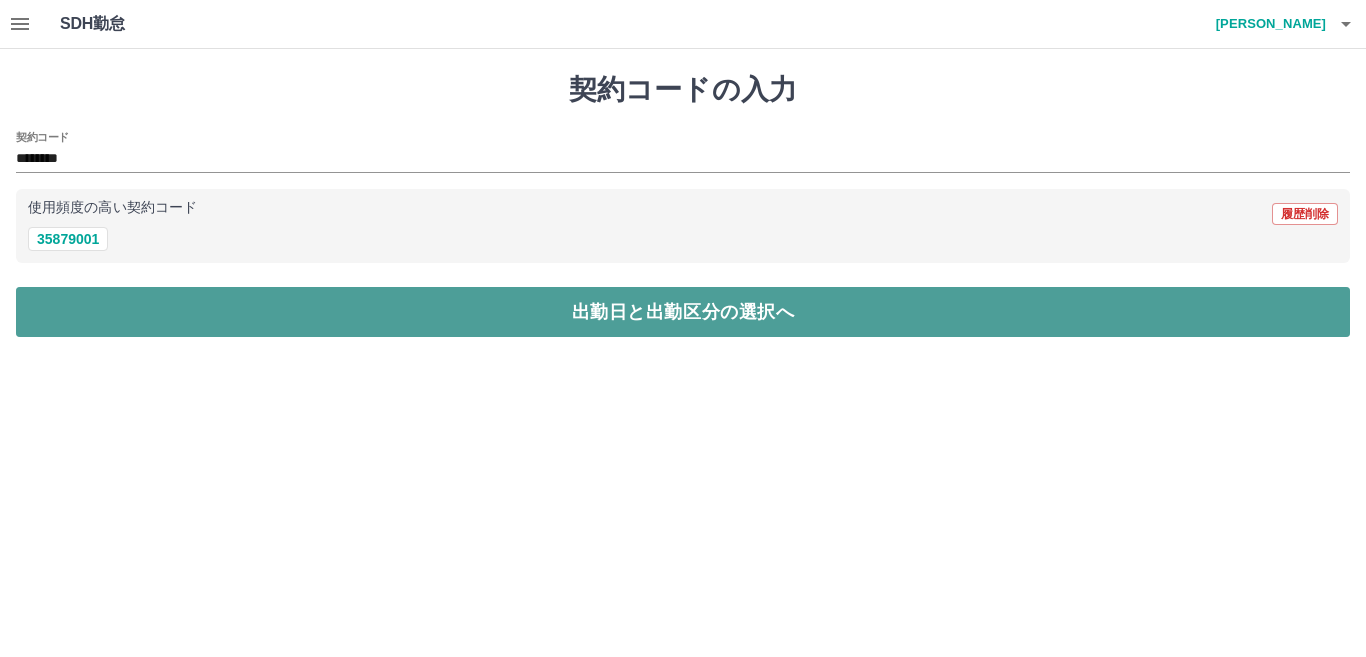 click on "出勤日と出勤区分の選択へ" at bounding box center (683, 312) 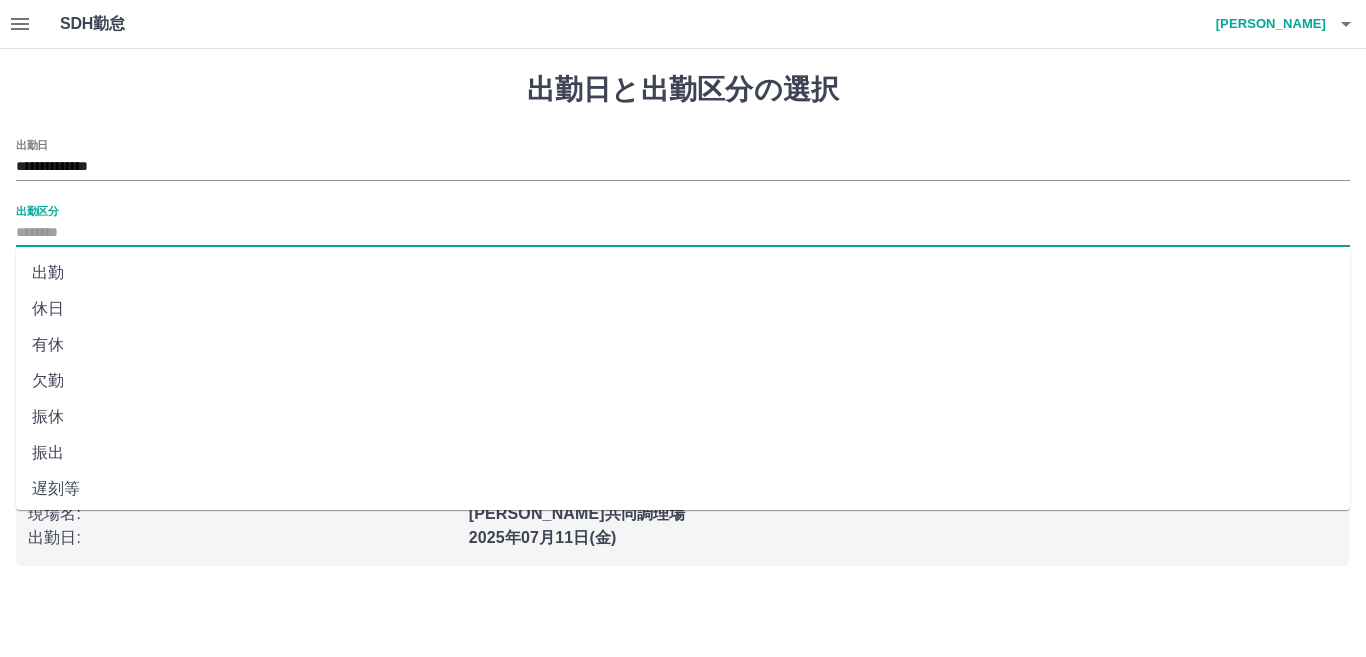 click on "出勤区分" at bounding box center (683, 233) 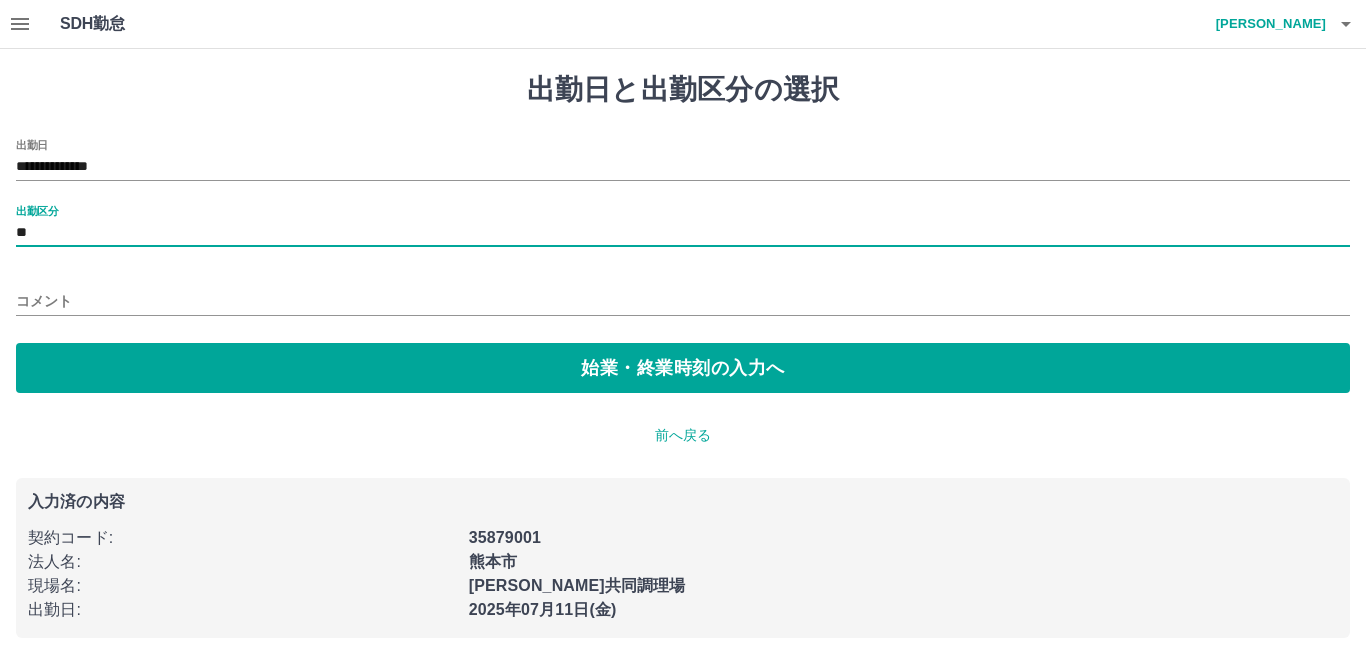 type on "**" 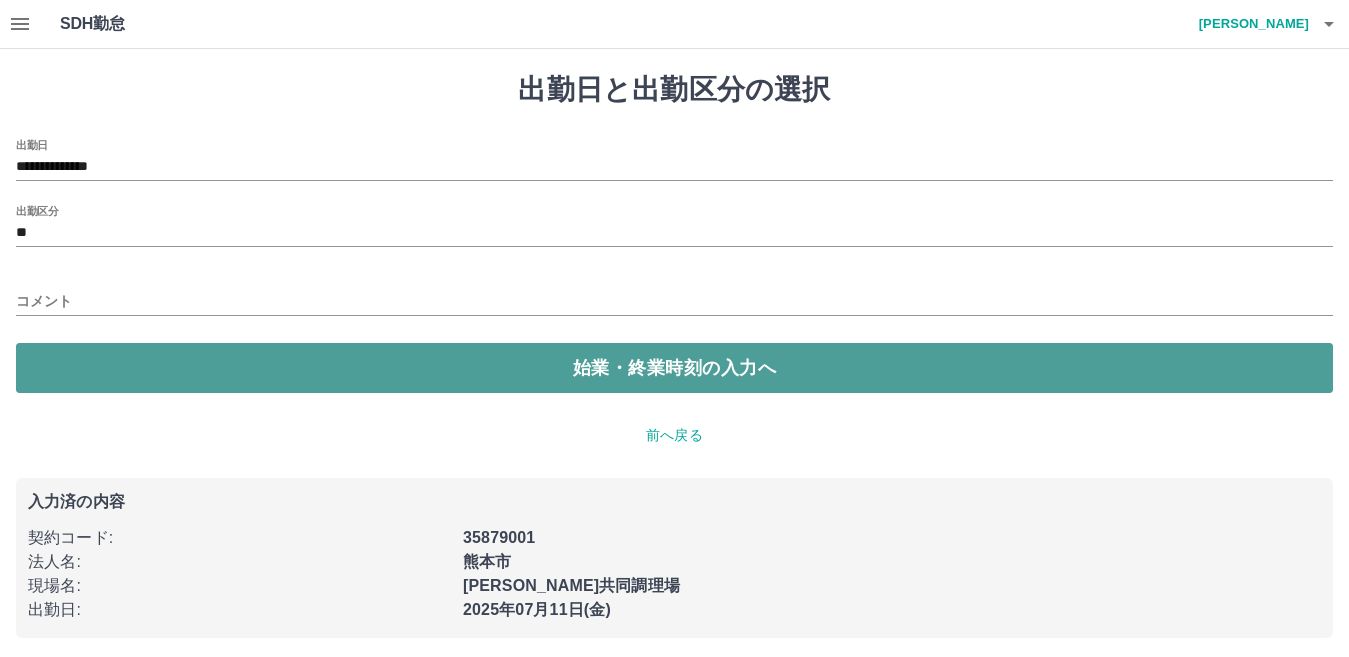 click on "始業・終業時刻の入力へ" at bounding box center [674, 368] 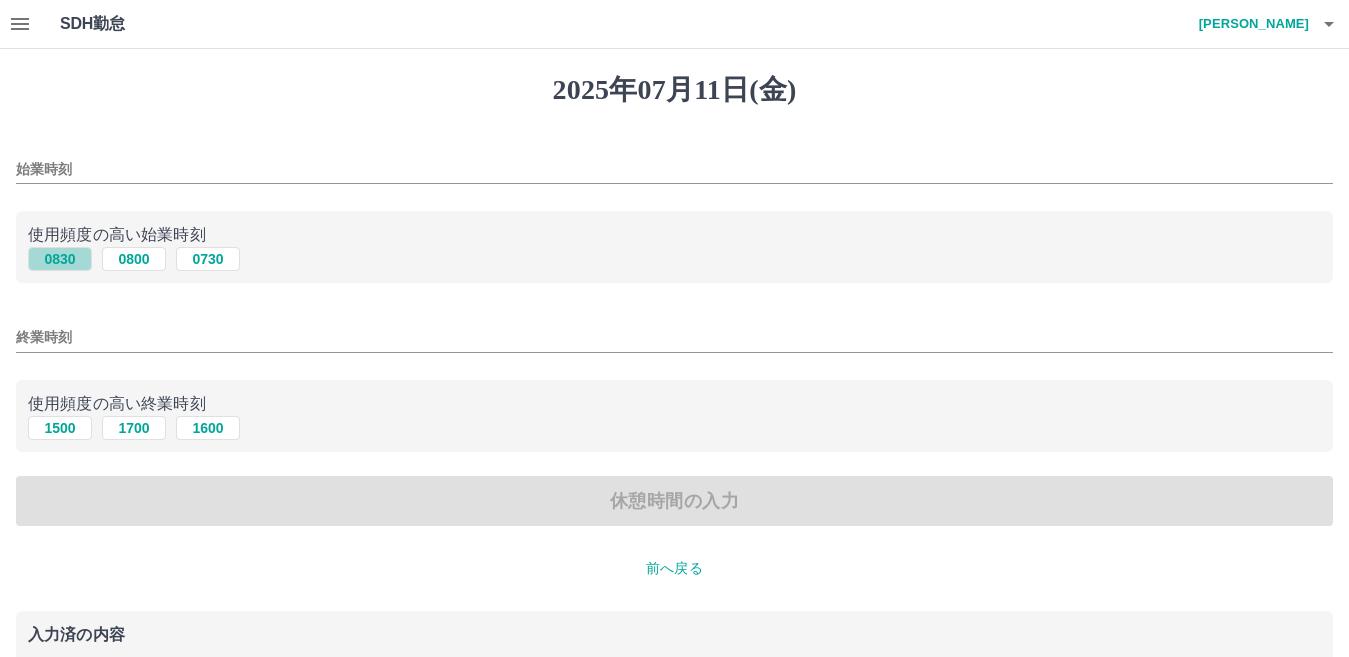 click on "0830" at bounding box center (60, 259) 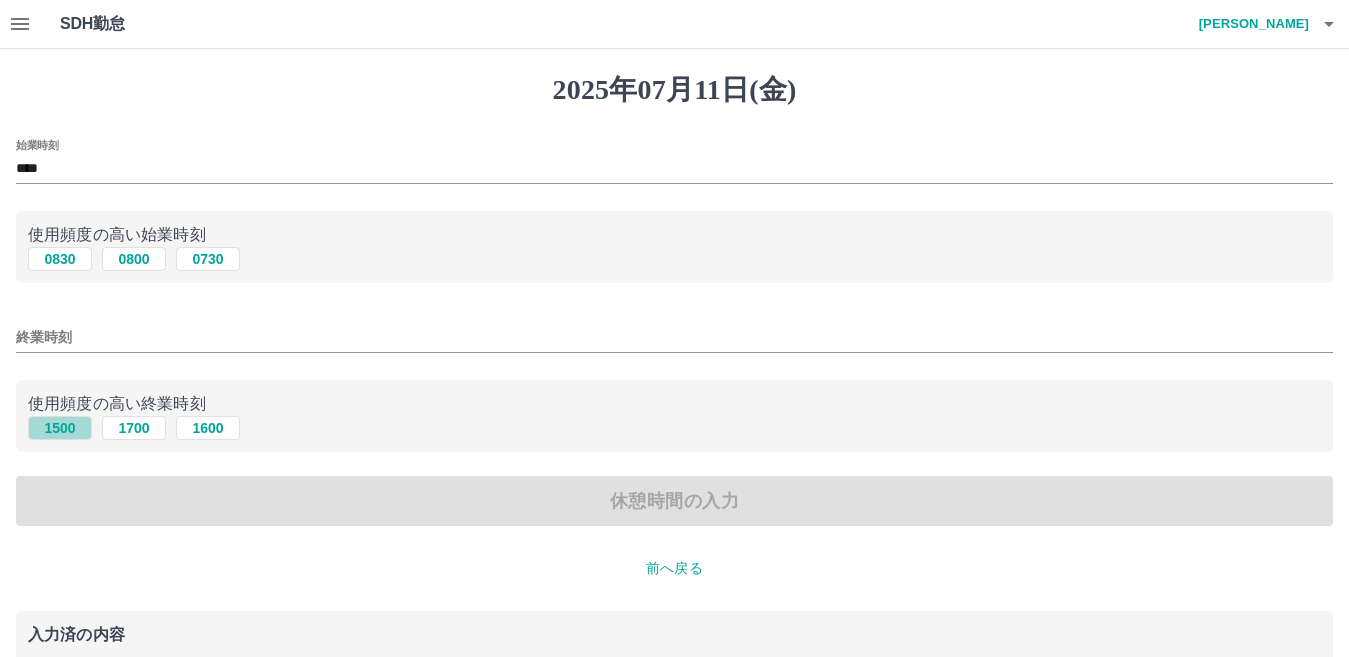 click on "1500" at bounding box center [60, 428] 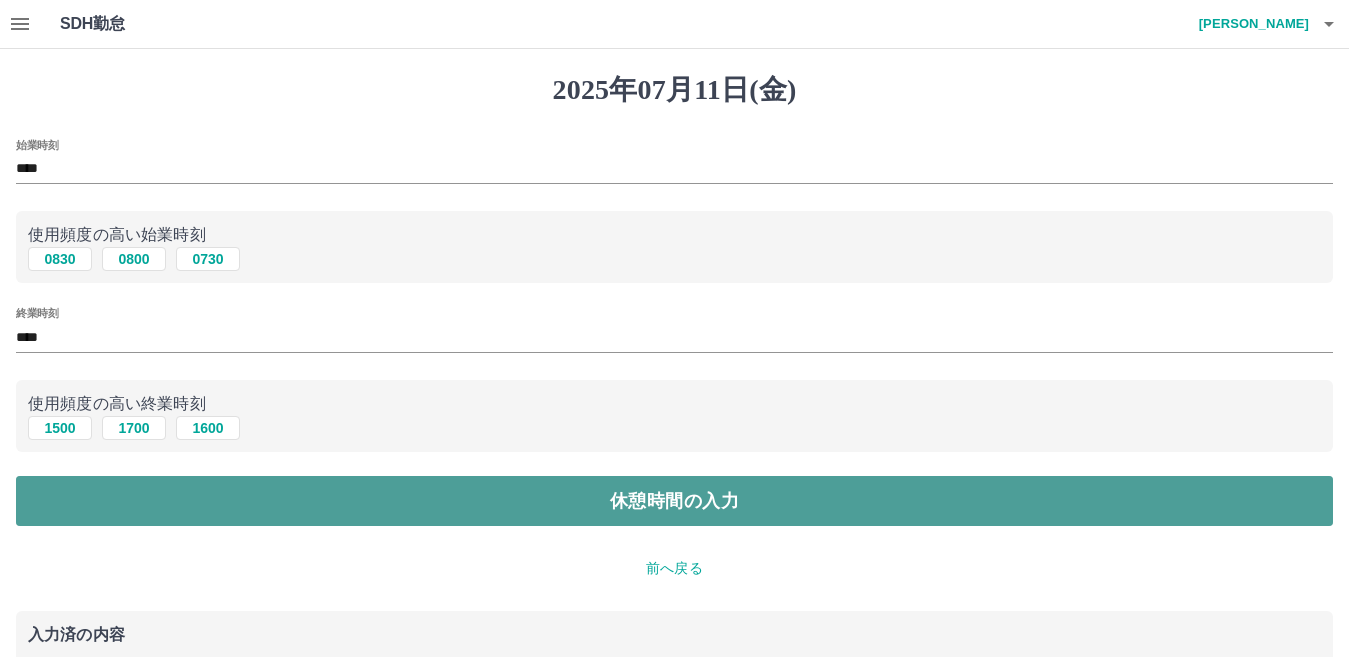 click on "休憩時間の入力" at bounding box center (674, 501) 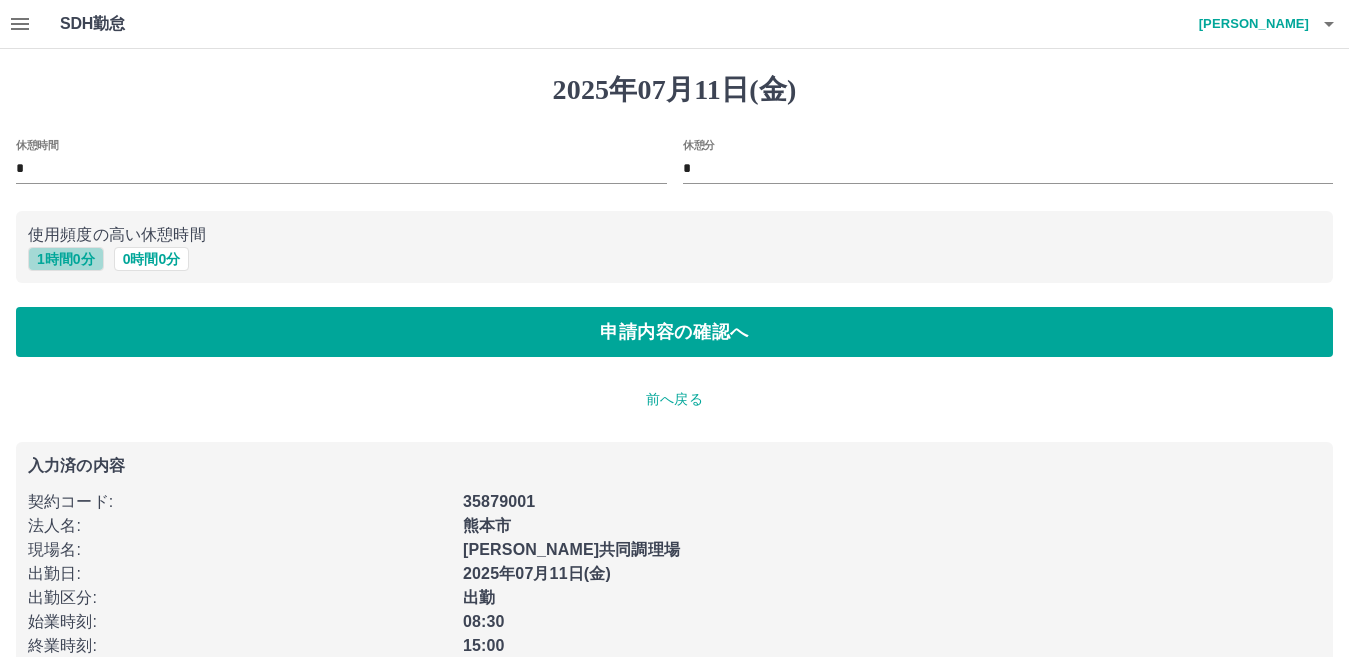 click on "1 時間 0 分" at bounding box center [66, 259] 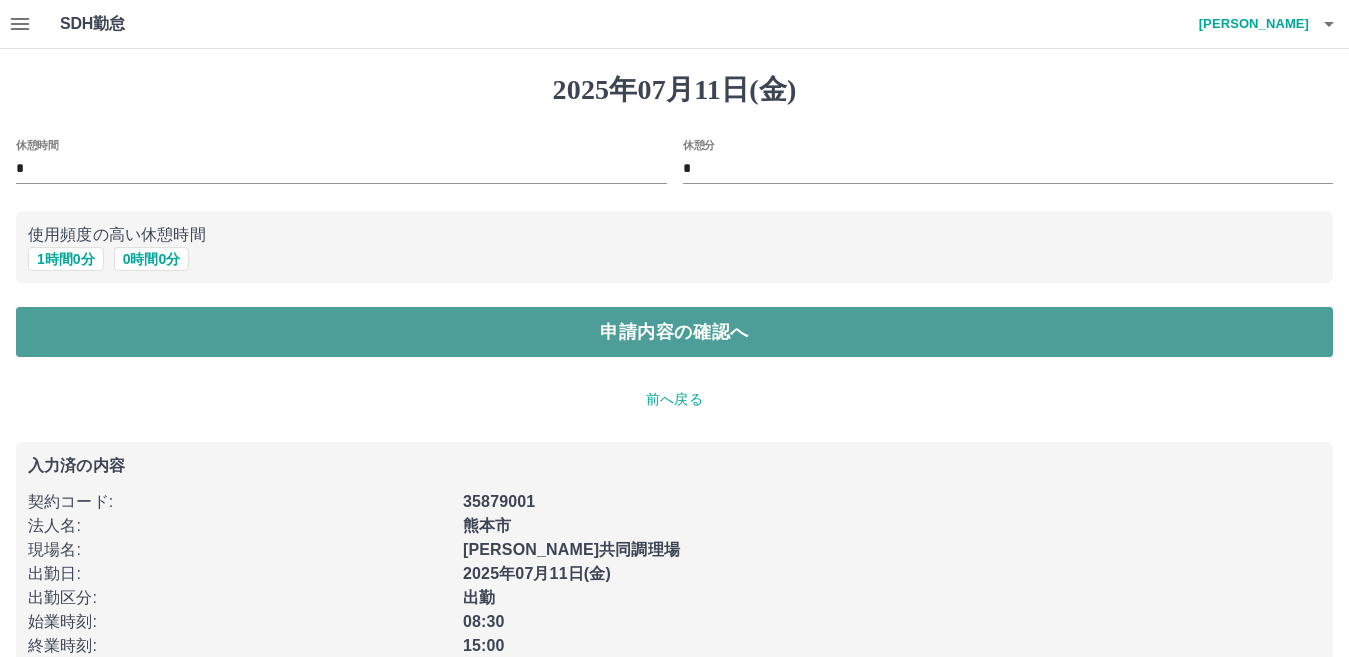 click on "申請内容の確認へ" at bounding box center [674, 332] 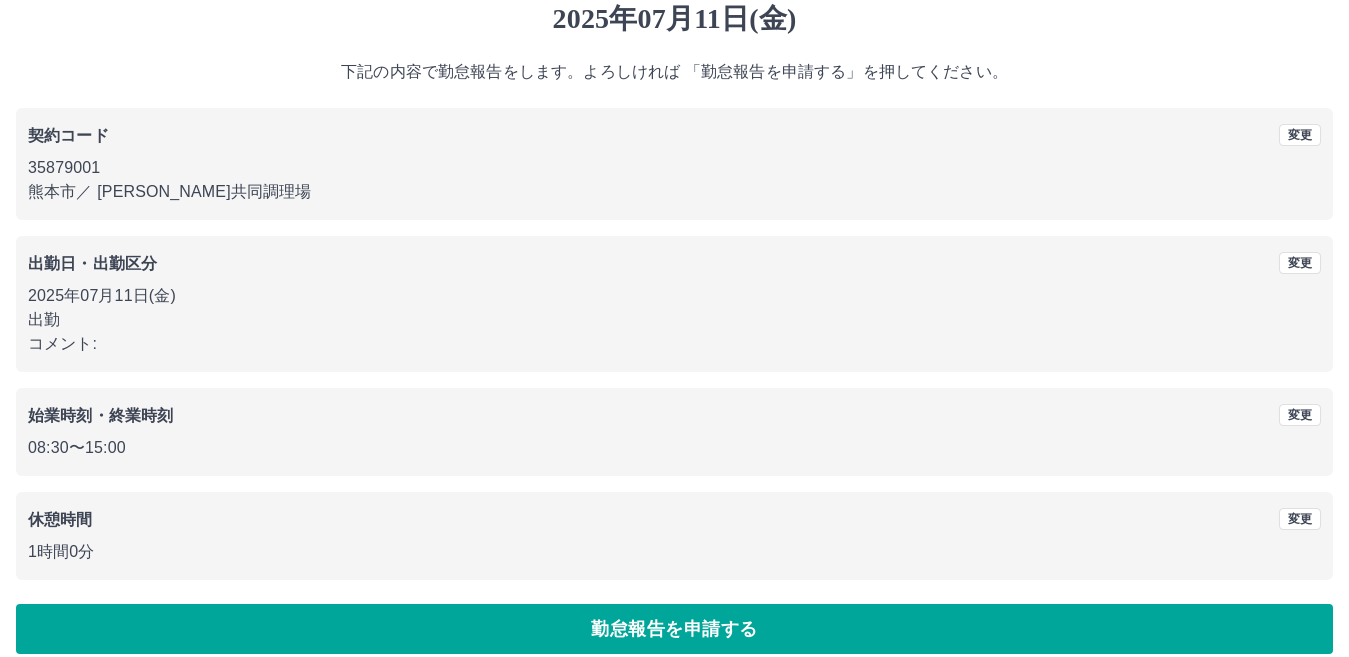 scroll, scrollTop: 92, scrollLeft: 0, axis: vertical 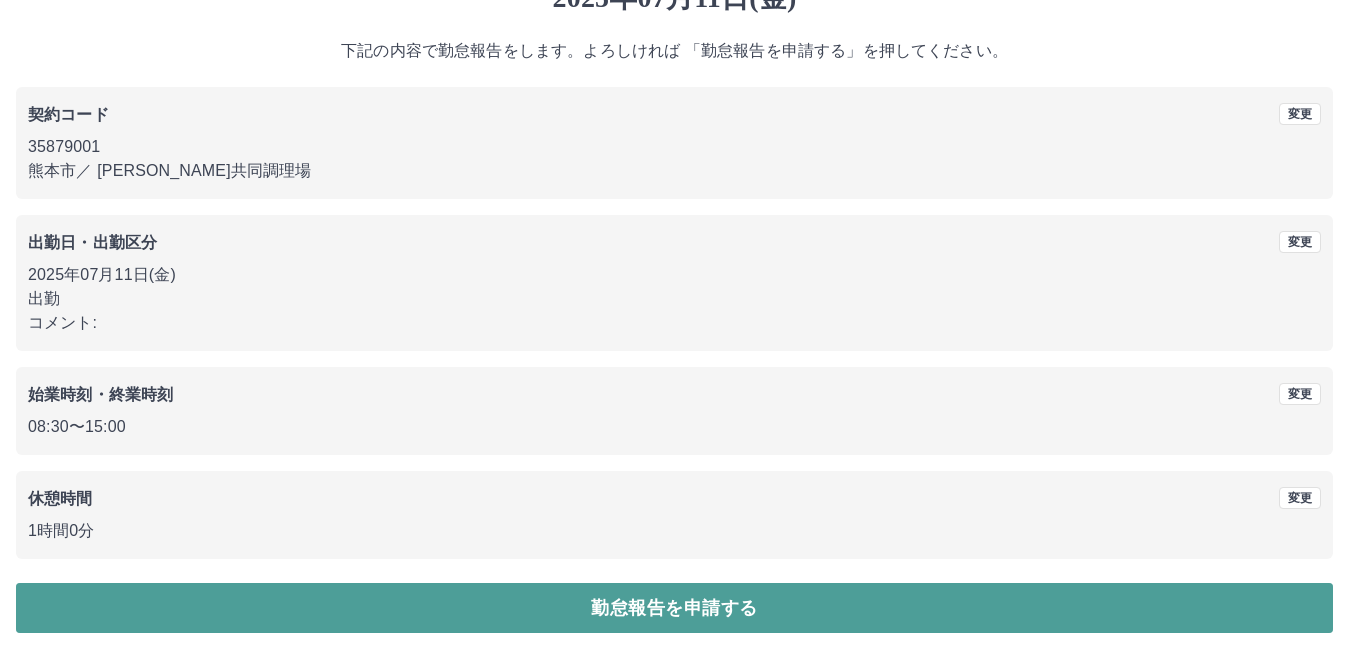 click on "勤怠報告を申請する" at bounding box center (674, 608) 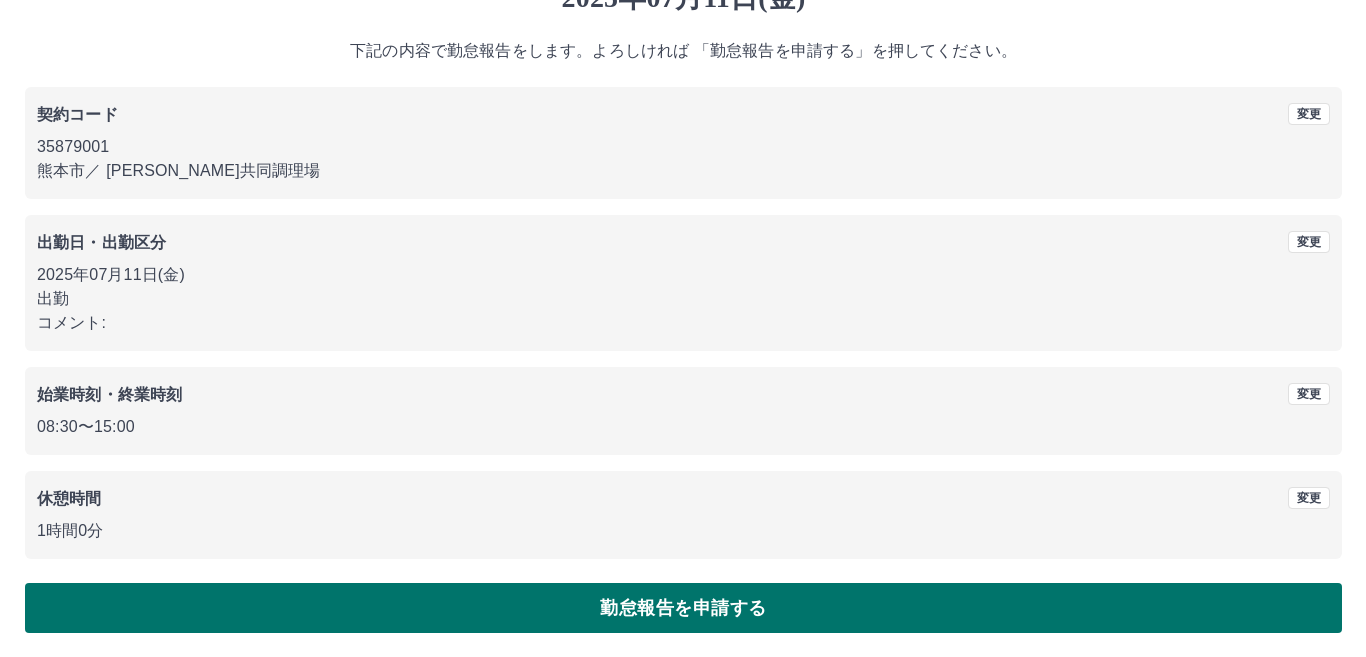 scroll, scrollTop: 0, scrollLeft: 0, axis: both 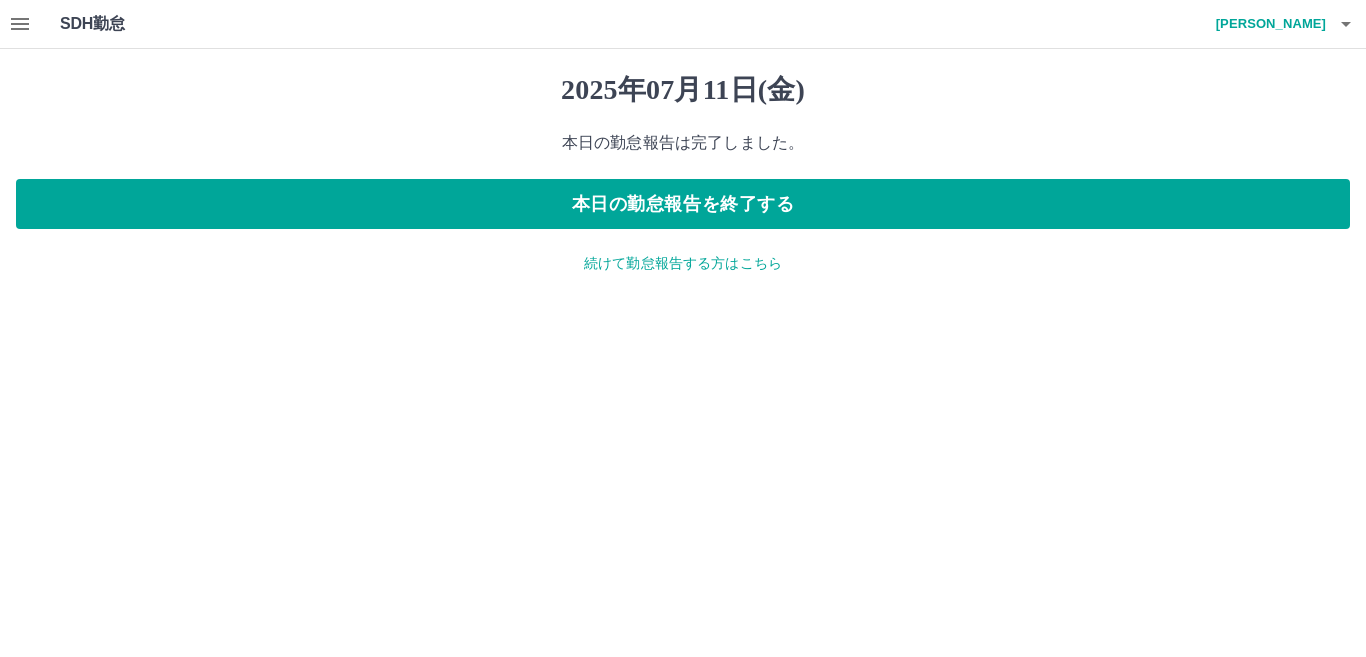 click on "続けて勤怠報告する方はこちら" at bounding box center (683, 263) 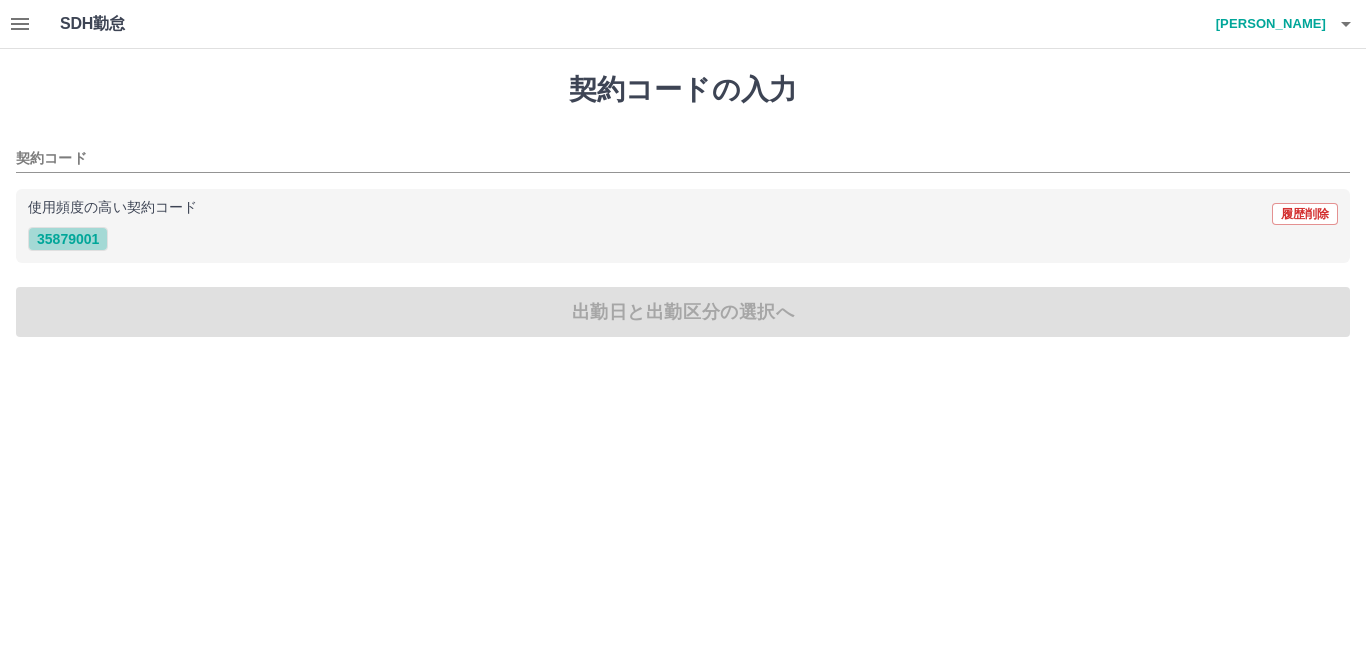 click on "35879001" at bounding box center (68, 239) 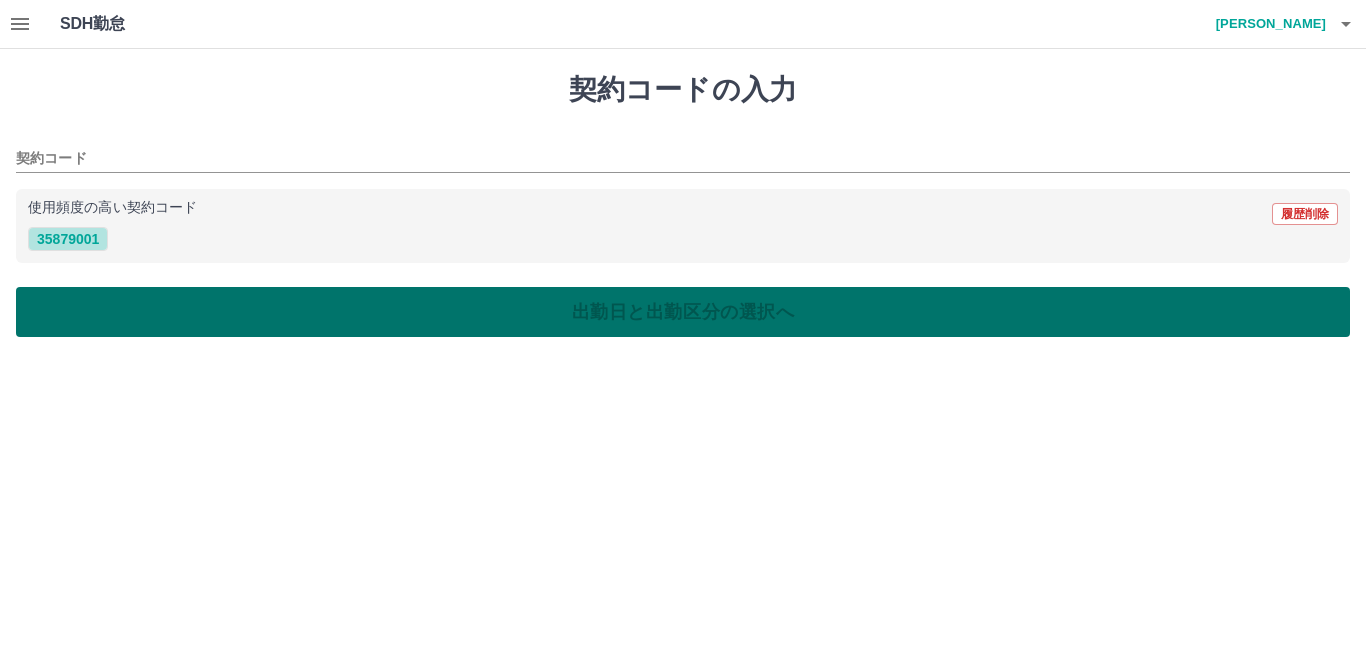 type on "********" 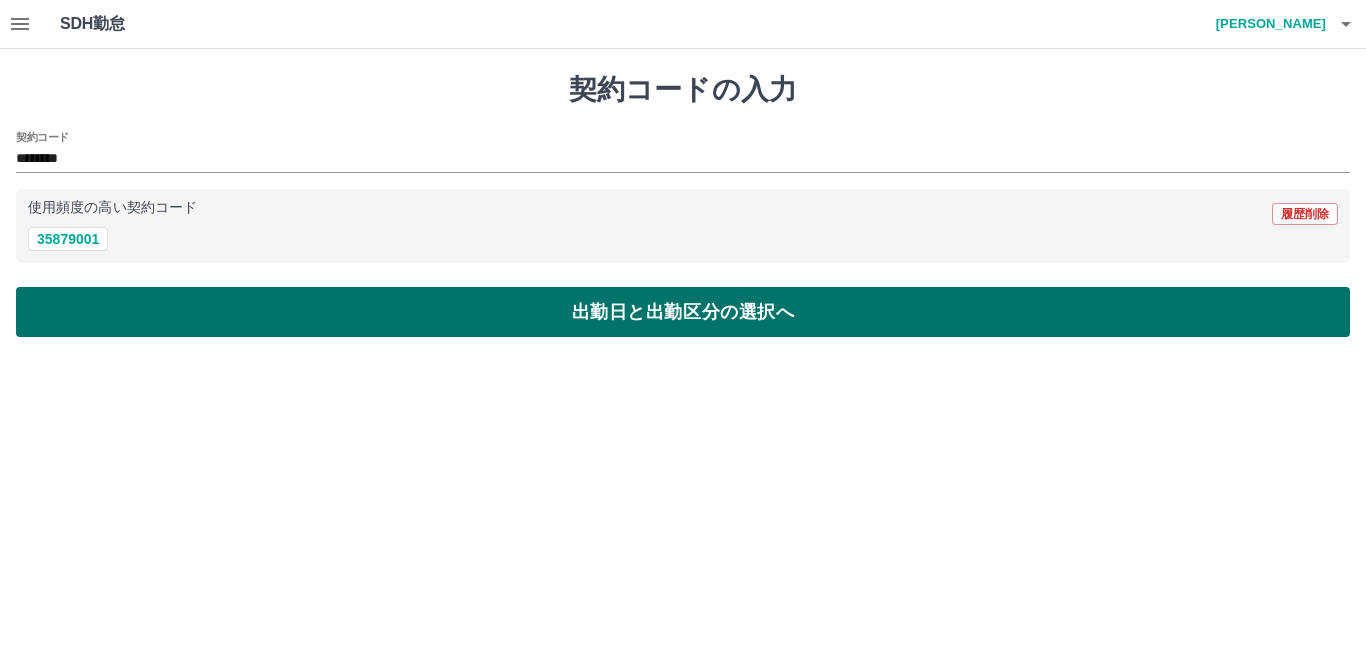 click on "出勤日と出勤区分の選択へ" at bounding box center [683, 312] 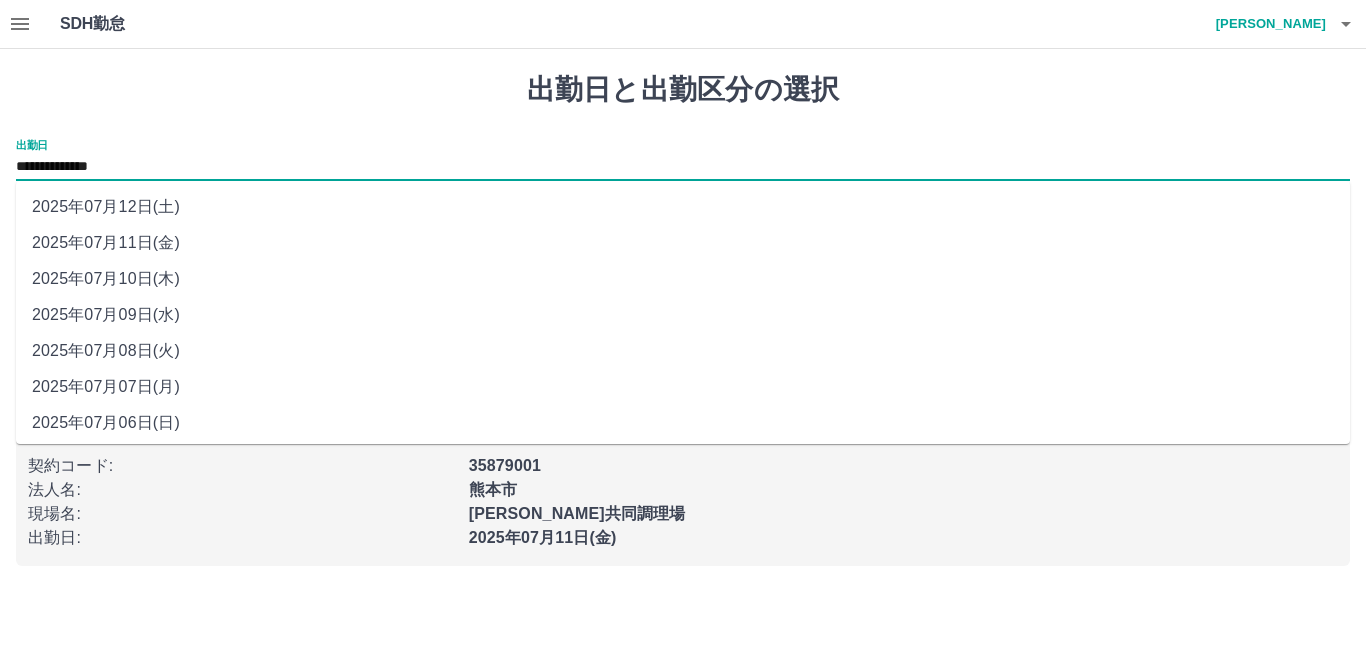 click on "**********" at bounding box center [683, 167] 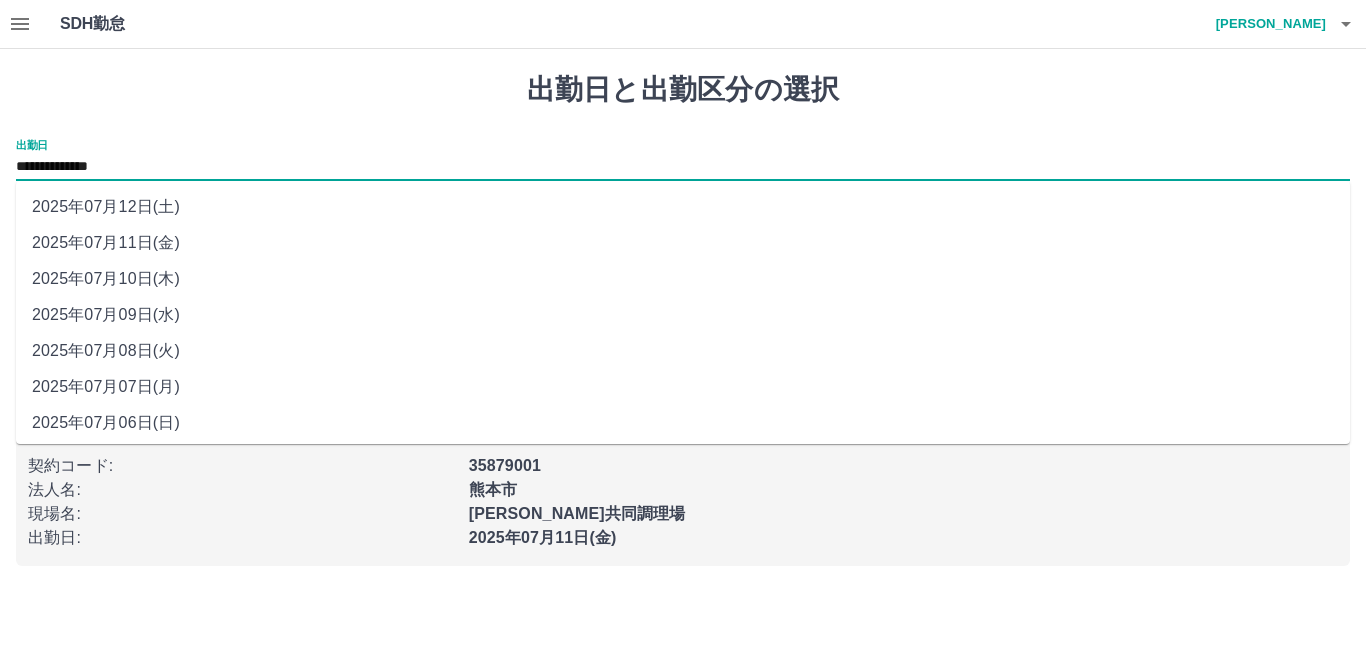 click on "2025年07月12日(土)" at bounding box center (683, 207) 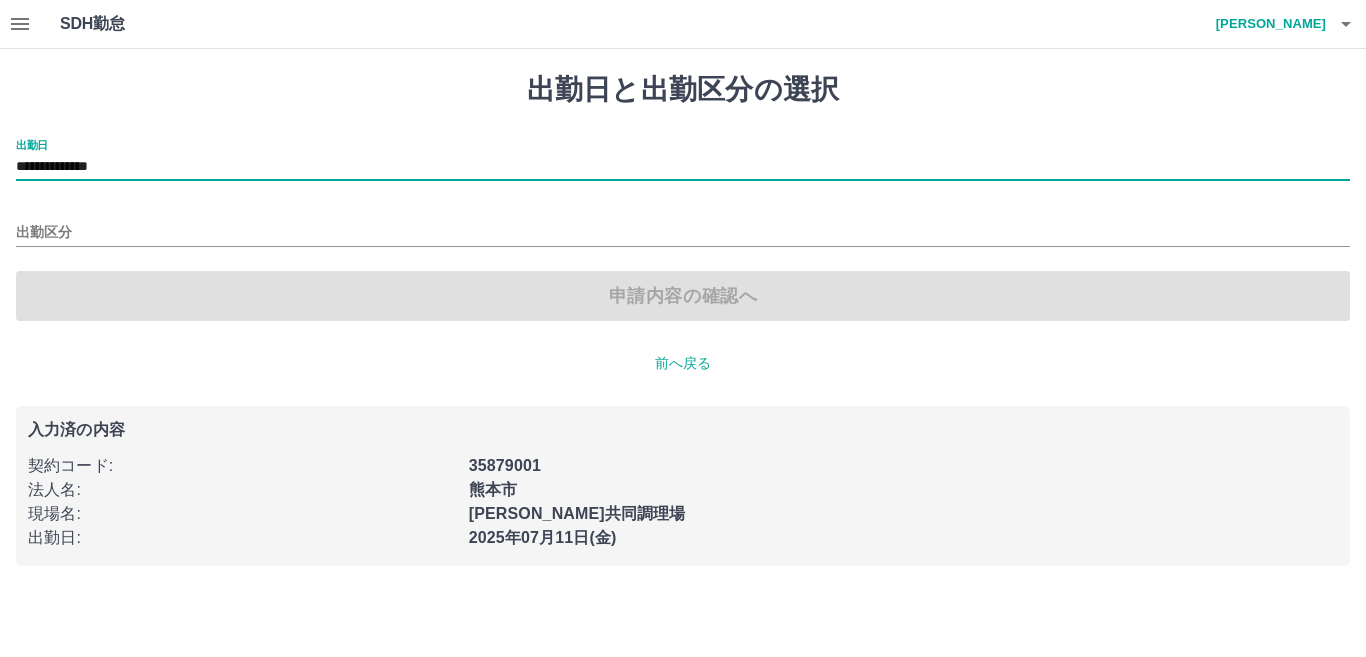 click on "出勤区分" at bounding box center (683, 226) 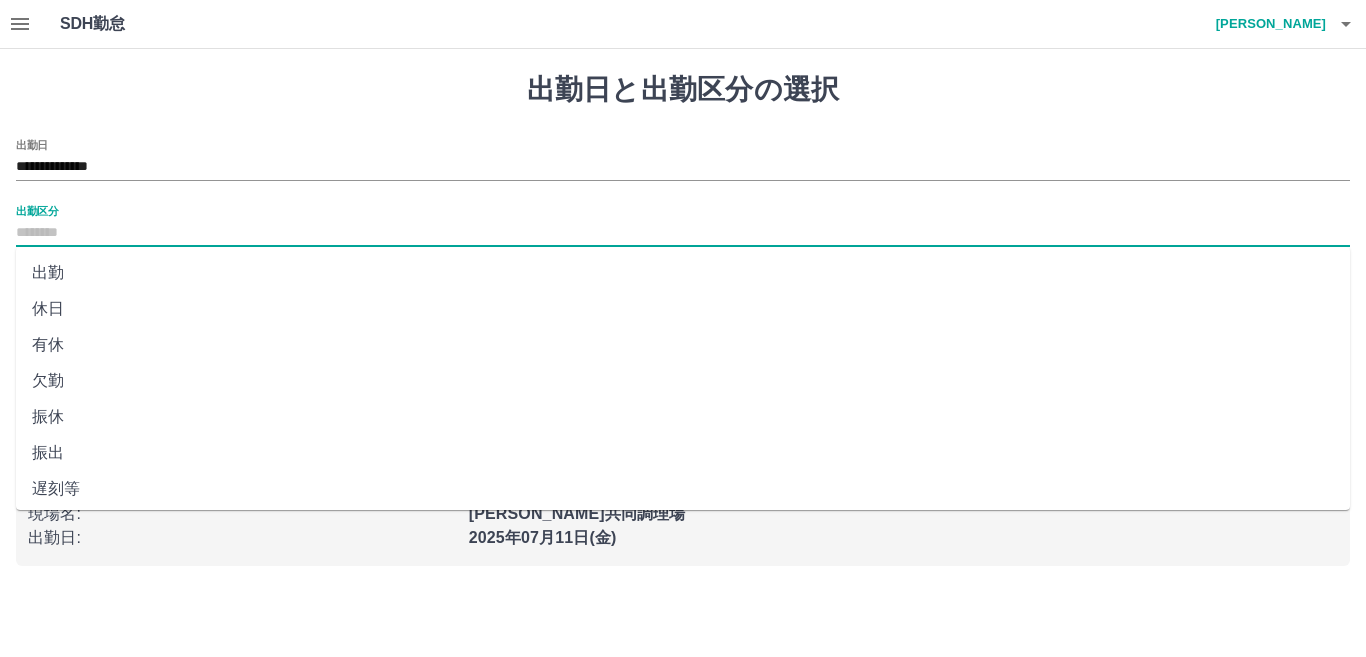 click on "出勤区分" at bounding box center (683, 233) 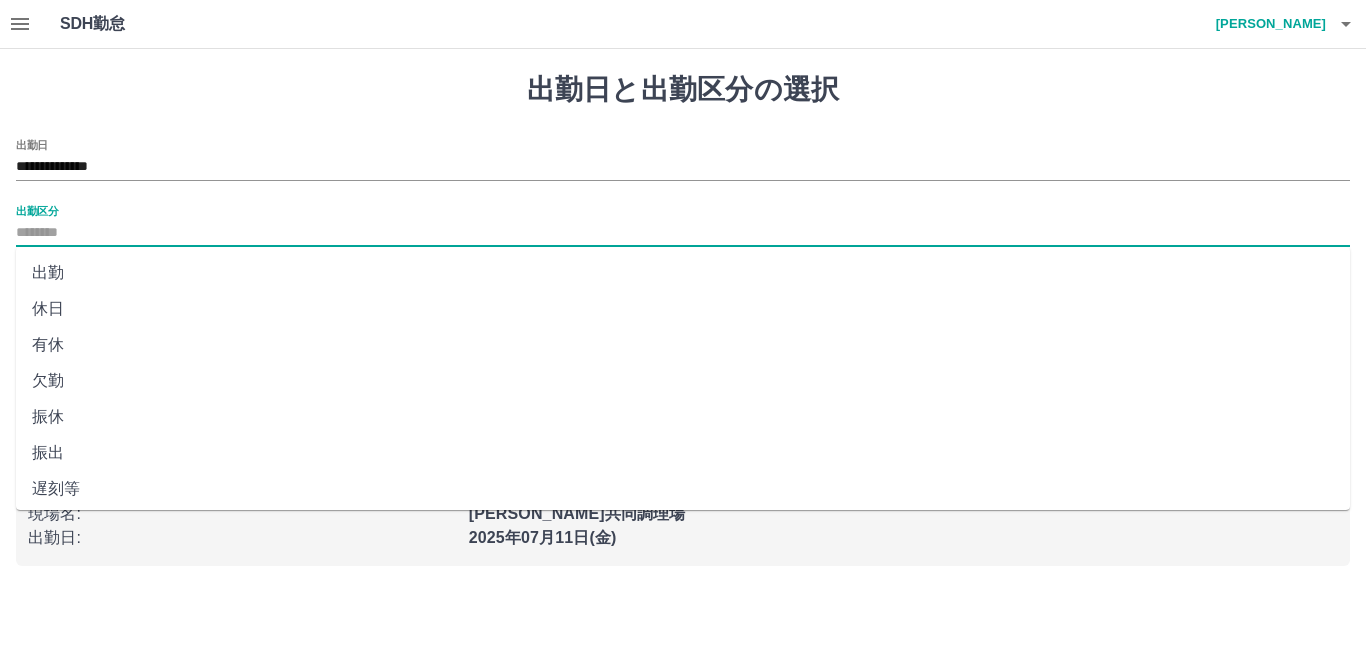 click on "休日" at bounding box center (683, 309) 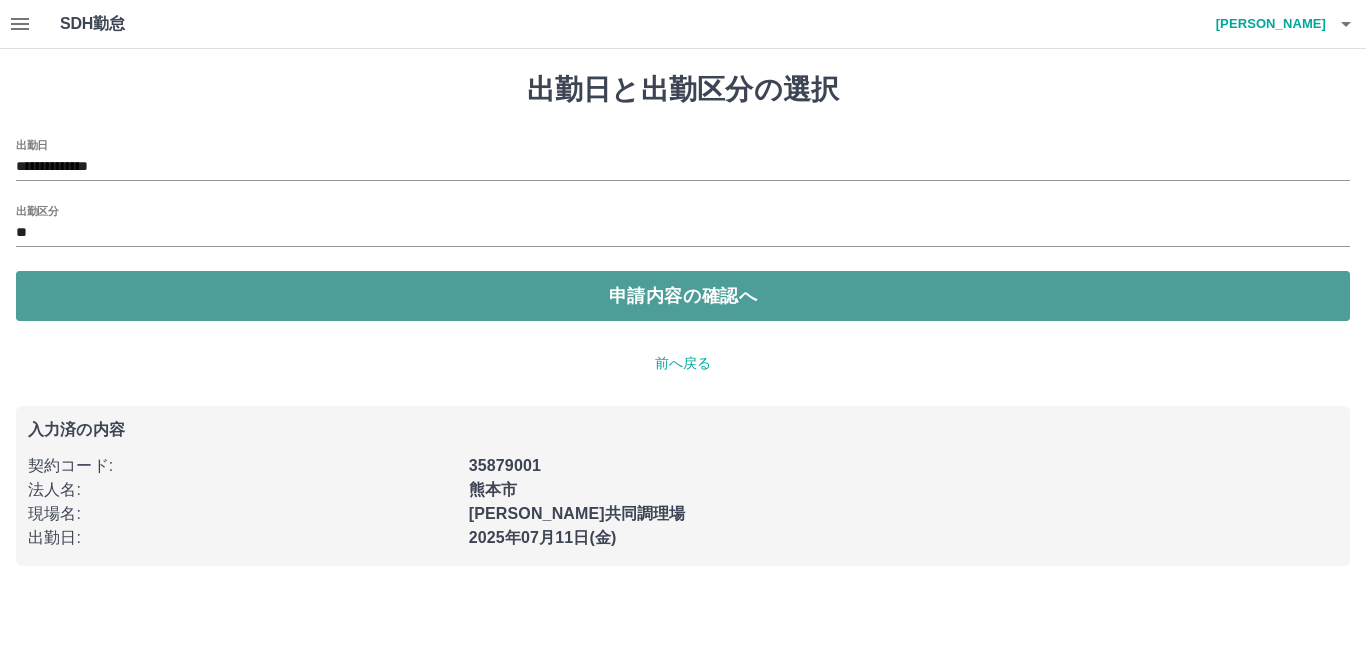 click on "申請内容の確認へ" at bounding box center (683, 296) 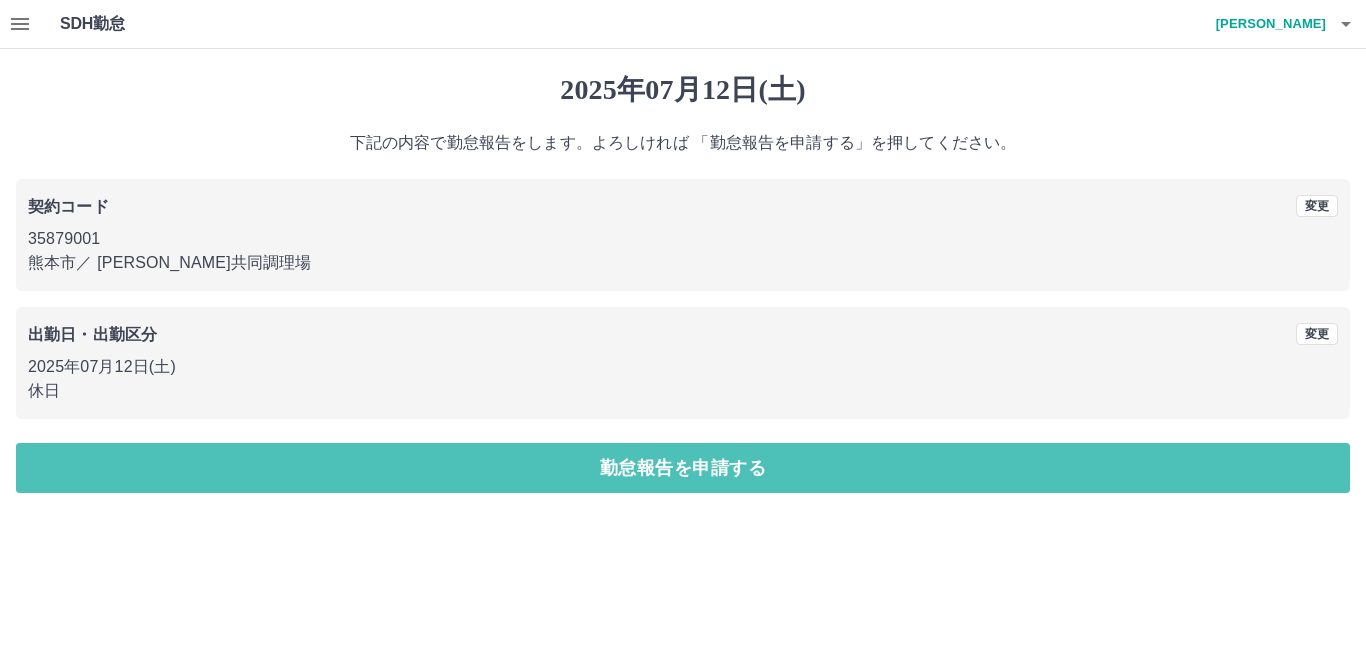 click on "勤怠報告を申請する" at bounding box center [683, 468] 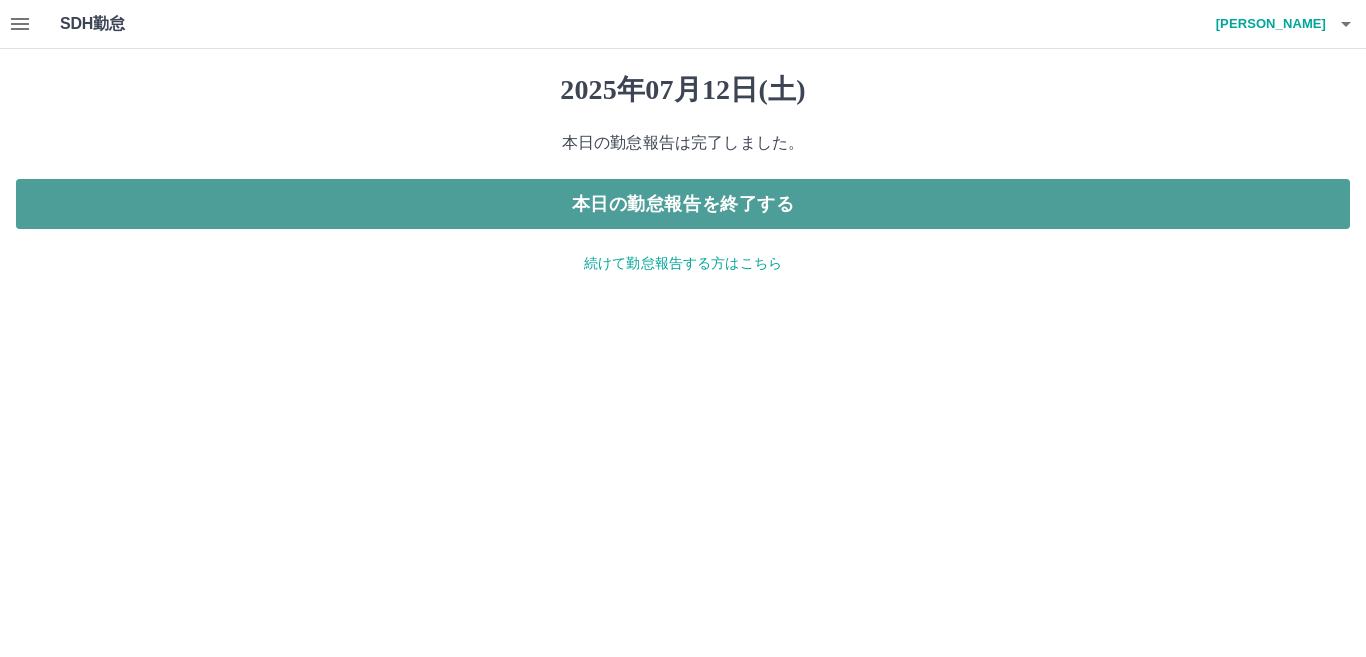 click on "本日の勤怠報告を終了する" at bounding box center [683, 204] 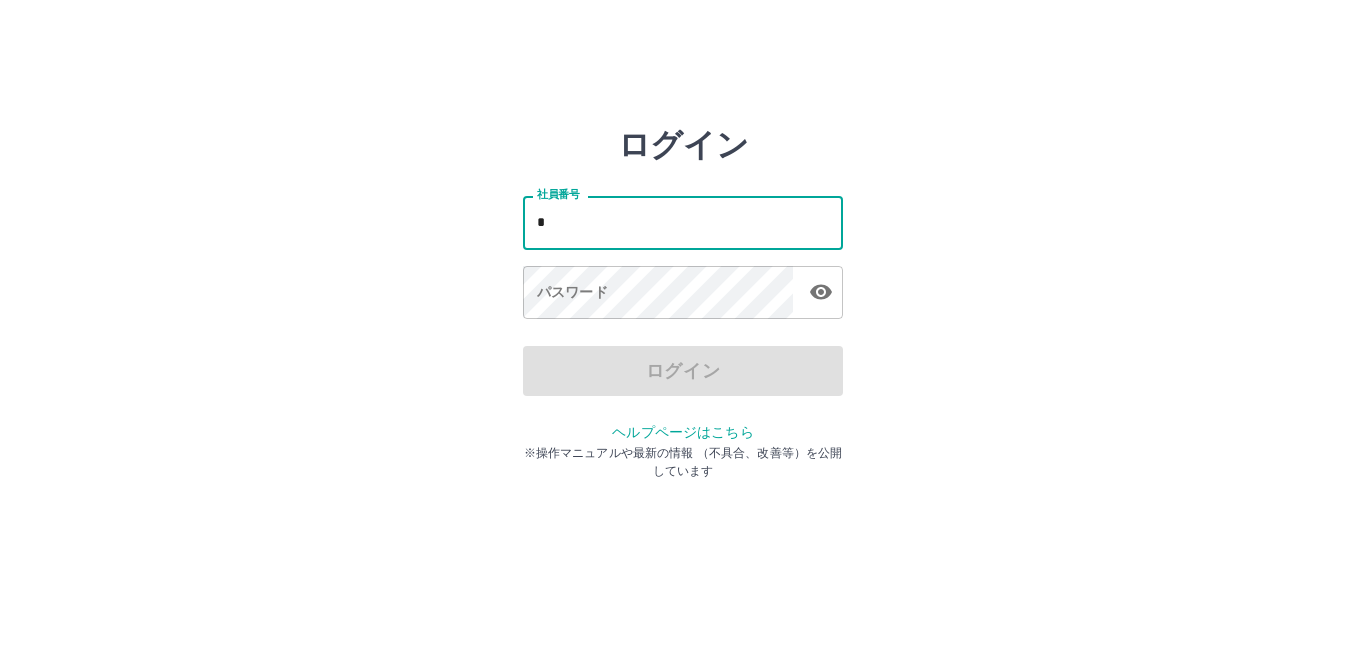 scroll, scrollTop: 0, scrollLeft: 0, axis: both 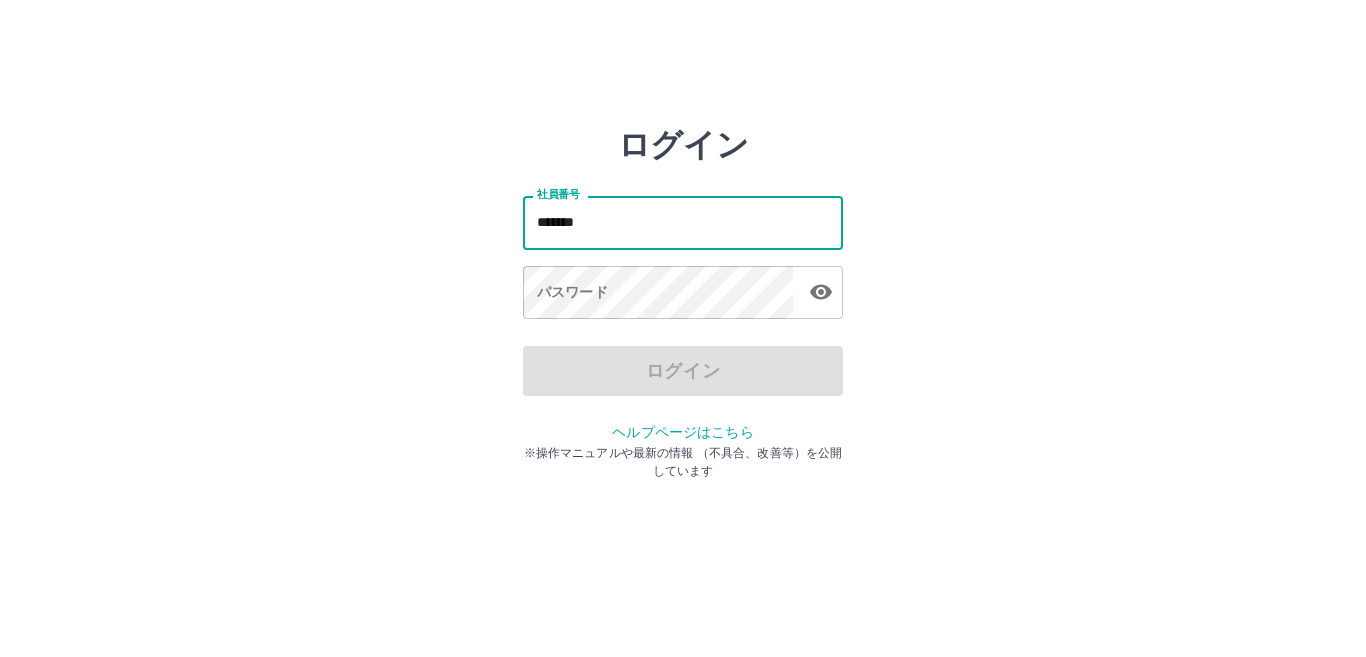 type on "*******" 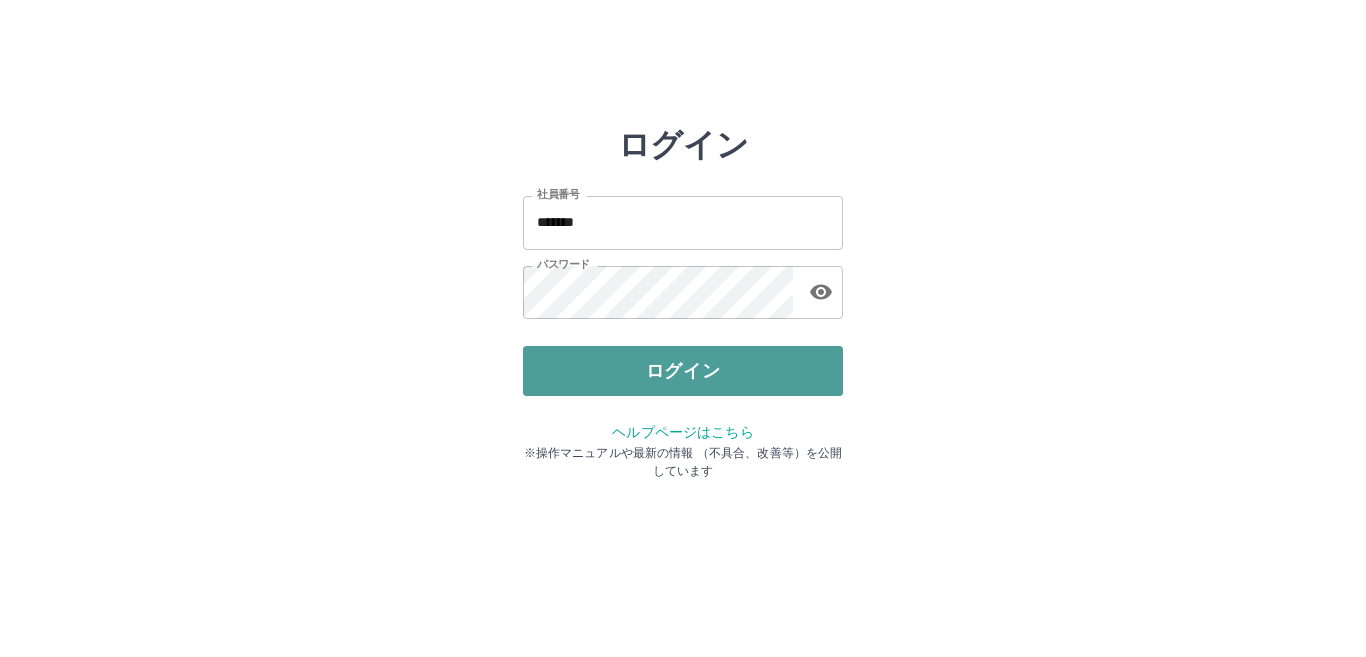 click on "ログイン" at bounding box center [683, 371] 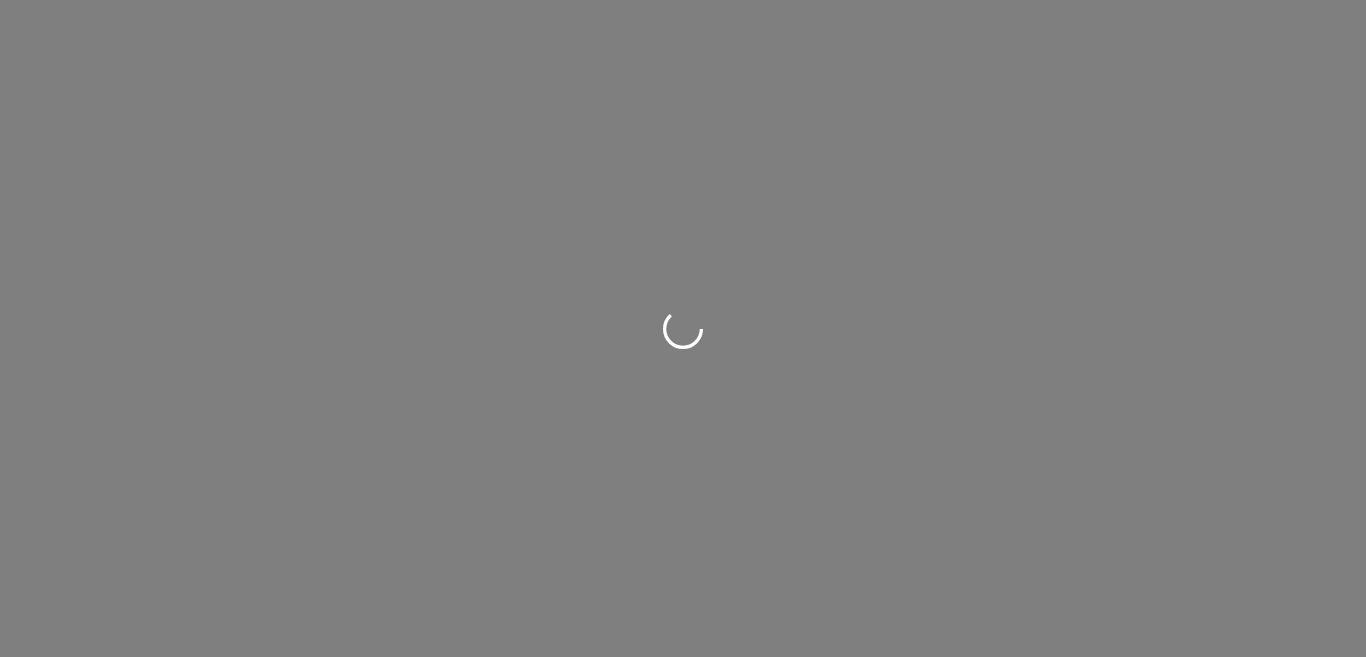 scroll, scrollTop: 0, scrollLeft: 0, axis: both 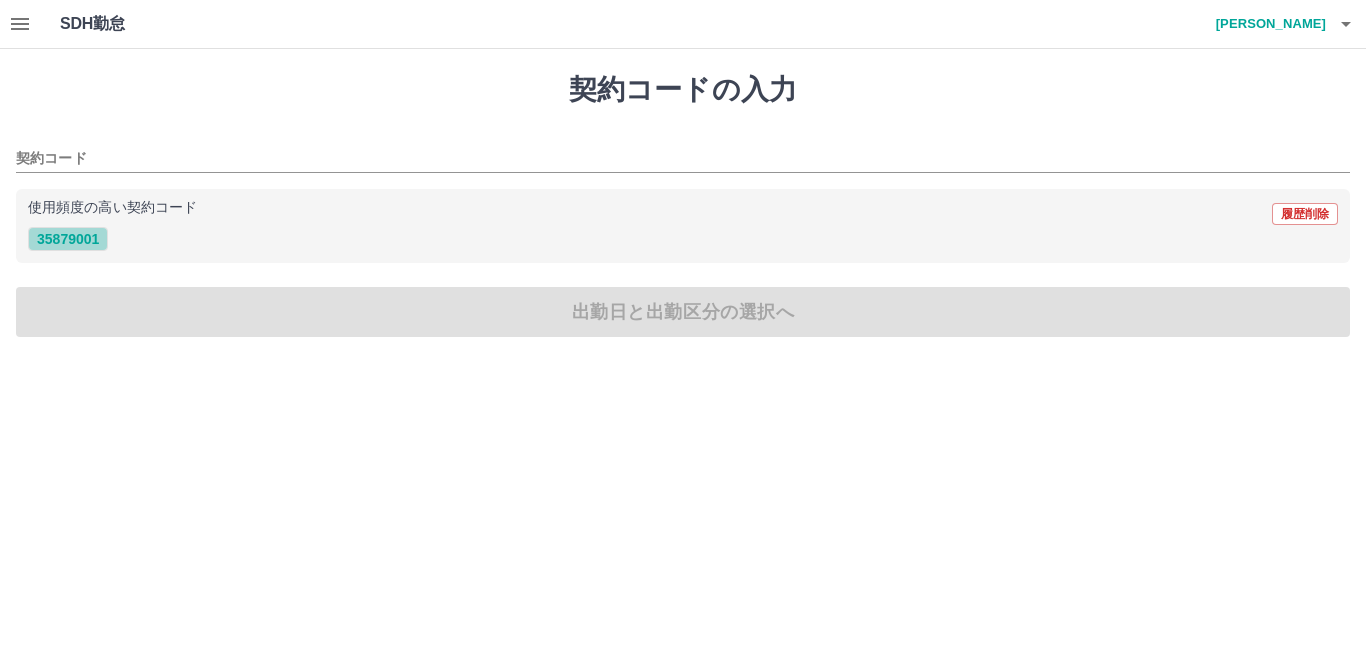 click on "35879001" at bounding box center [68, 239] 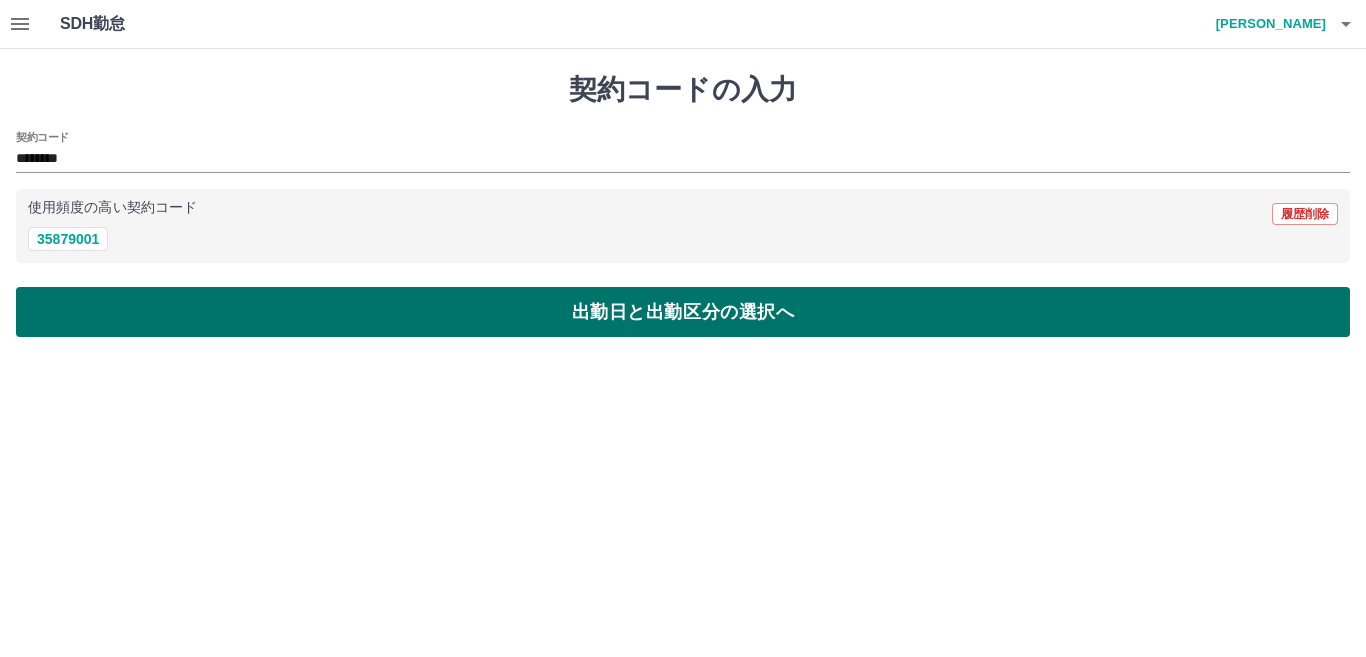 click on "出勤日と出勤区分の選択へ" at bounding box center (683, 312) 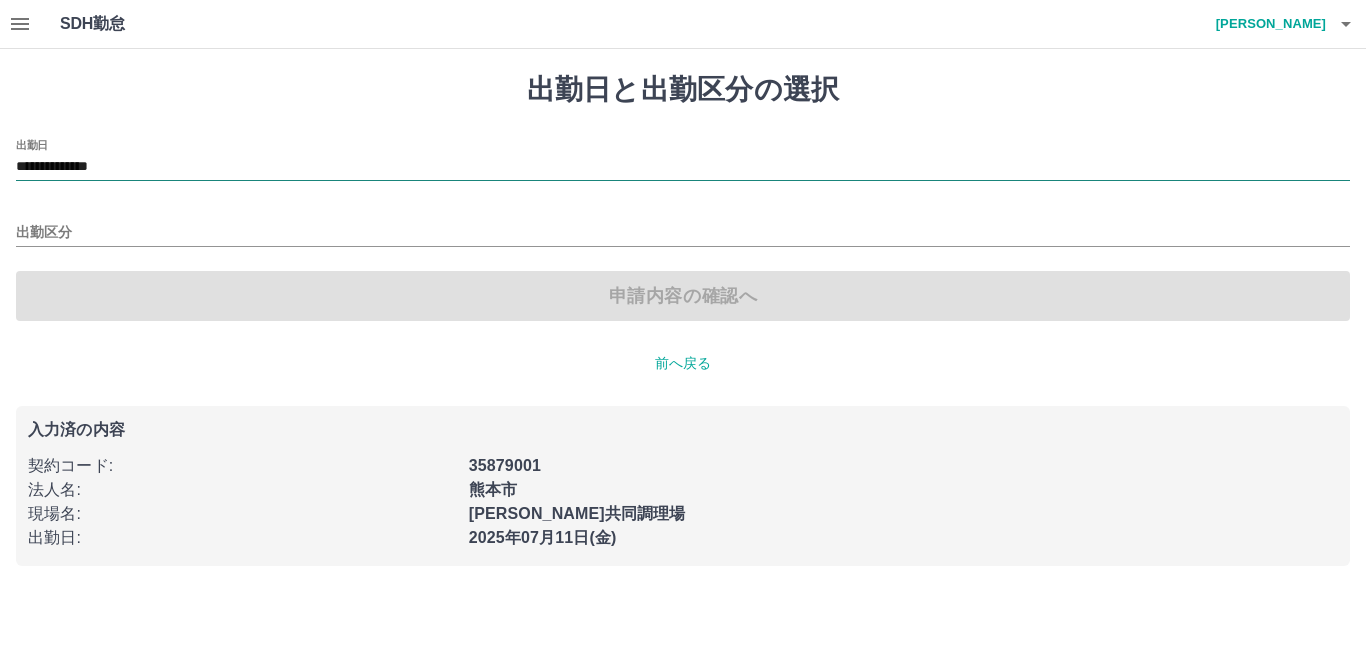 click on "**********" at bounding box center [683, 167] 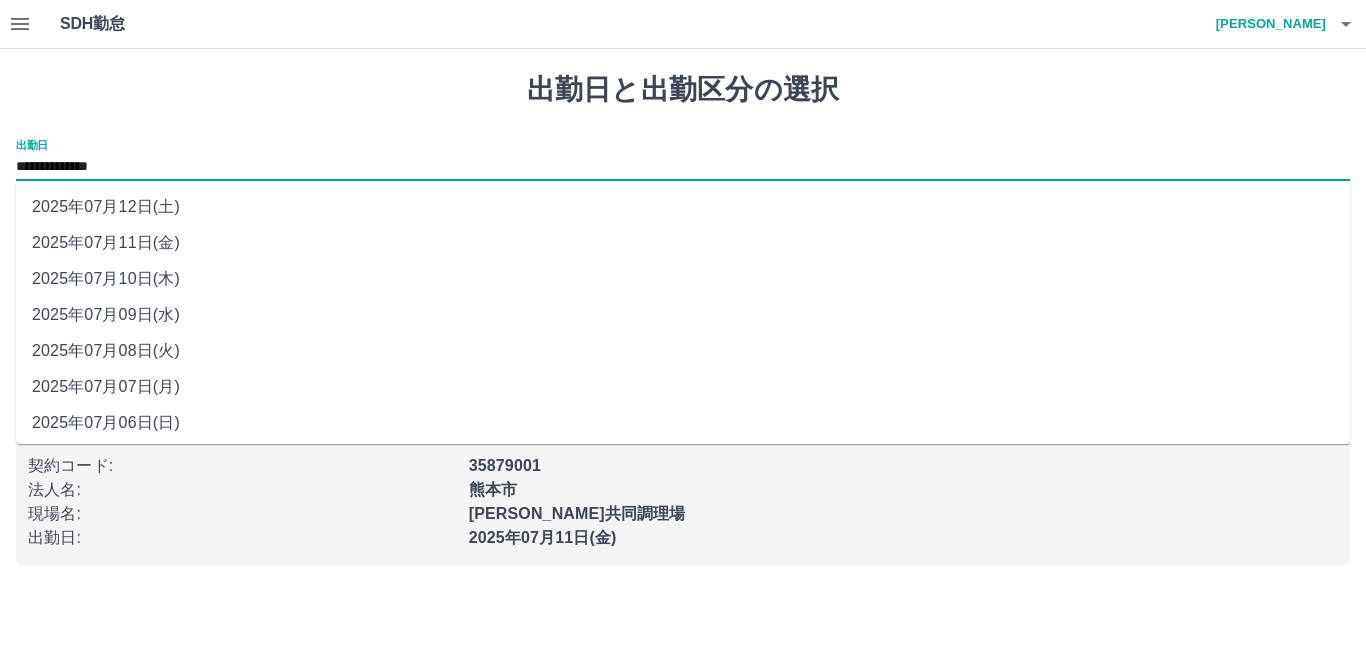 click on "2025年07月12日(土)" at bounding box center [683, 207] 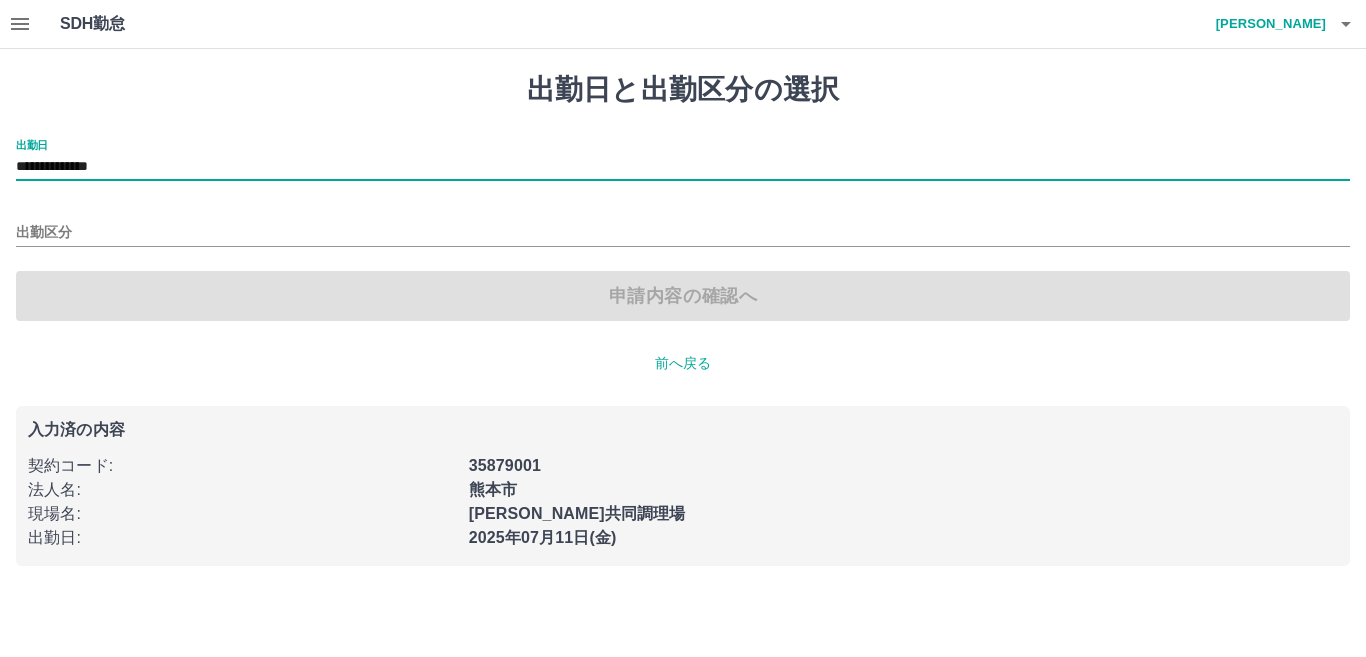 click on "出勤区分" at bounding box center [683, 226] 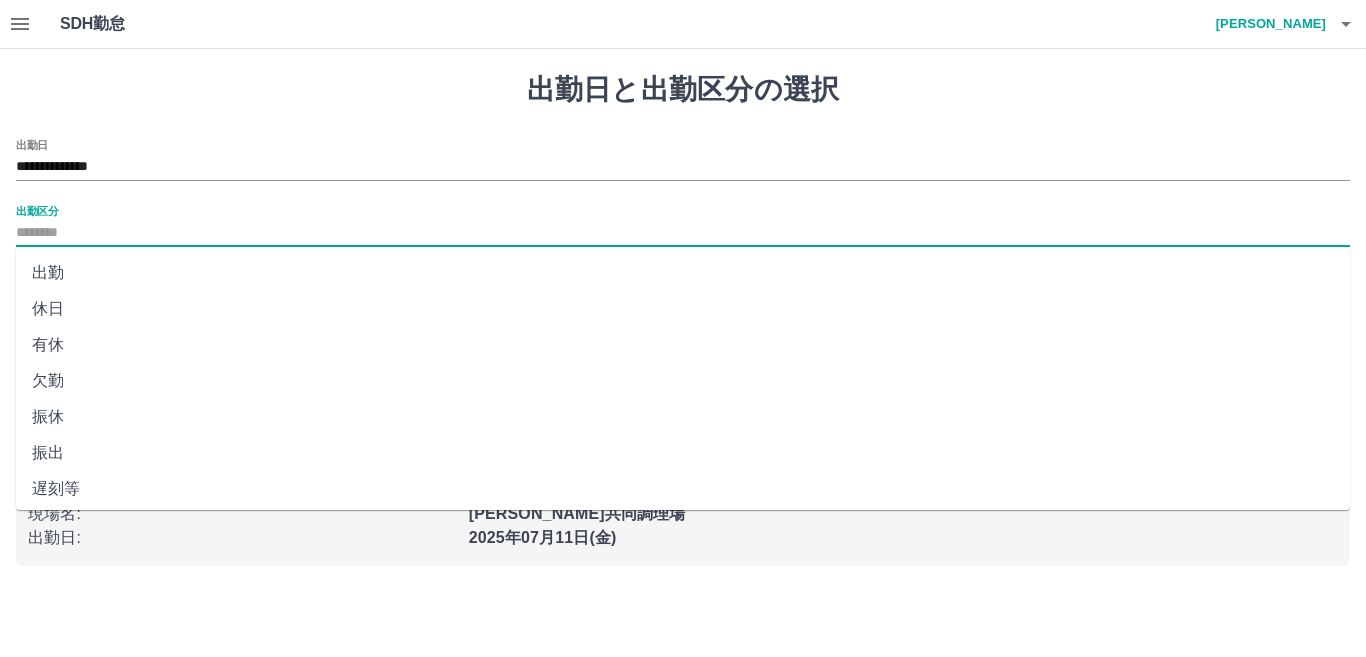 click on "出勤区分" at bounding box center [683, 233] 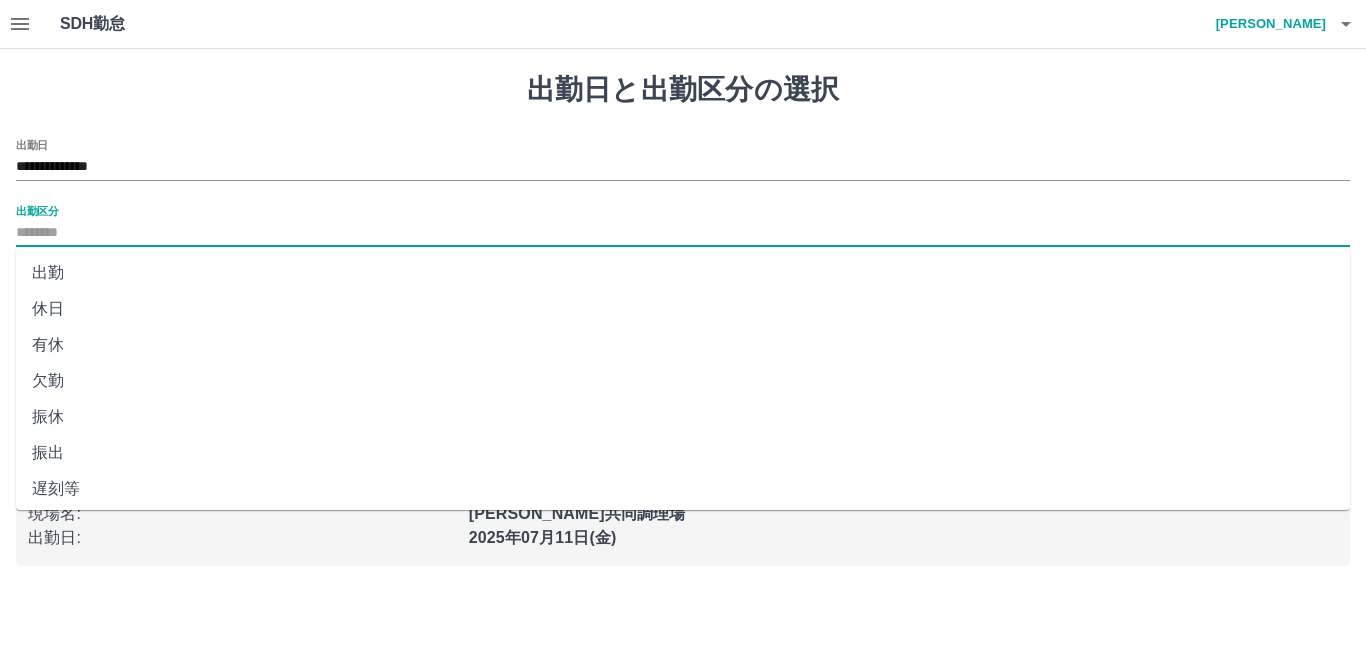 click on "休日" at bounding box center [683, 309] 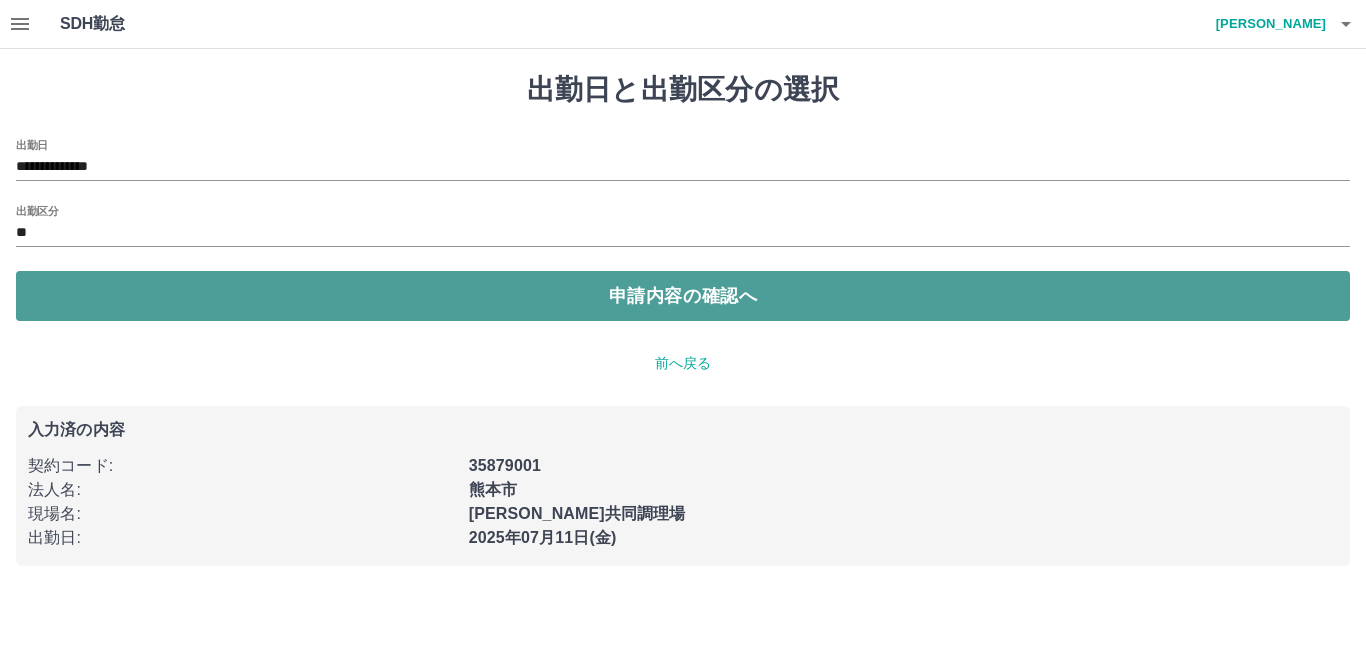 click on "申請内容の確認へ" at bounding box center [683, 296] 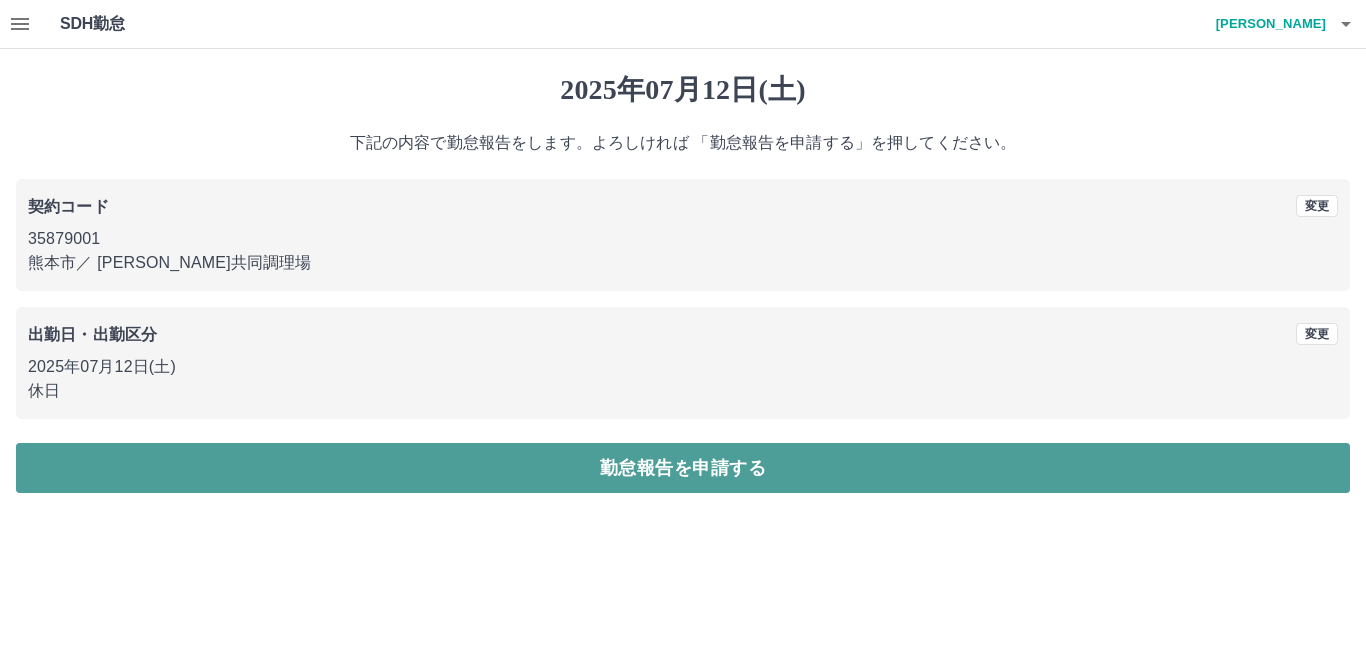 click on "勤怠報告を申請する" at bounding box center [683, 468] 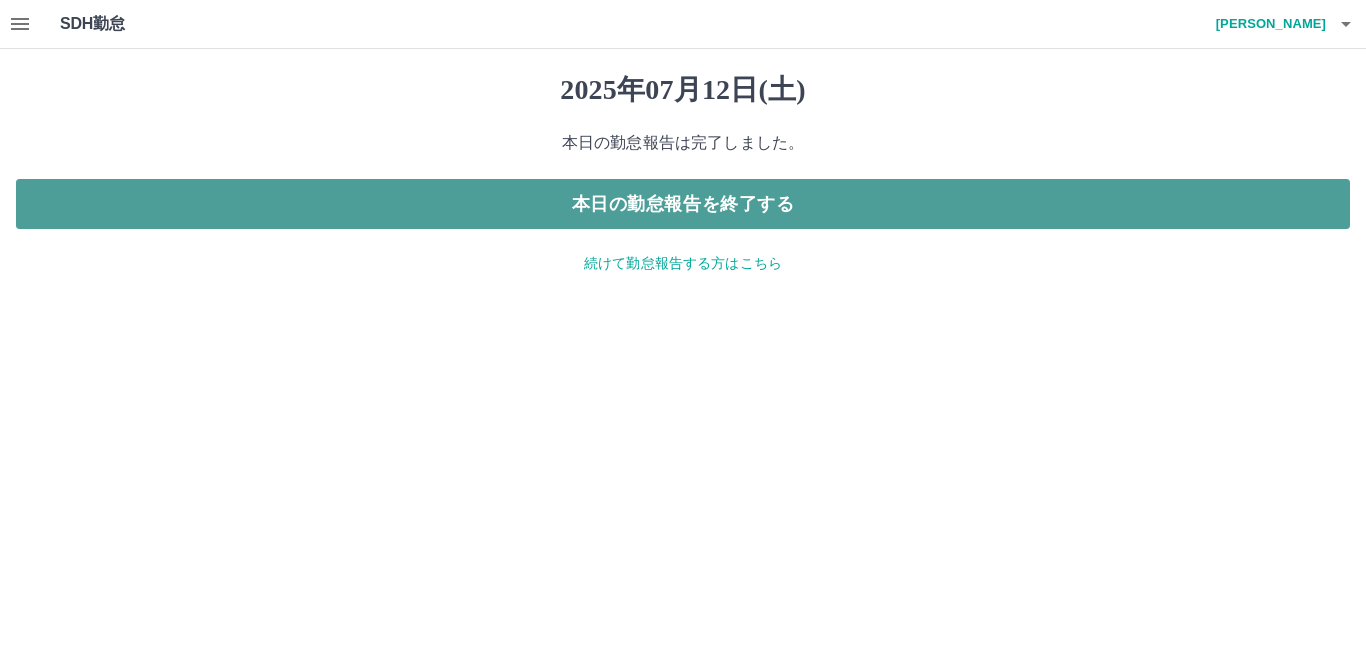 click on "本日の勤怠報告を終了する" at bounding box center [683, 204] 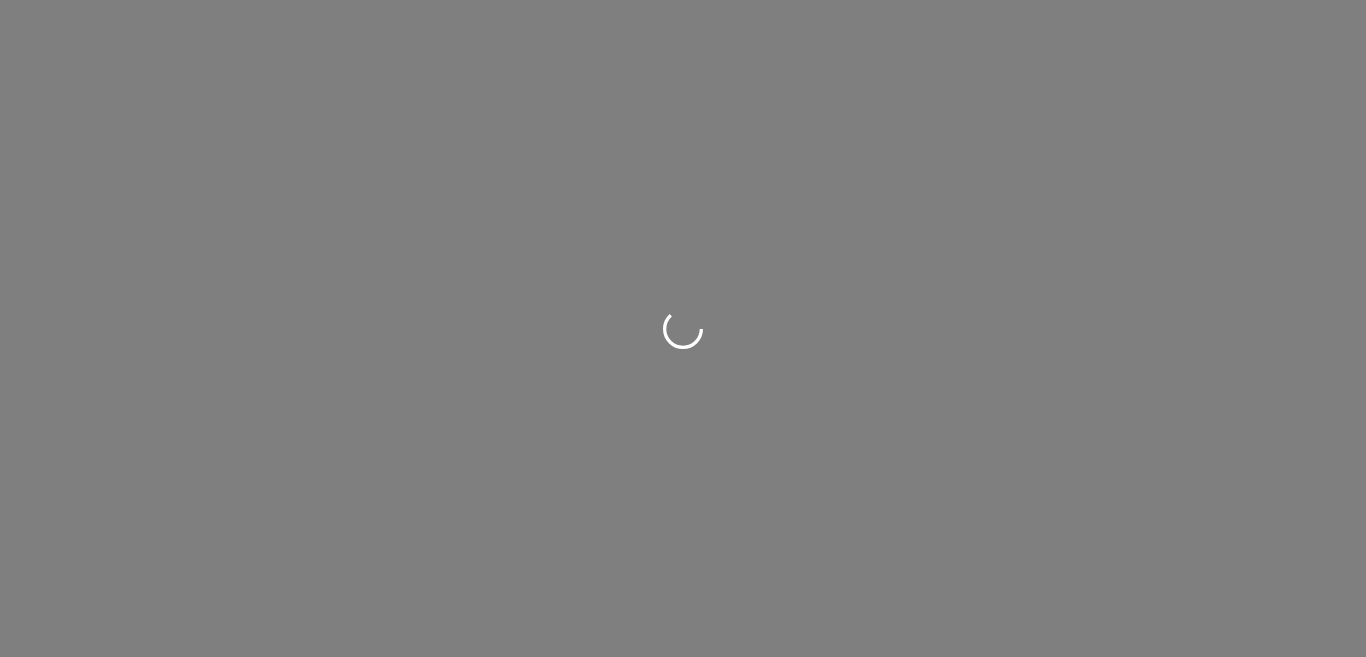 scroll, scrollTop: 0, scrollLeft: 0, axis: both 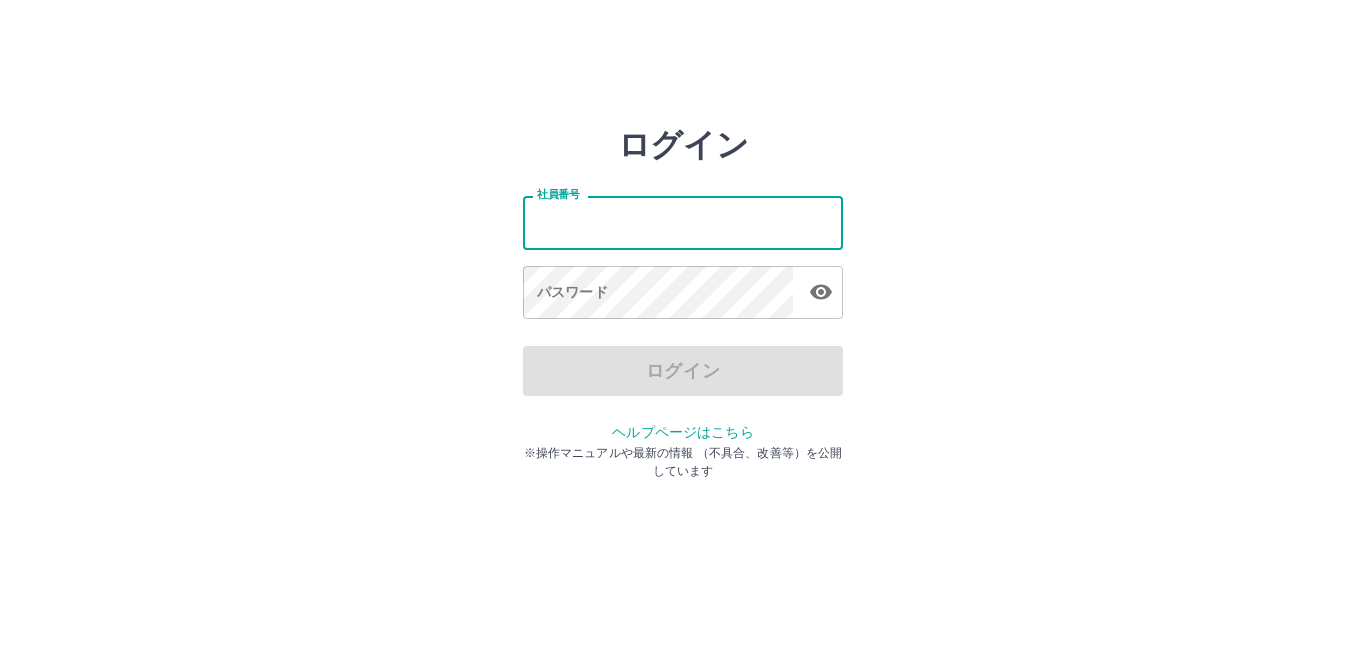 click on "社員番号" at bounding box center (683, 222) 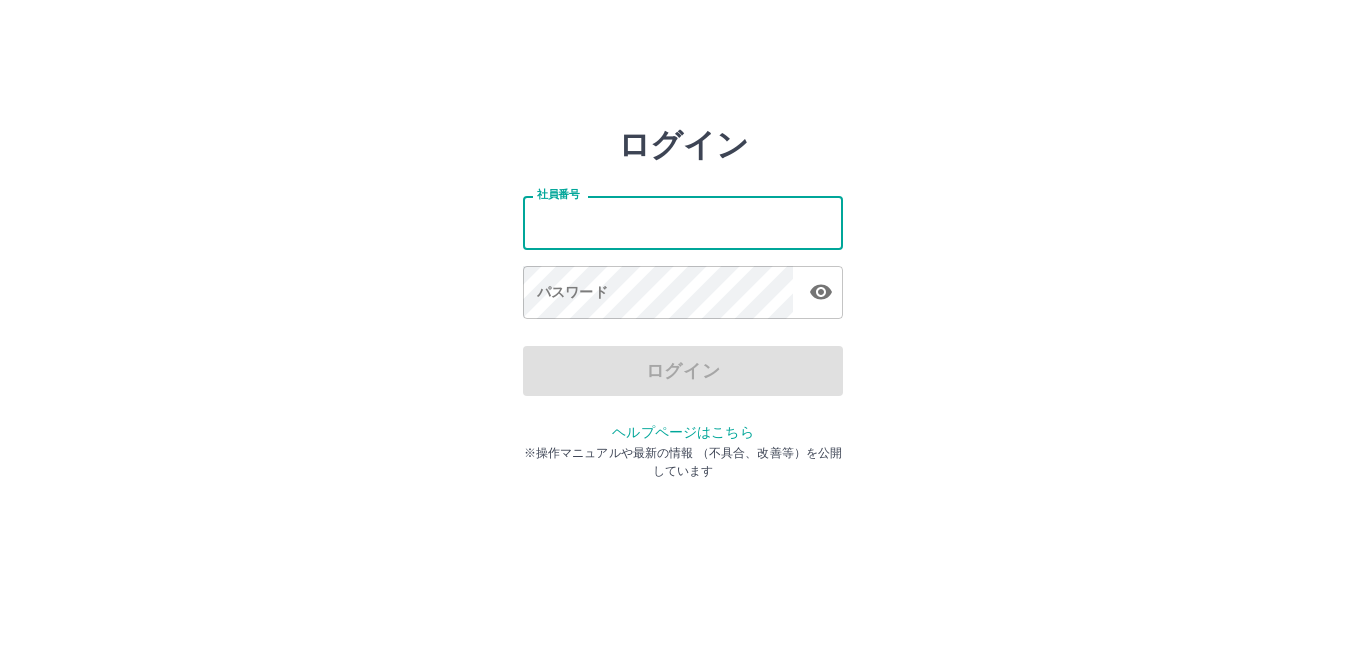 type on "*******" 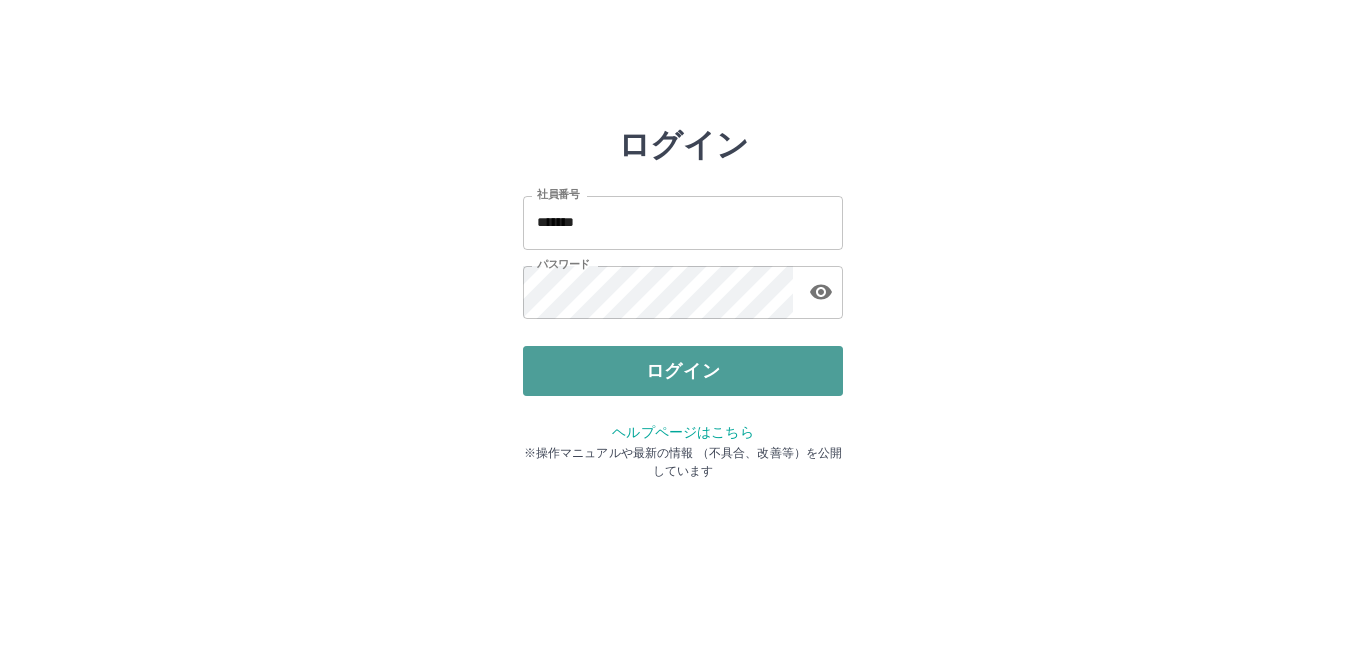 click on "ログイン" at bounding box center [683, 371] 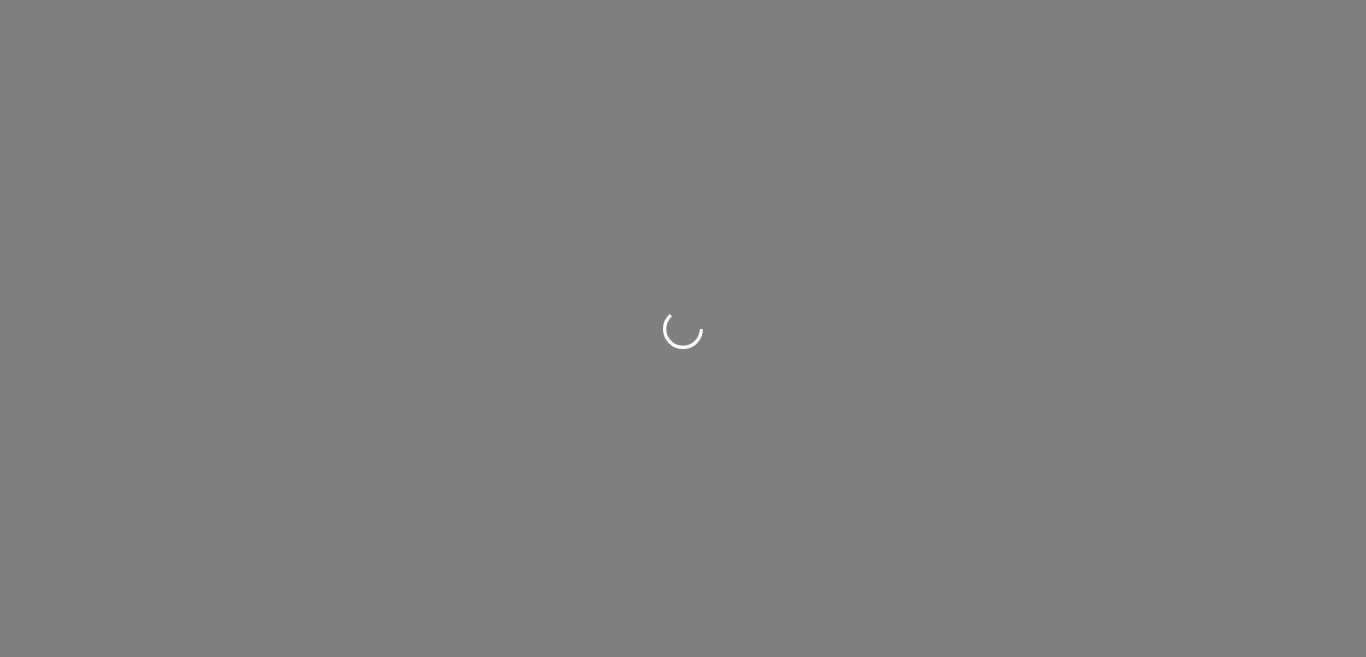 scroll, scrollTop: 0, scrollLeft: 0, axis: both 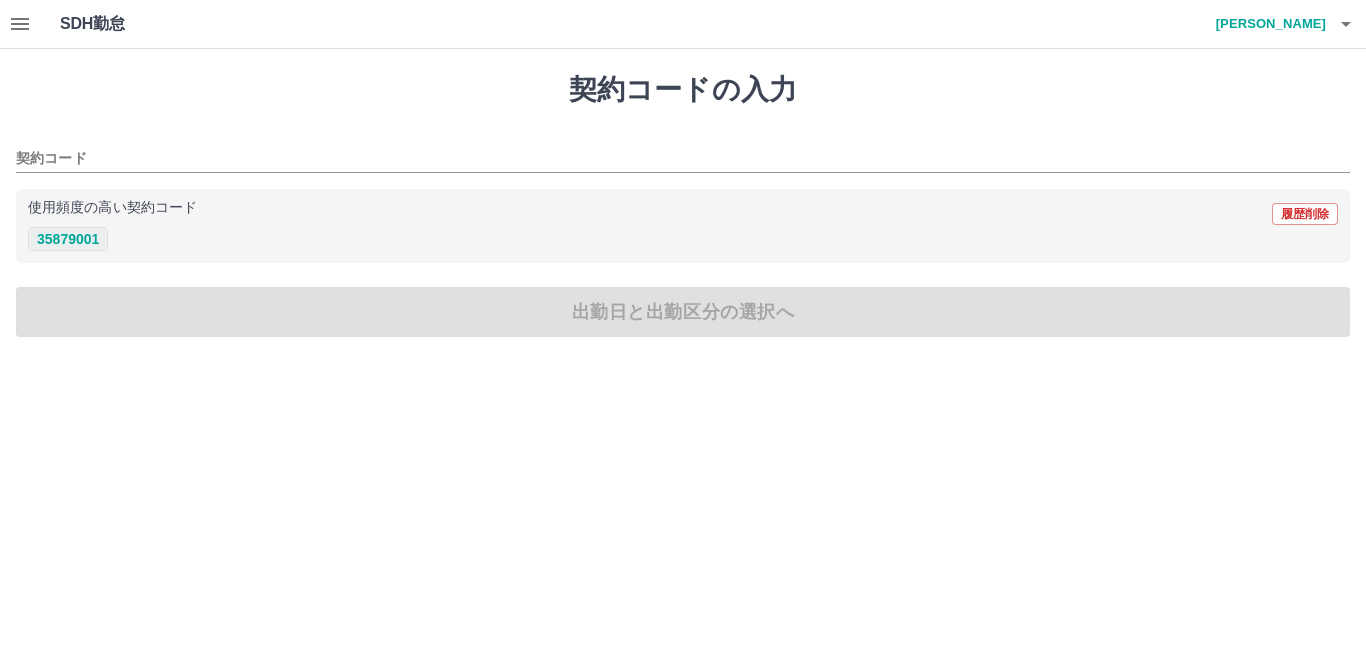 click on "35879001" at bounding box center (68, 239) 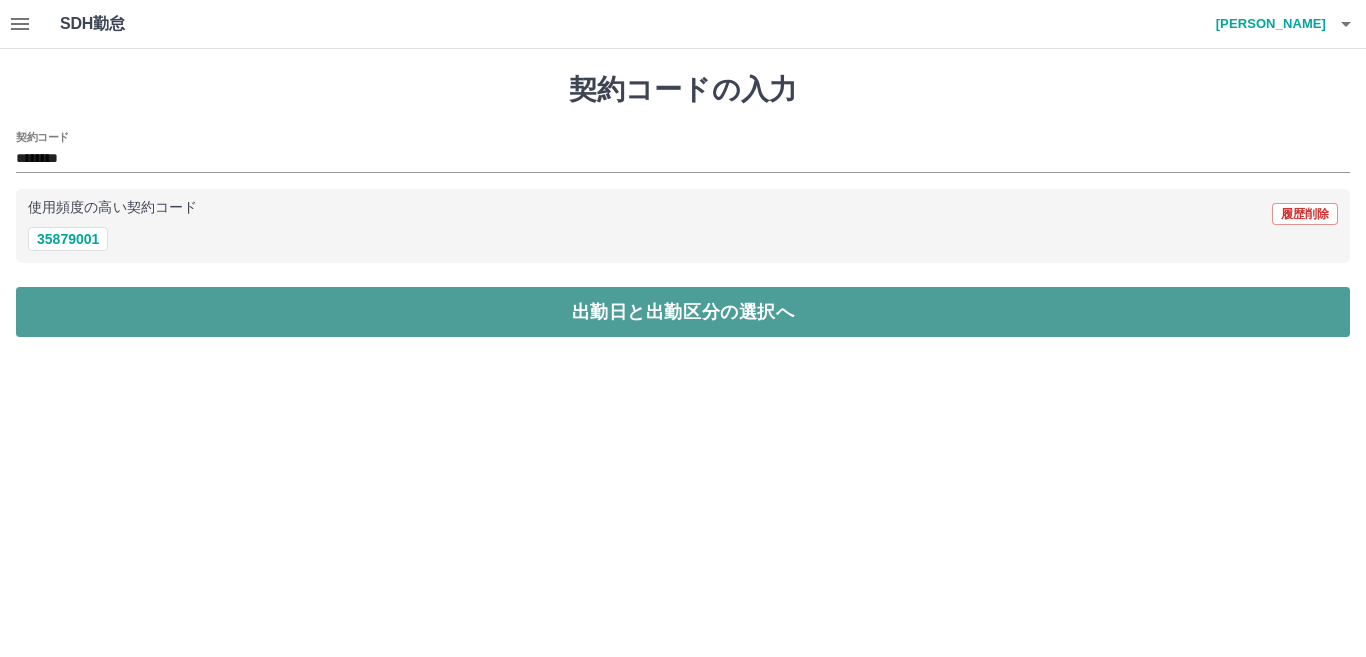 click on "出勤日と出勤区分の選択へ" at bounding box center [683, 312] 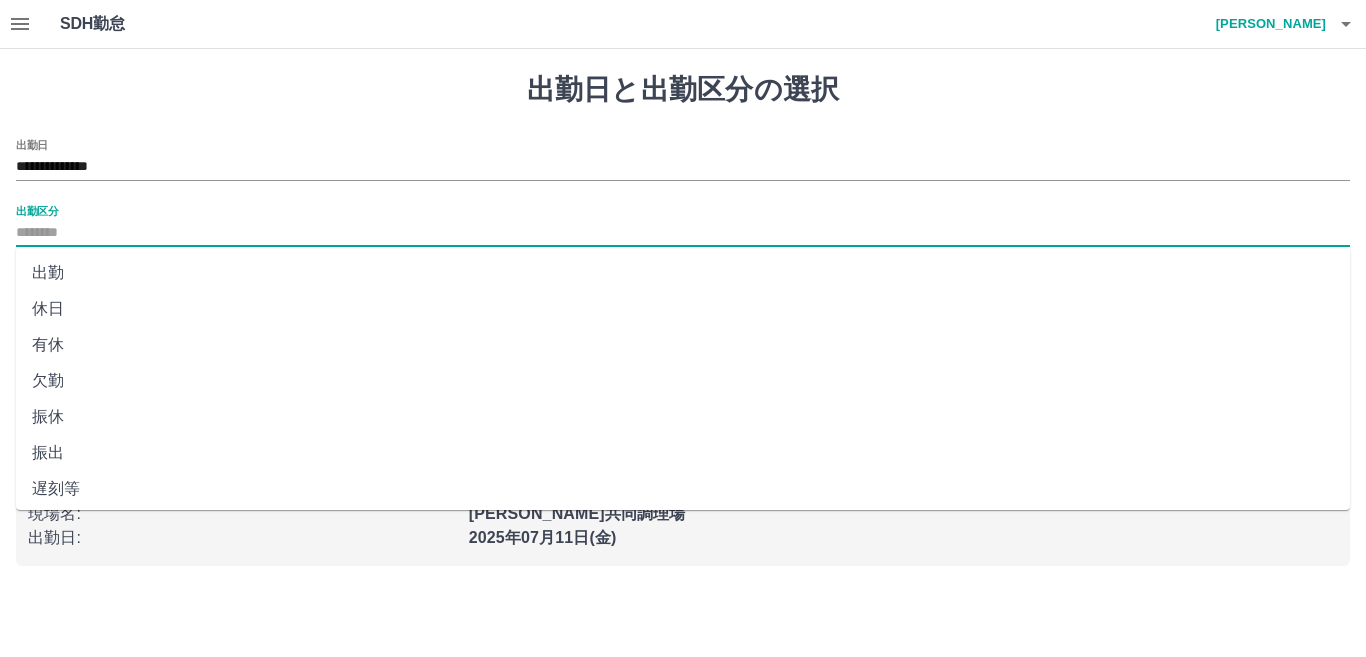 click on "出勤区分" at bounding box center [683, 233] 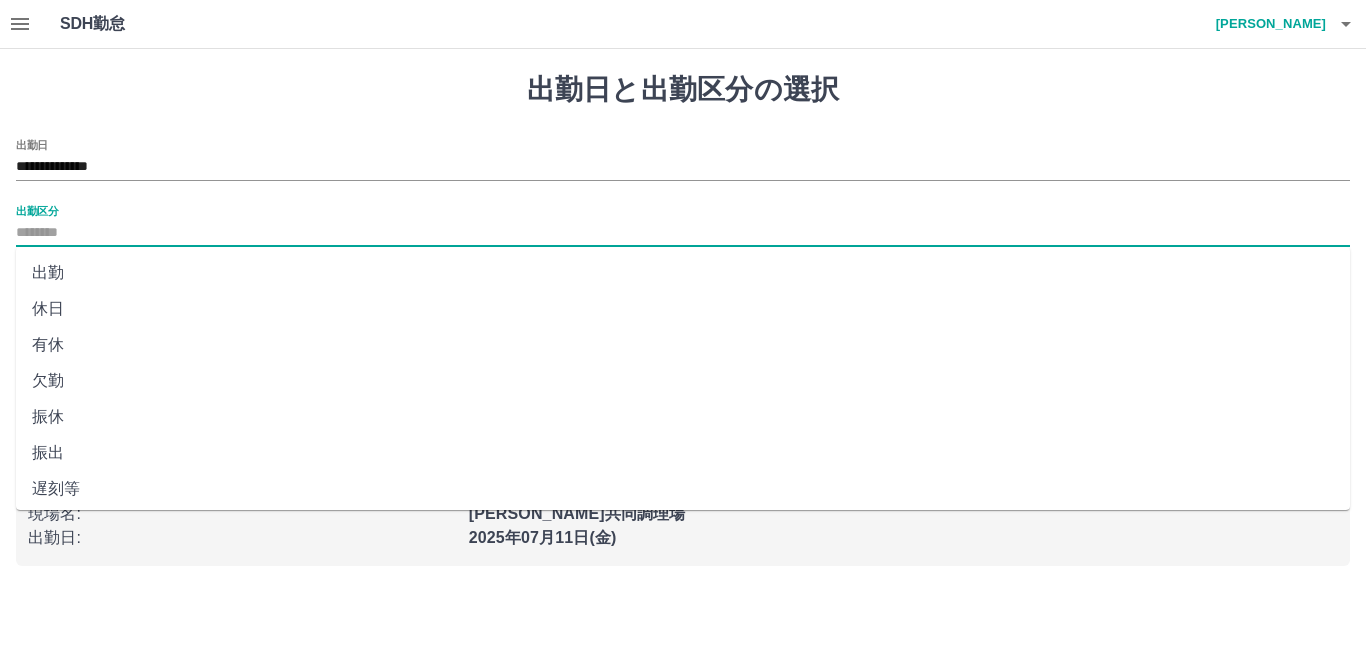 click on "出勤" at bounding box center (683, 273) 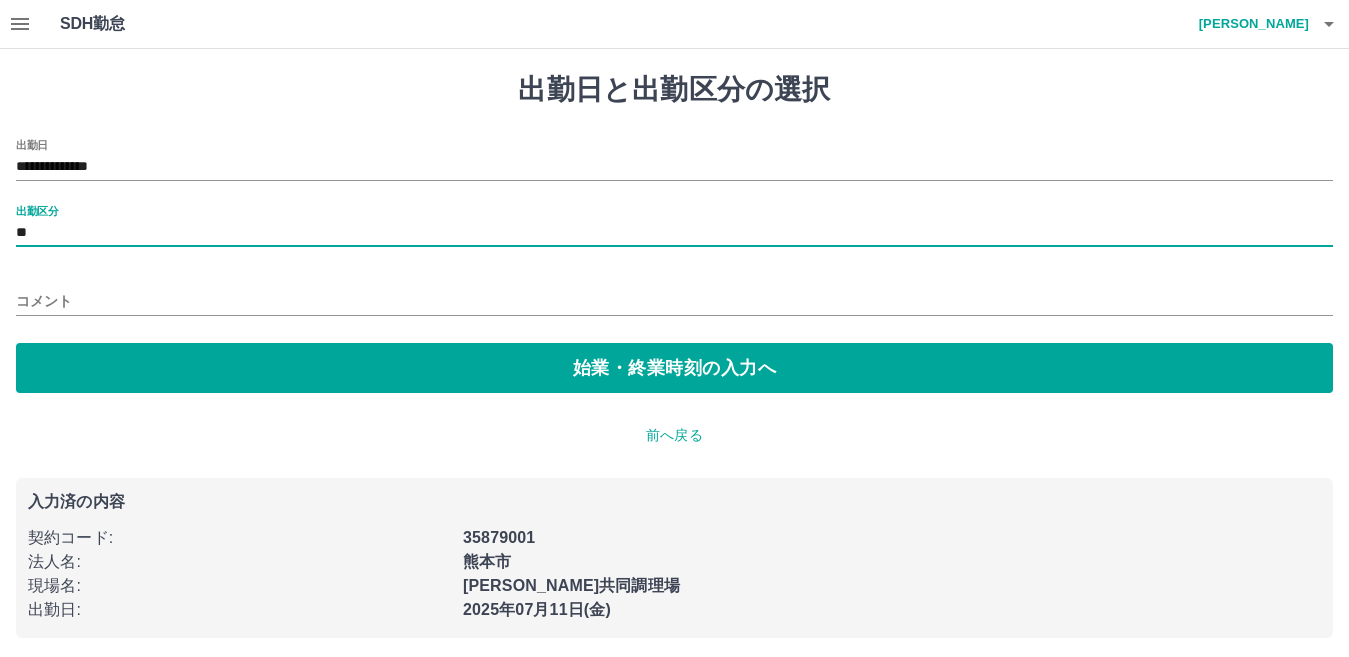 click on "**" at bounding box center (674, 233) 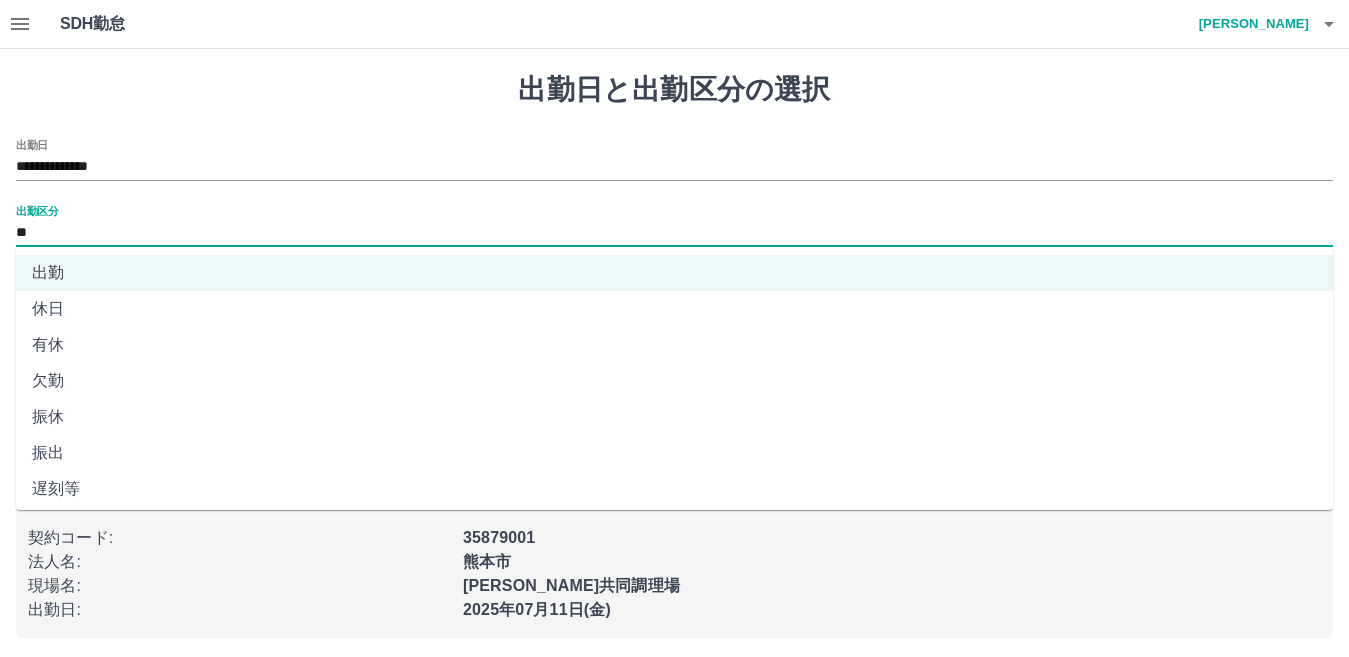 click on "休日" at bounding box center (674, 309) 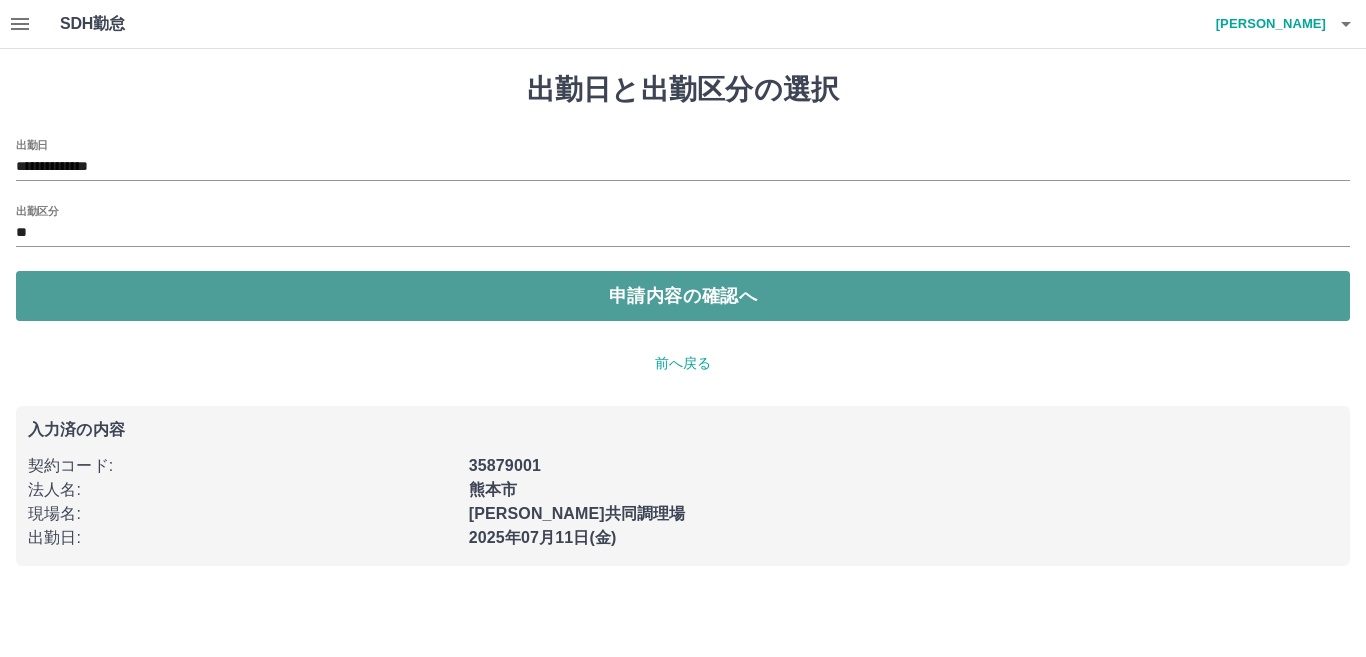 click on "申請内容の確認へ" at bounding box center (683, 296) 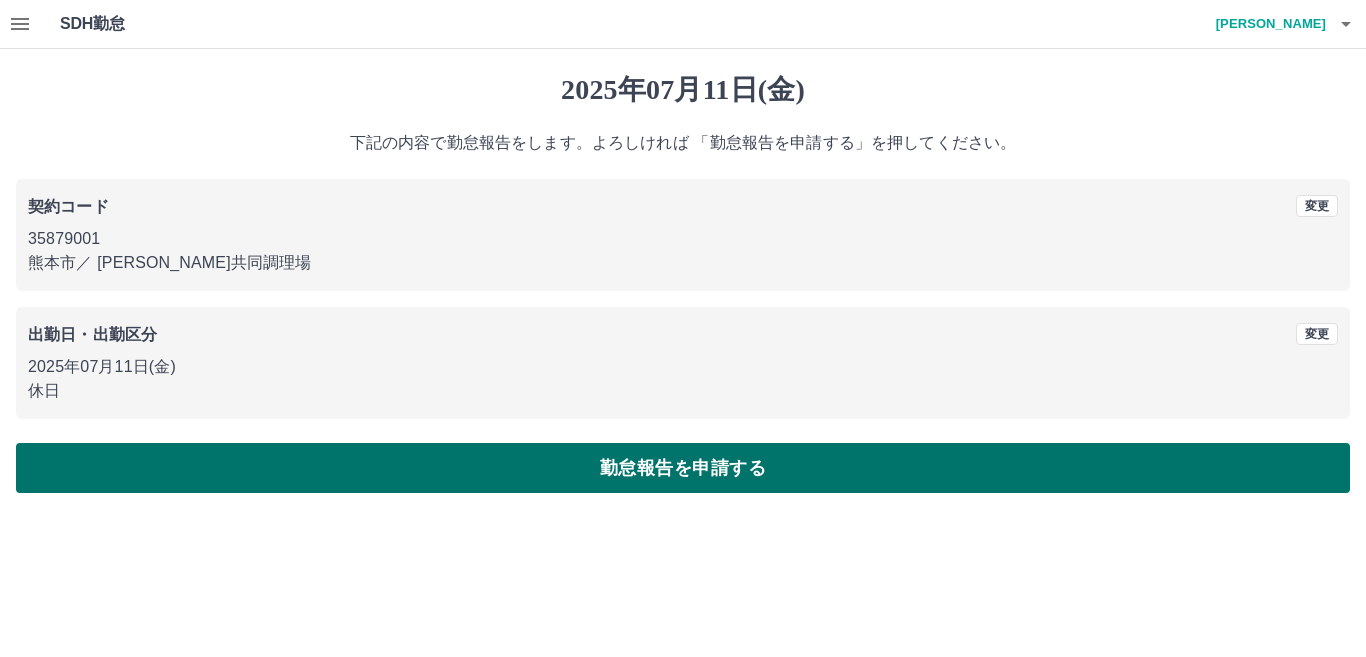 click on "勤怠報告を申請する" at bounding box center [683, 468] 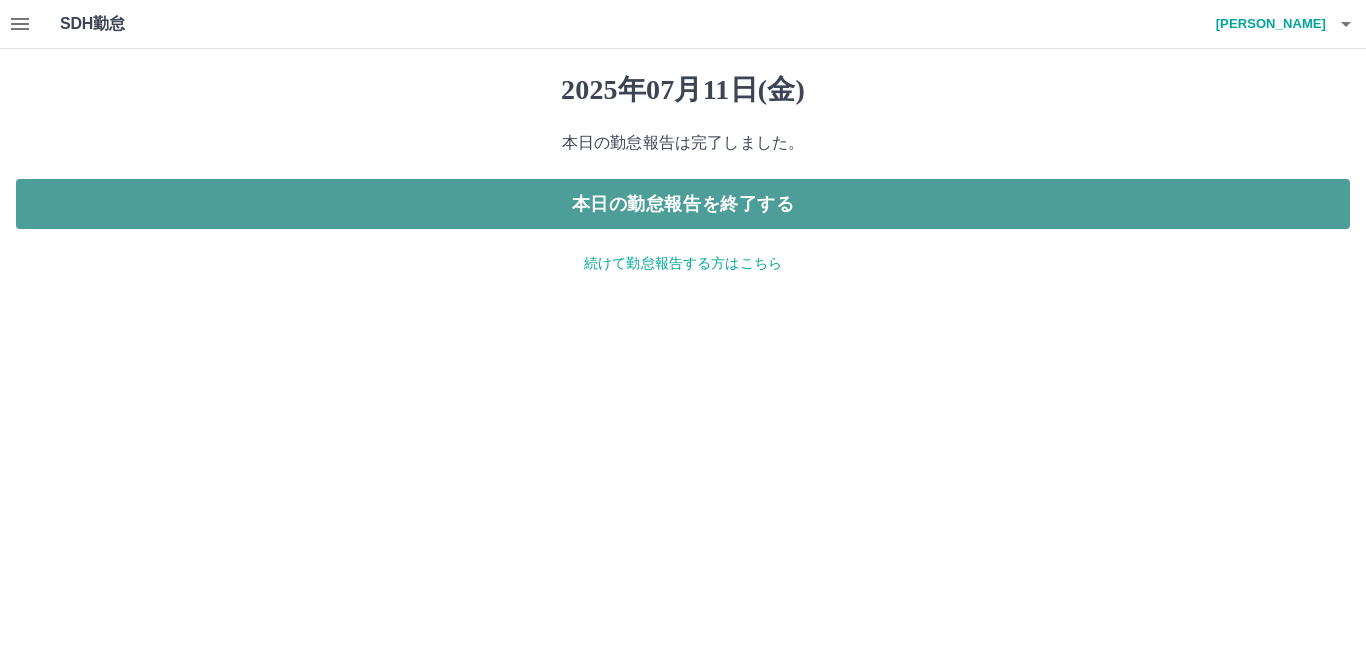 click on "本日の勤怠報告を終了する" at bounding box center (683, 204) 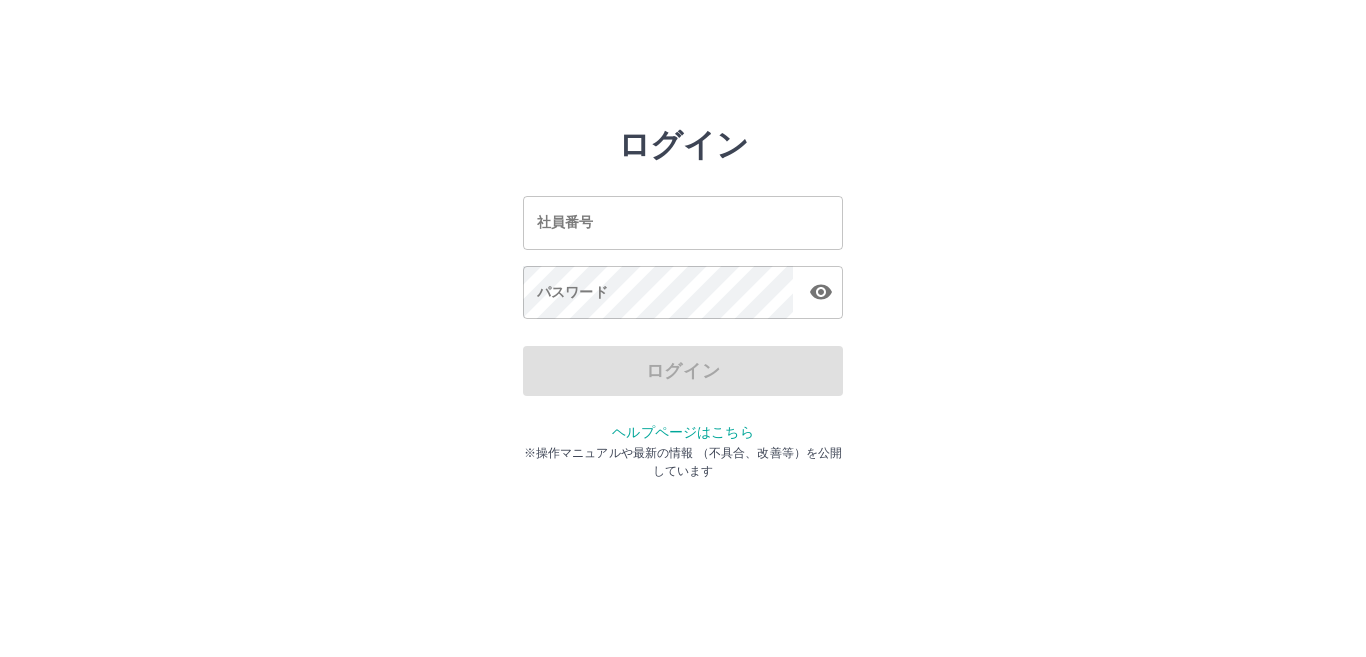 scroll, scrollTop: 0, scrollLeft: 0, axis: both 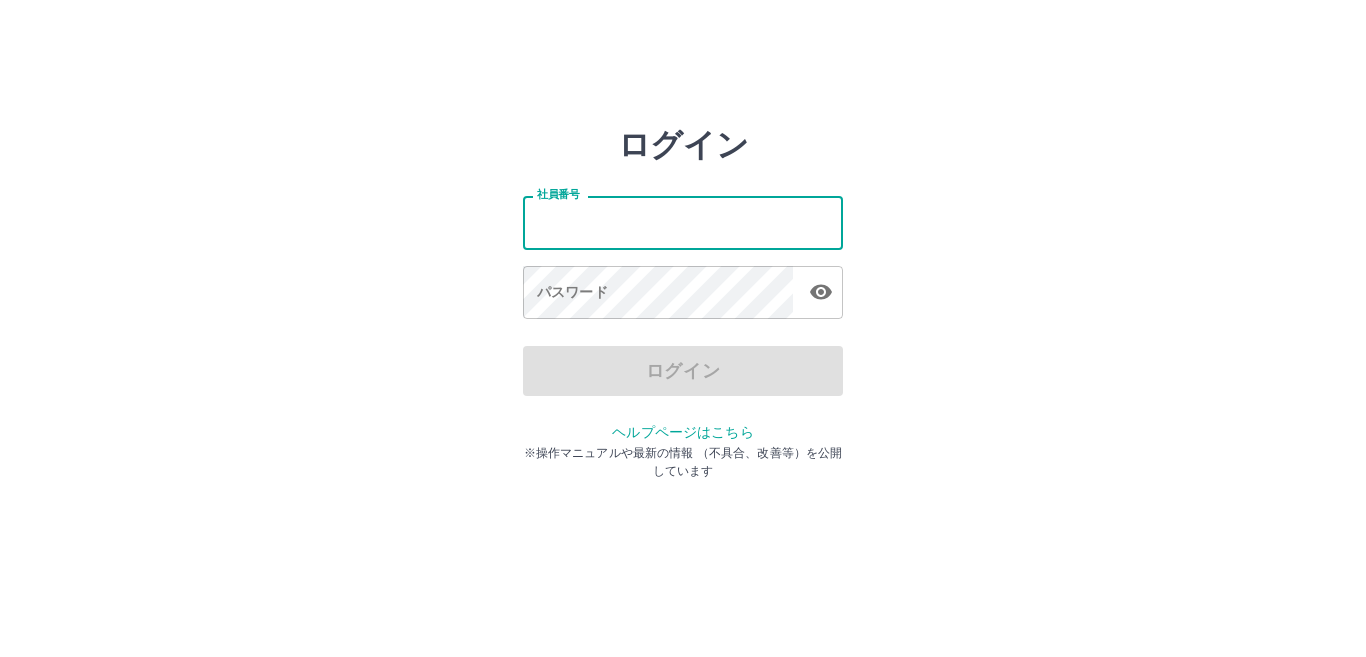 click on "社員番号" at bounding box center [683, 222] 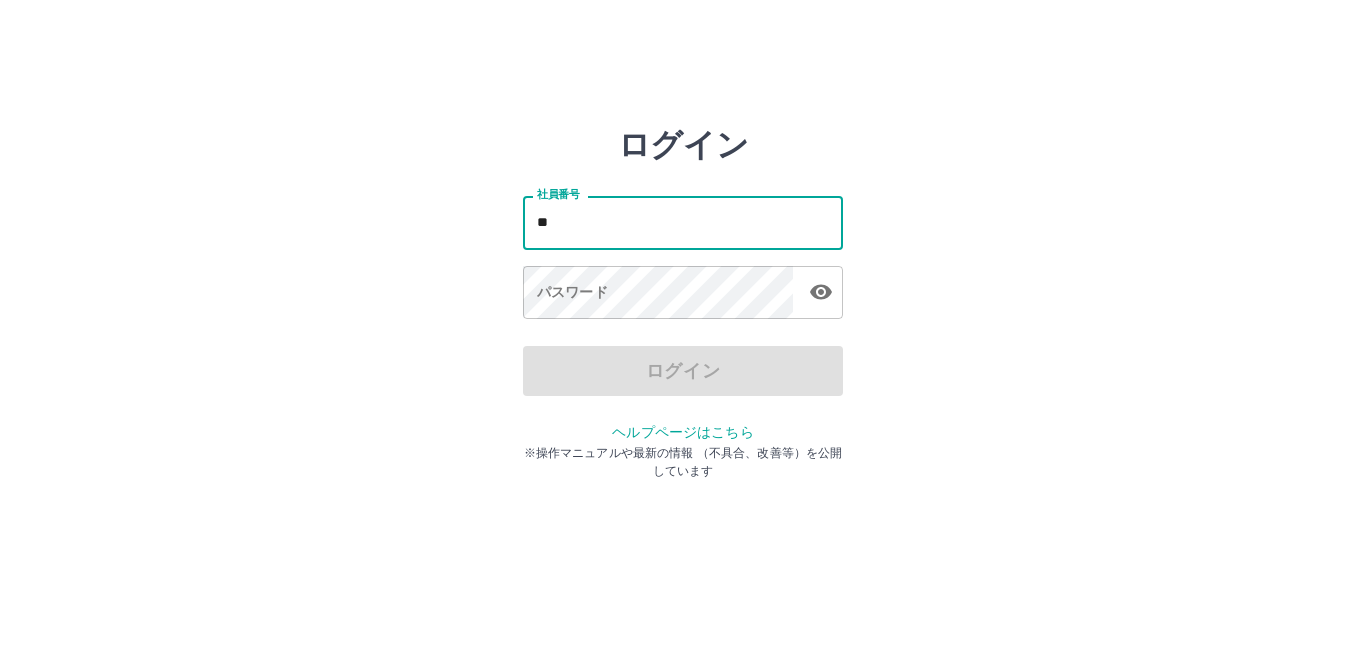 type on "*******" 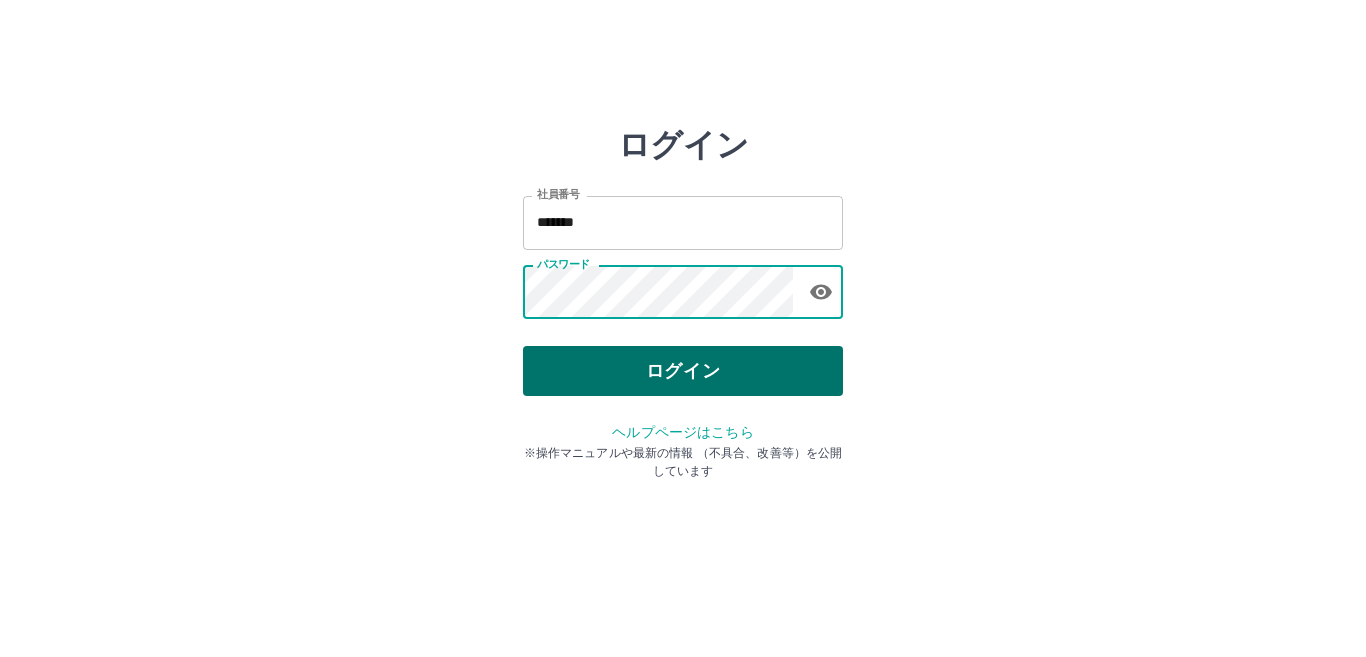 click on "ログイン" at bounding box center (683, 371) 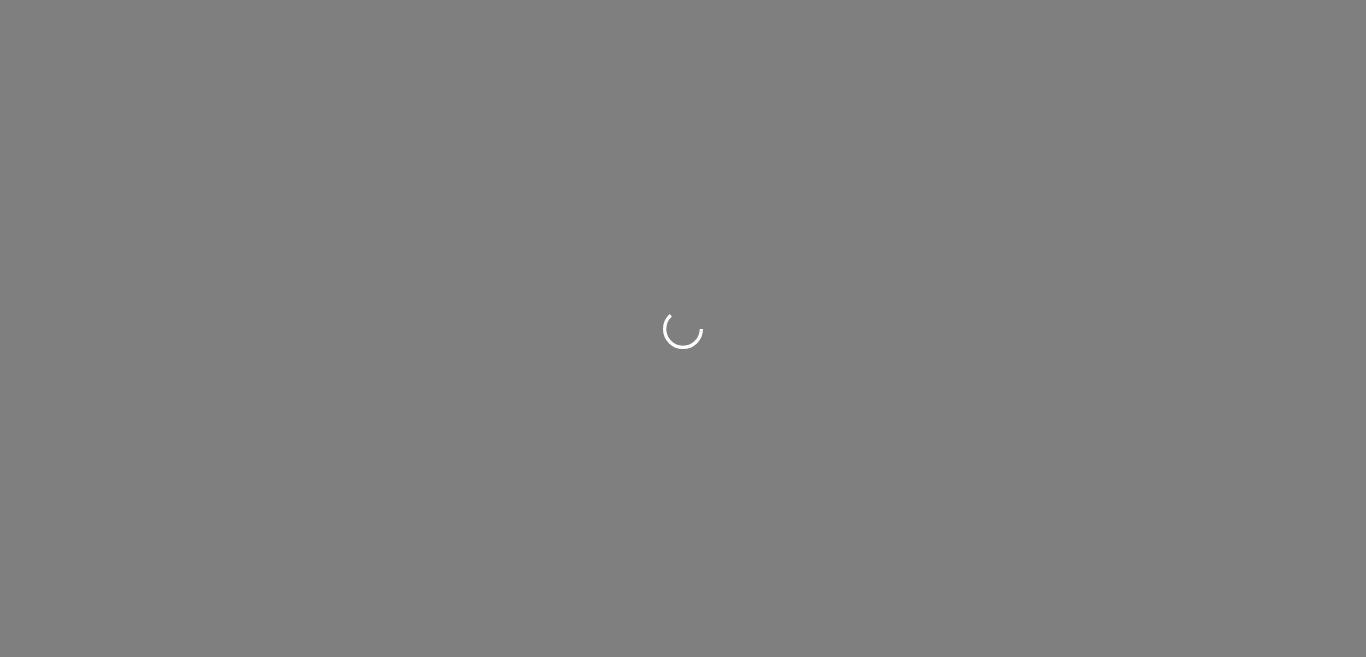 scroll, scrollTop: 0, scrollLeft: 0, axis: both 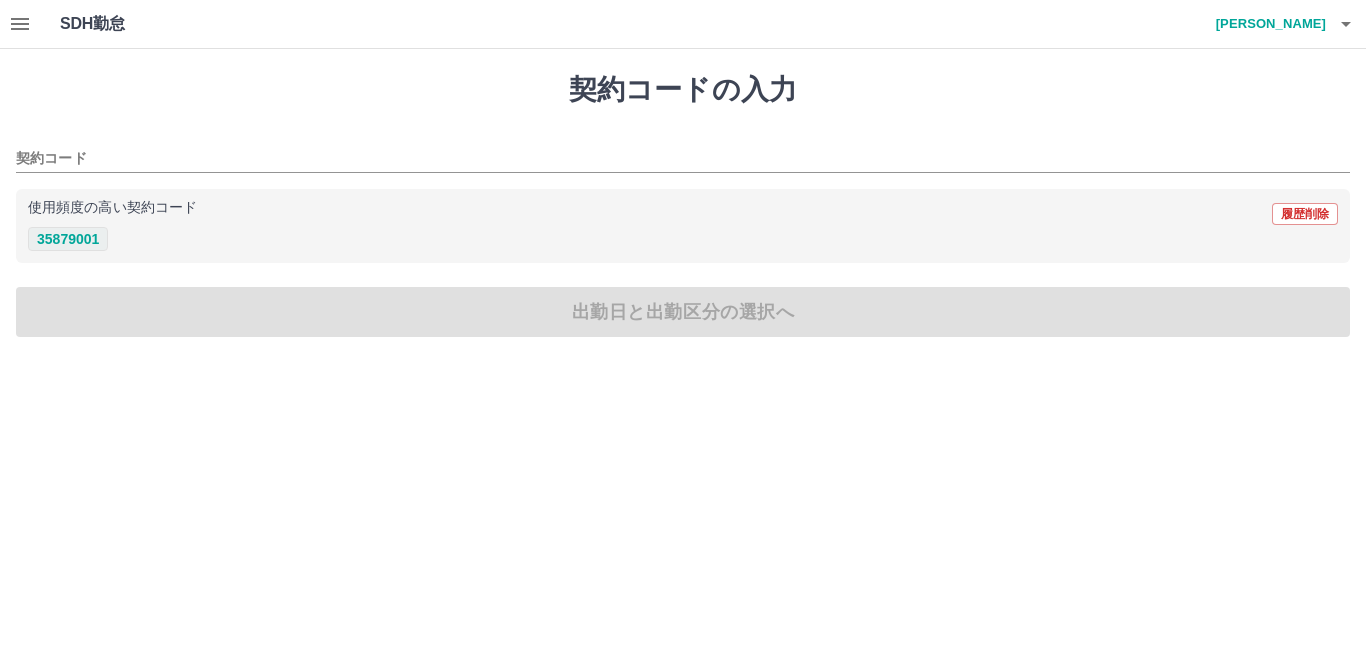 click on "35879001" at bounding box center (68, 239) 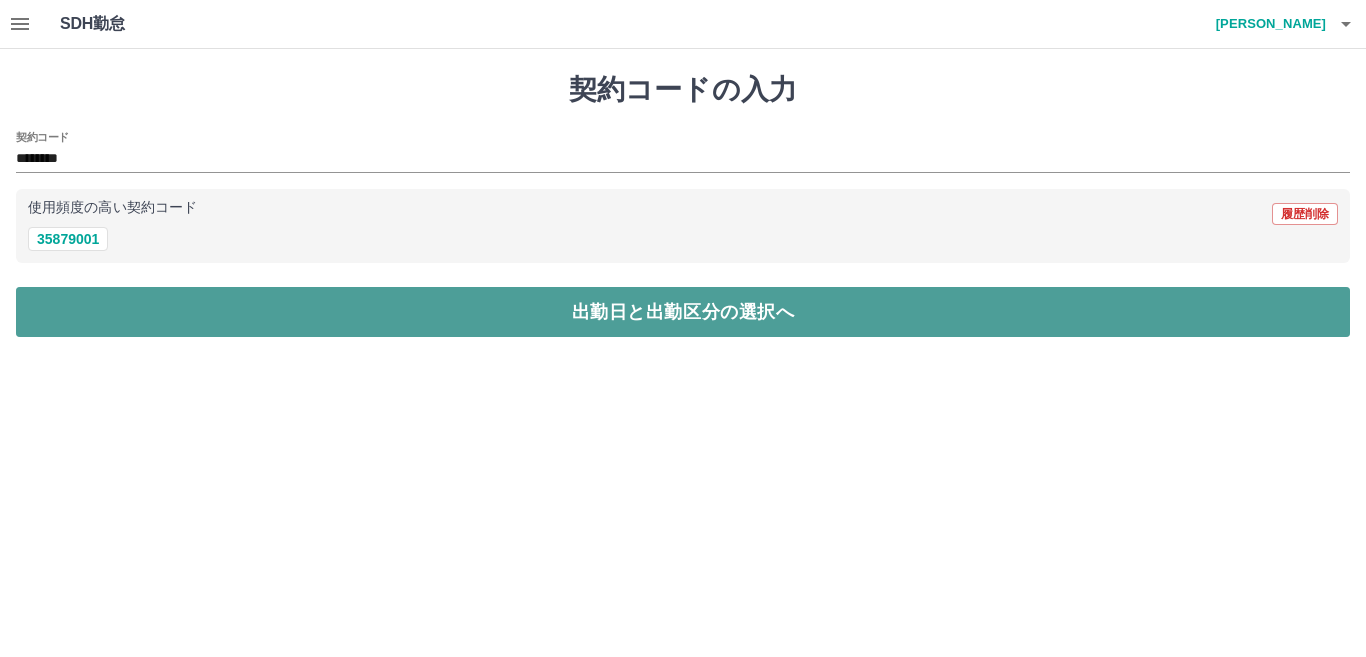 click on "出勤日と出勤区分の選択へ" at bounding box center [683, 312] 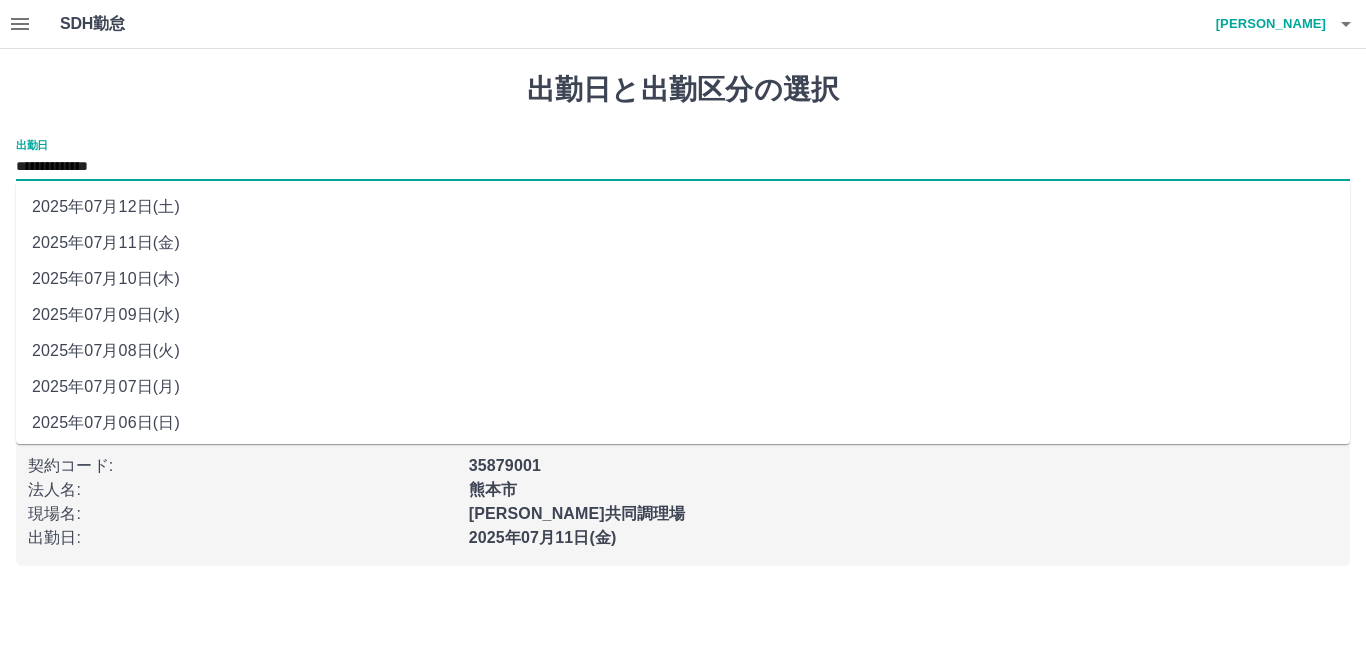 click on "**********" at bounding box center [683, 167] 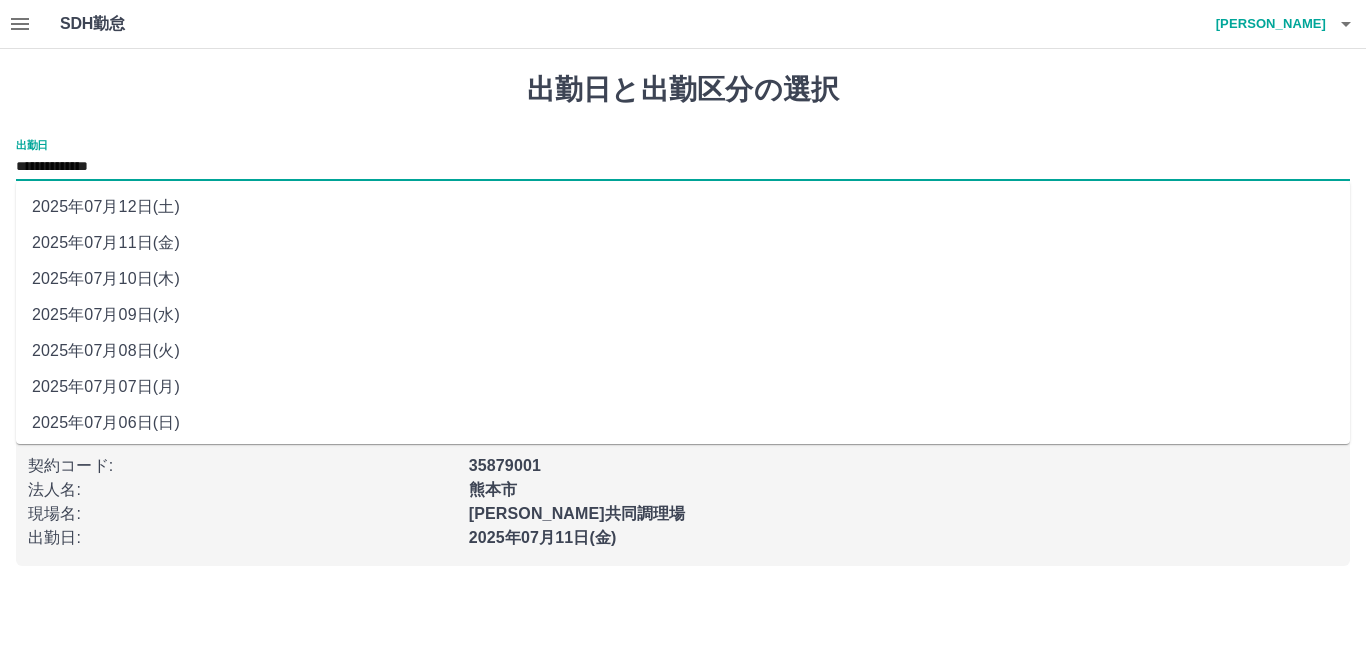 click on "2025年07月12日(土)" at bounding box center (683, 207) 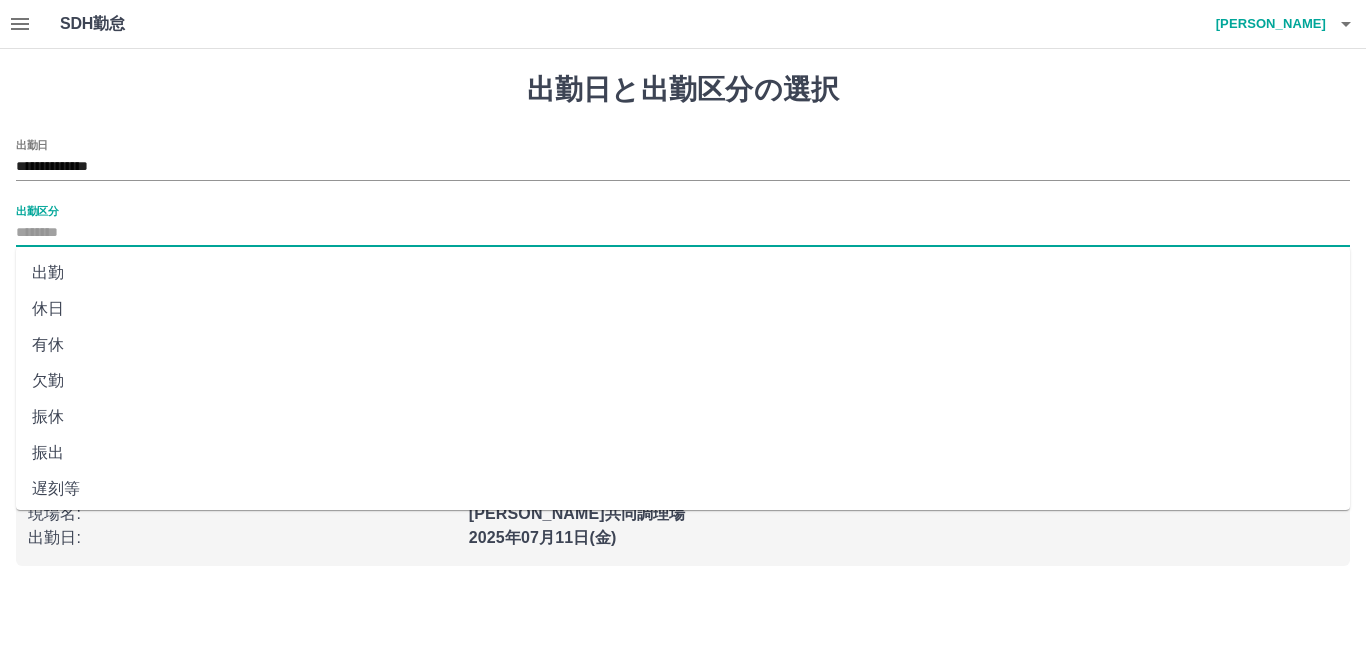 click on "出勤区分" at bounding box center (683, 233) 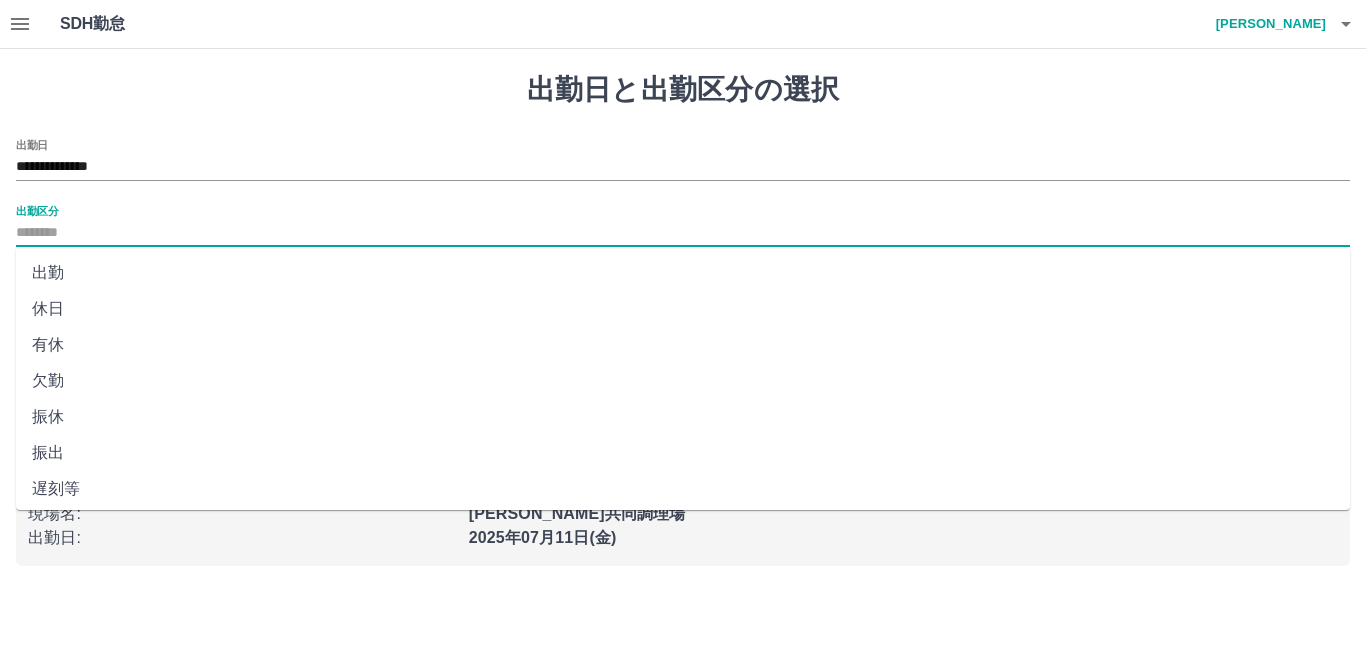 click on "休日" at bounding box center (683, 309) 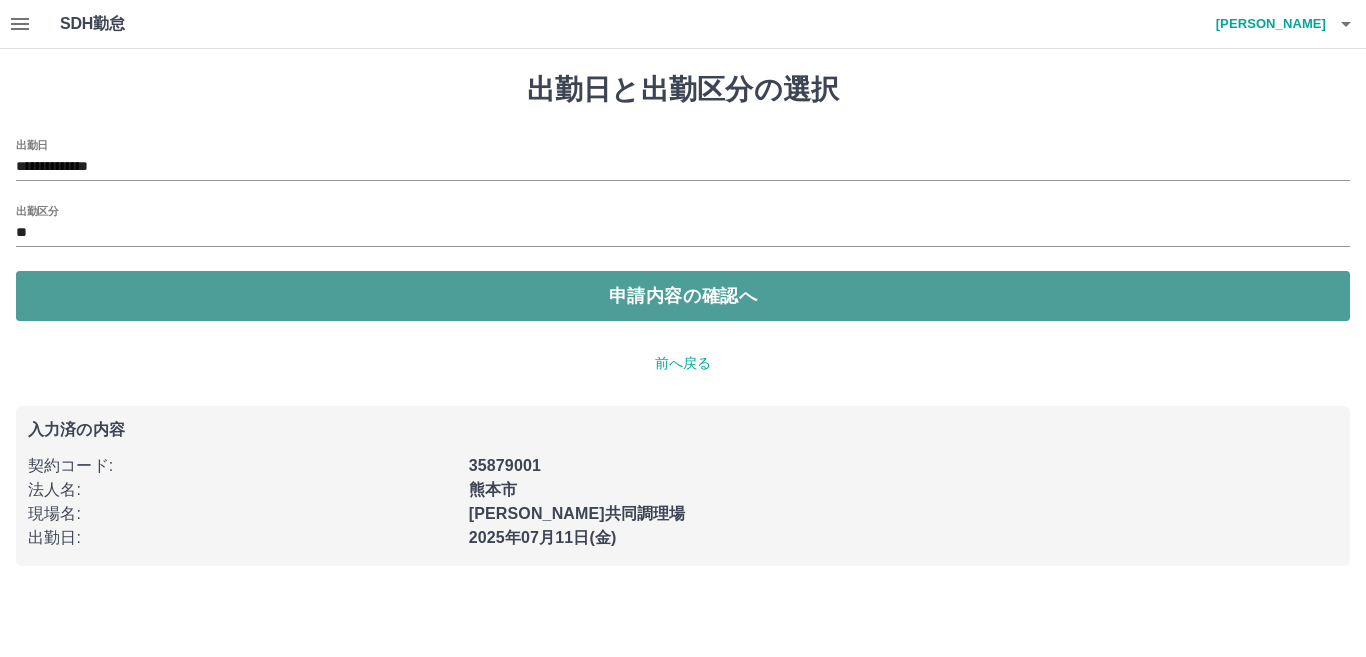 click on "申請内容の確認へ" at bounding box center (683, 296) 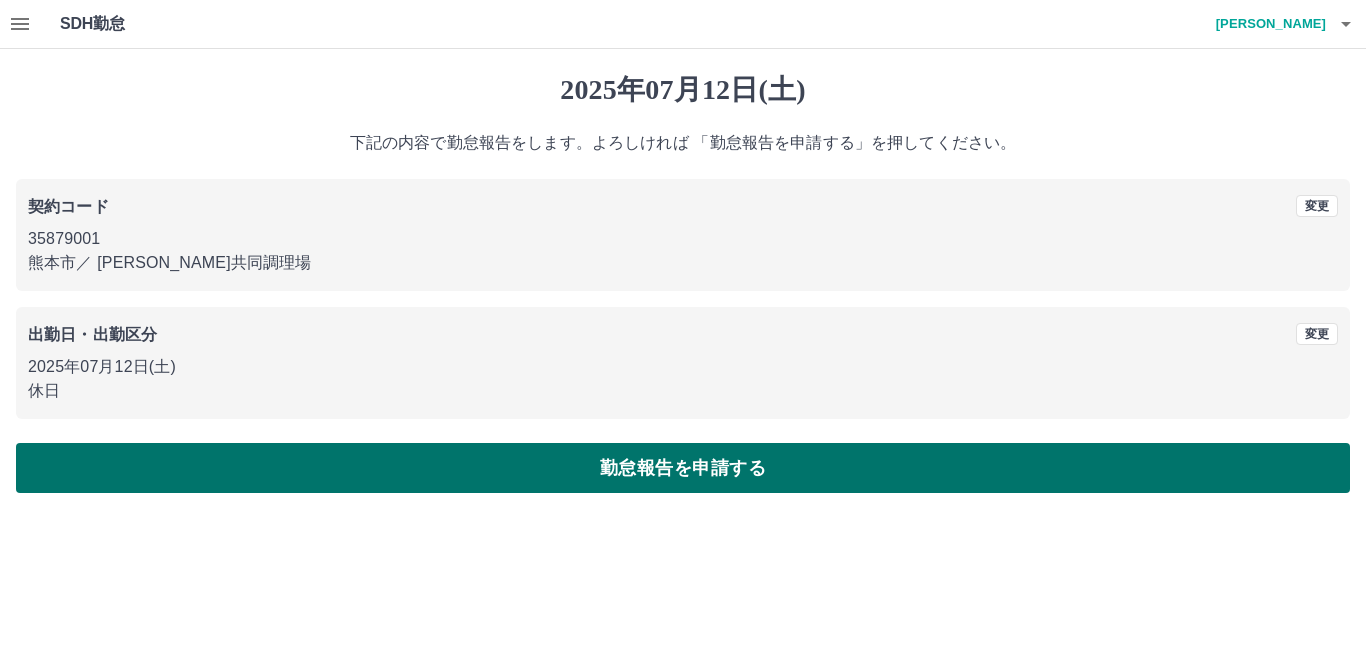 click on "勤怠報告を申請する" at bounding box center (683, 468) 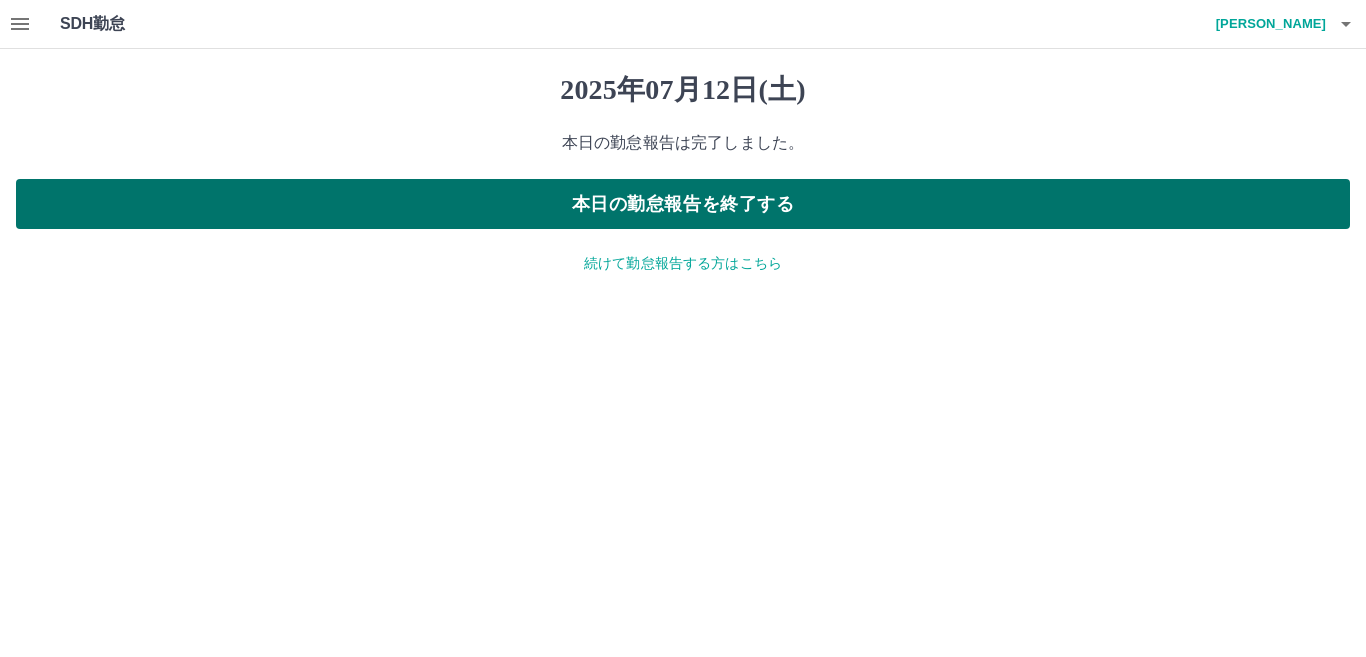 click on "本日の勤怠報告を終了する" at bounding box center [683, 204] 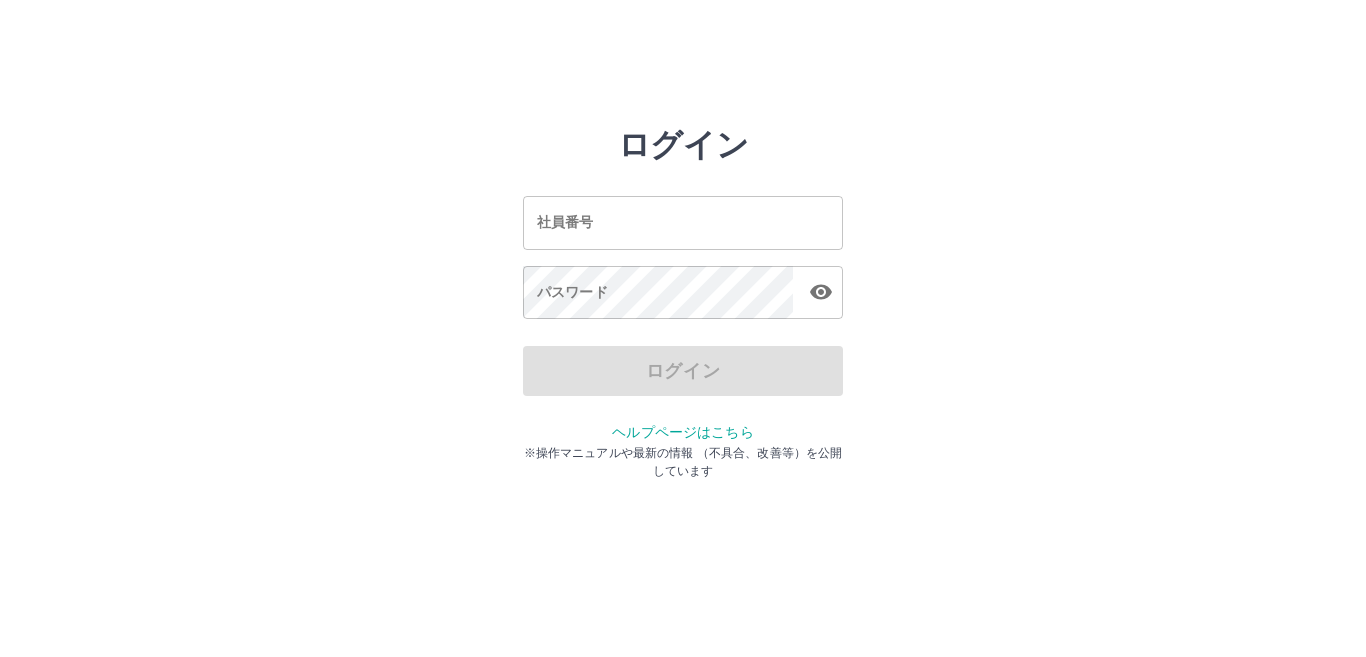 scroll, scrollTop: 0, scrollLeft: 0, axis: both 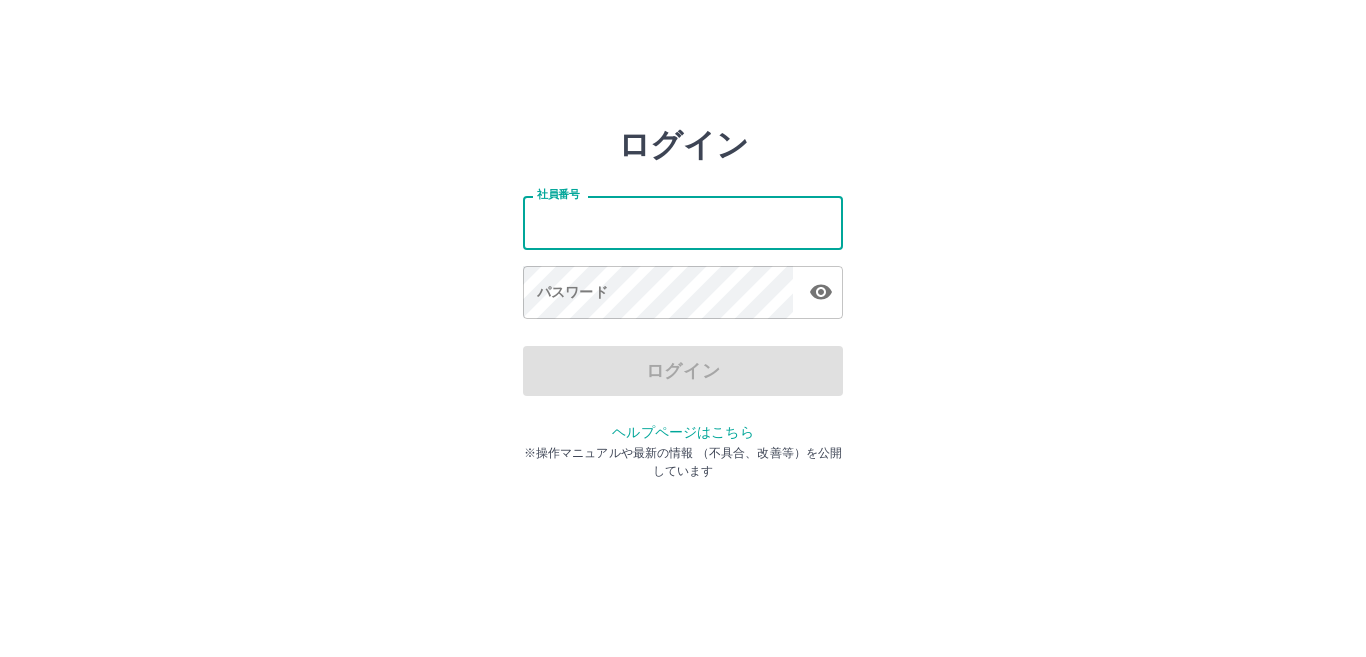 click on "社員番号" at bounding box center [683, 222] 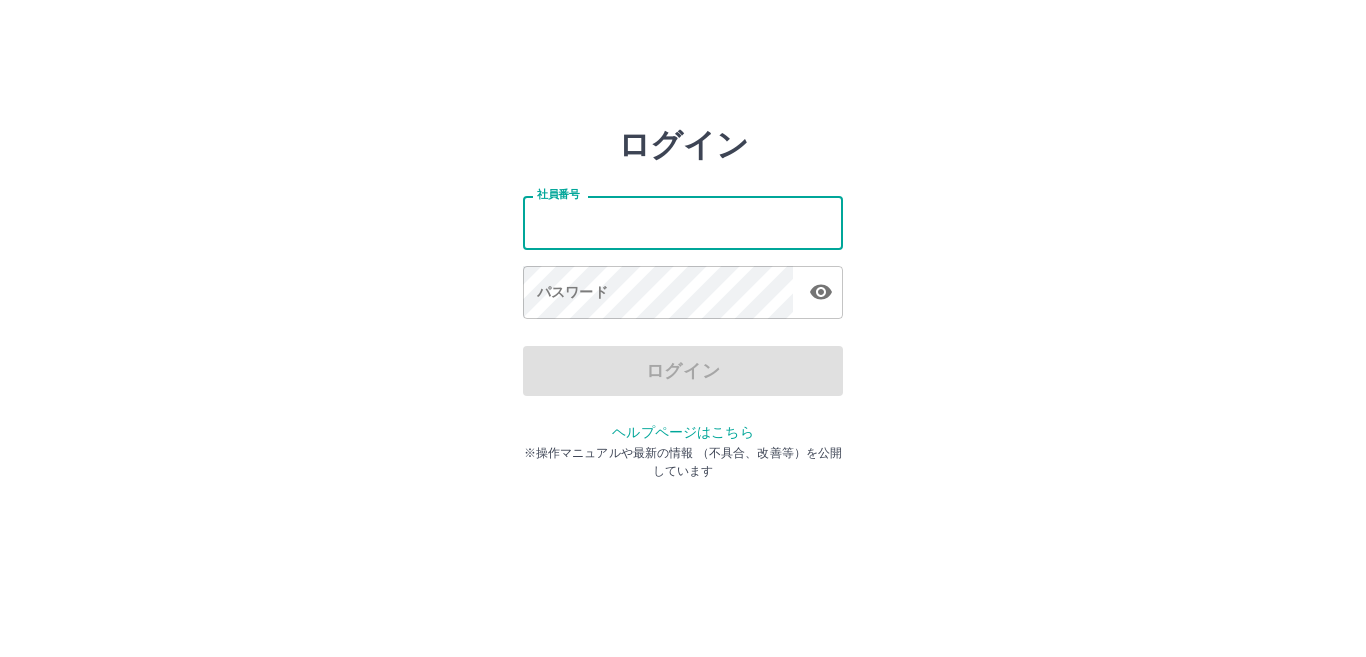 click on "ログイン 社員番号 社員番号 パスワード パスワード ログイン ヘルプページはこちら ※操作マニュアルや最新の情報 （不具合、改善等）を公開しています" at bounding box center (683, 286) 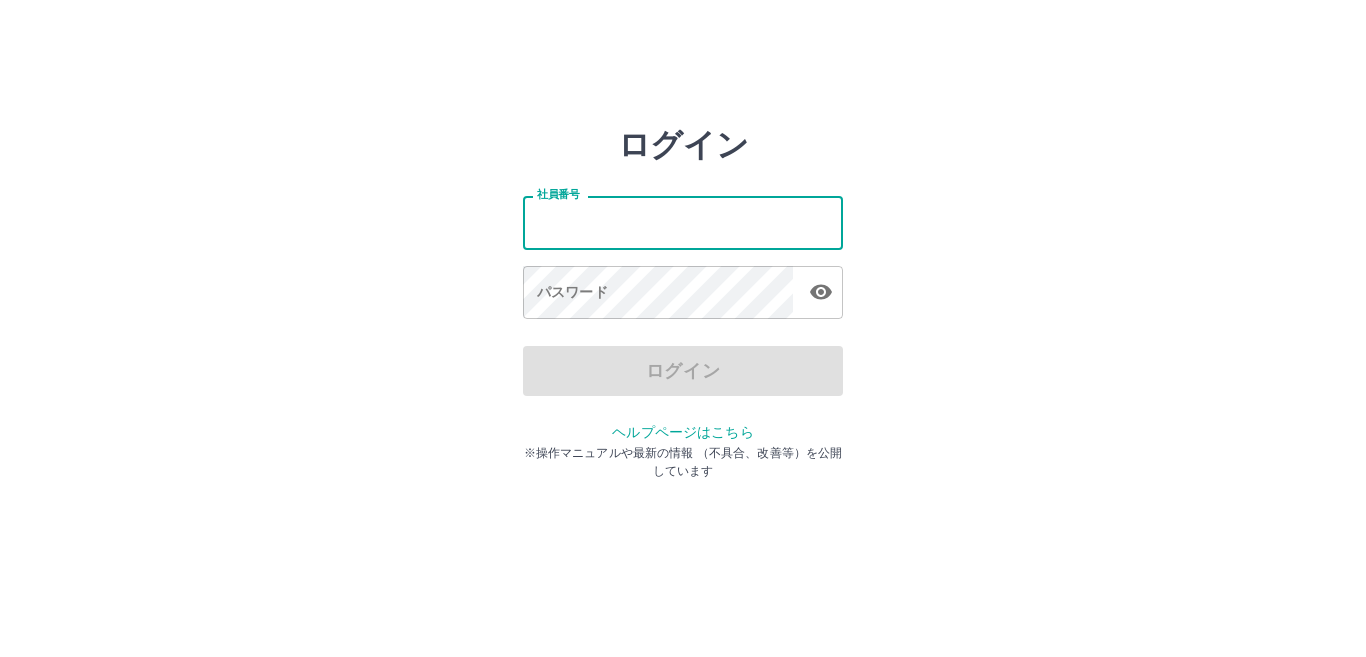 click on "社員番号" at bounding box center (683, 222) 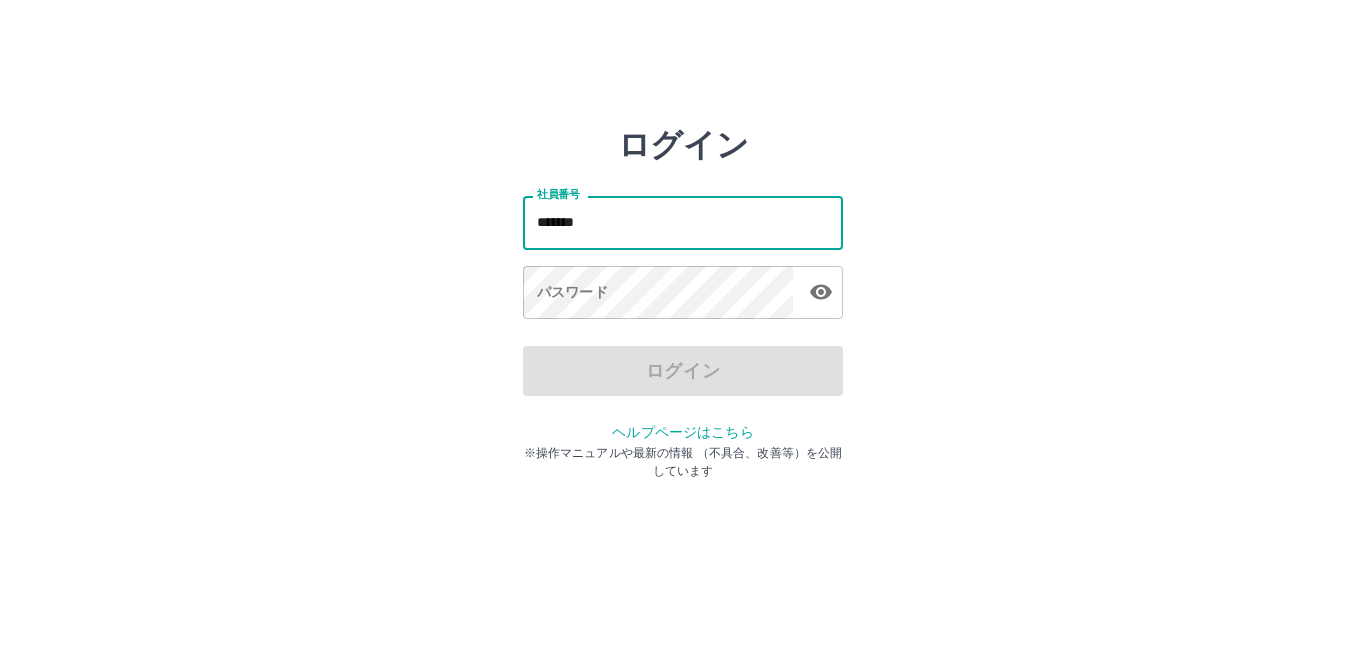 type on "*******" 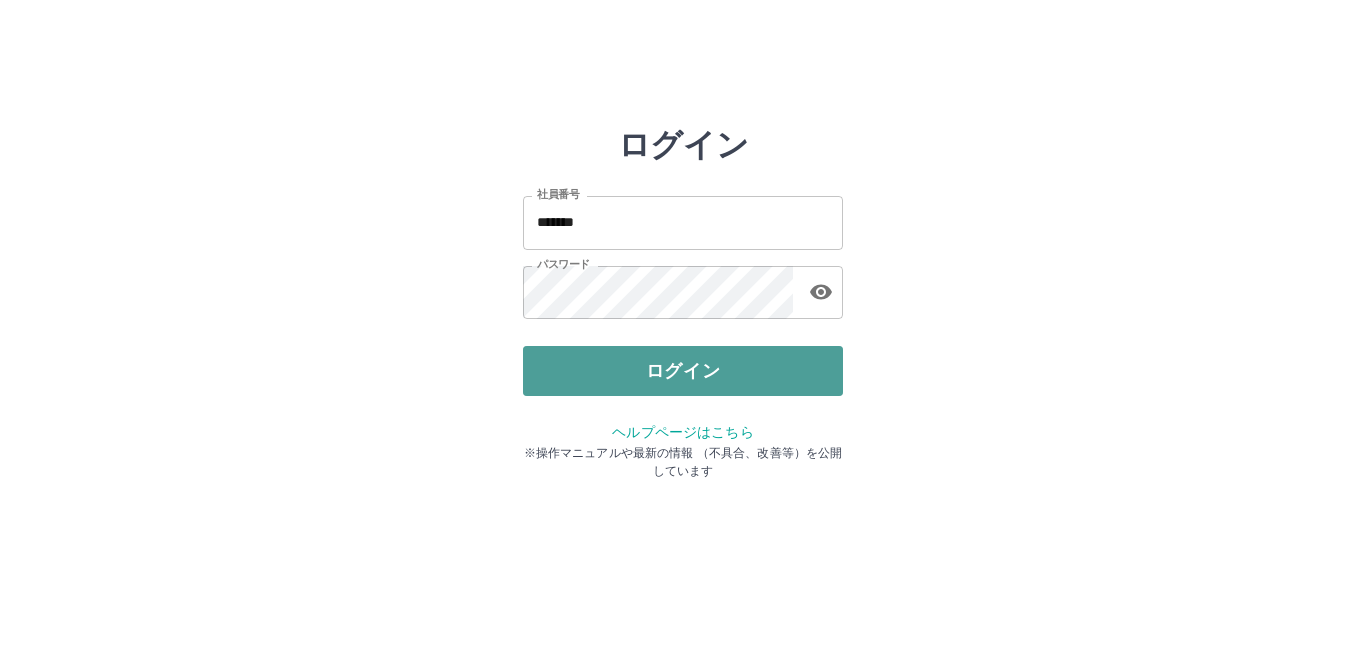 click on "ログイン" at bounding box center (683, 371) 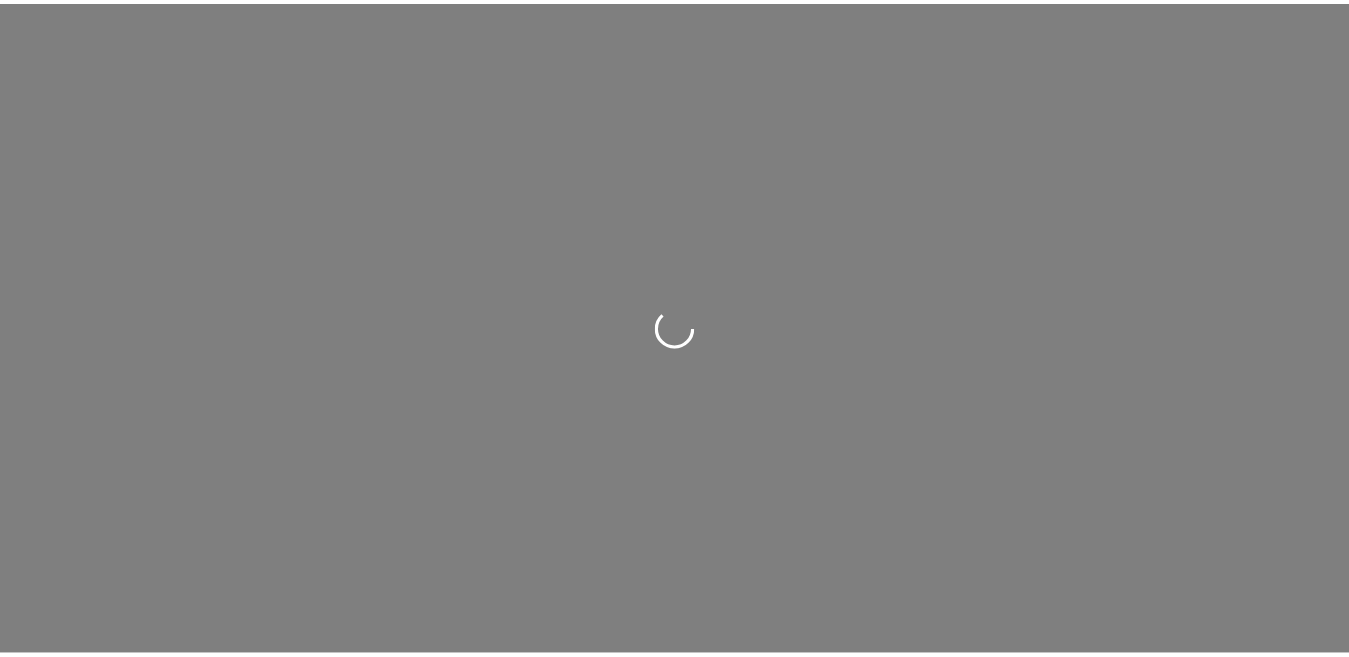 scroll, scrollTop: 0, scrollLeft: 0, axis: both 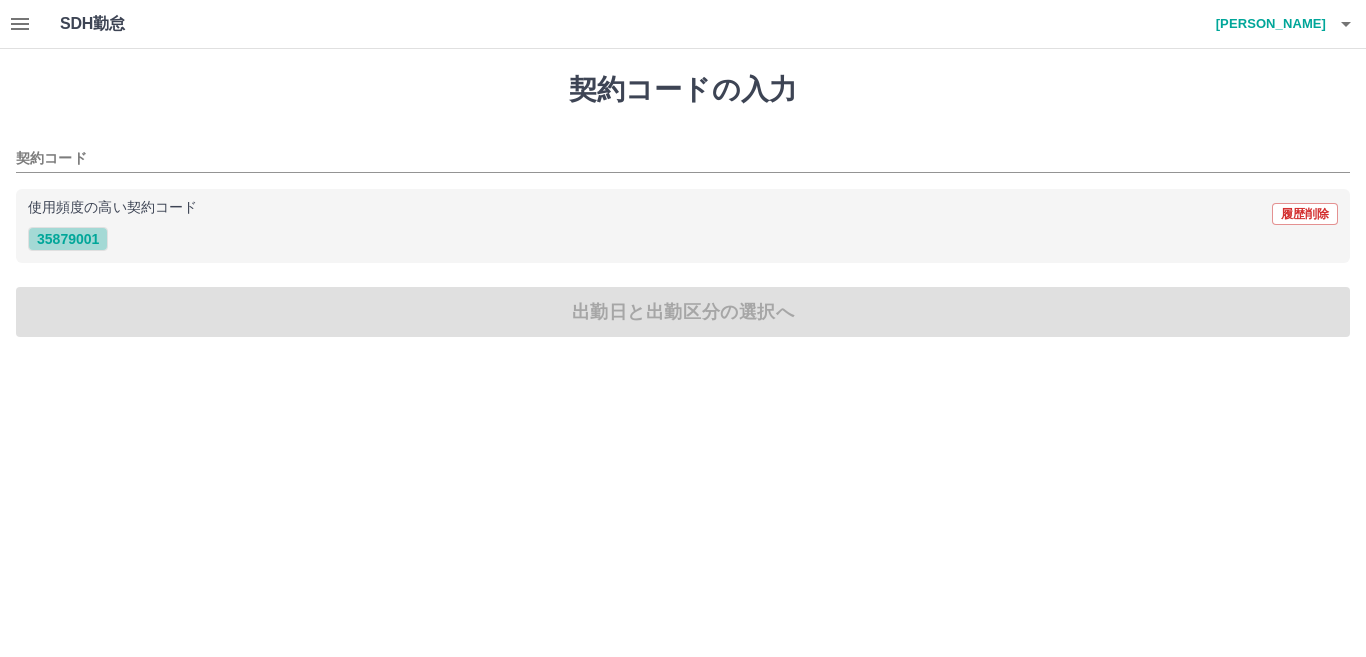 click on "35879001" at bounding box center (68, 239) 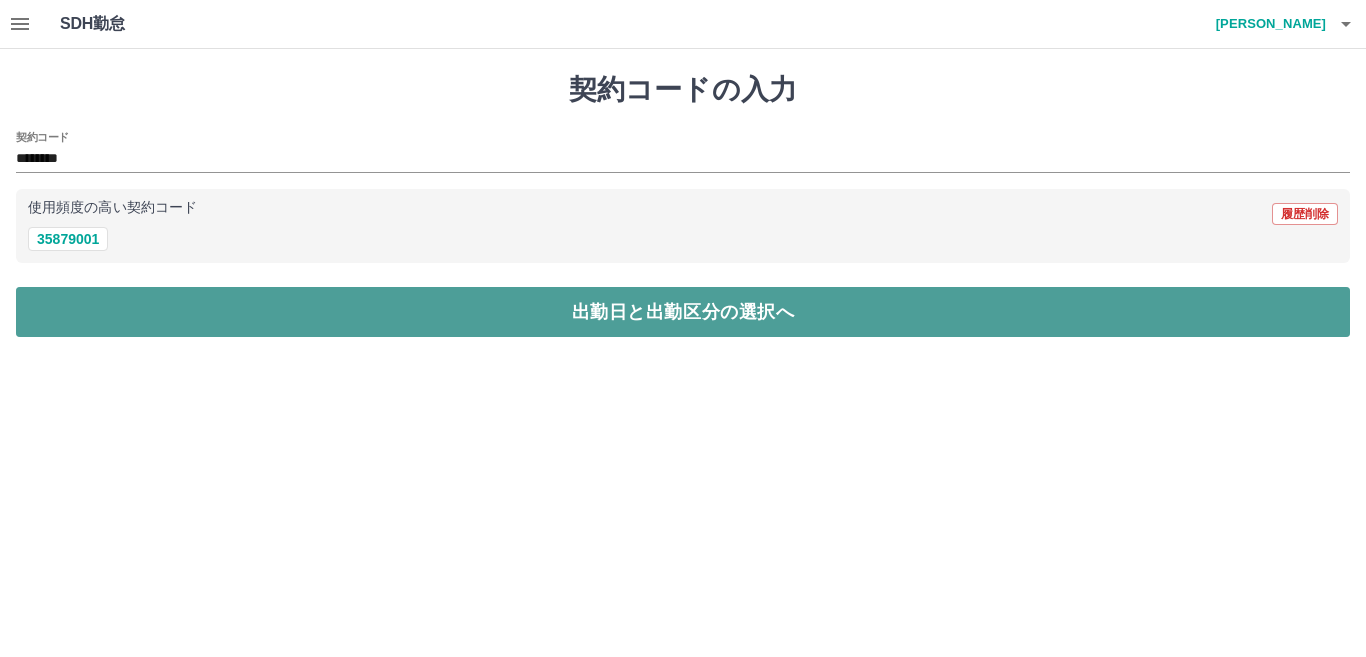 click on "出勤日と出勤区分の選択へ" at bounding box center [683, 312] 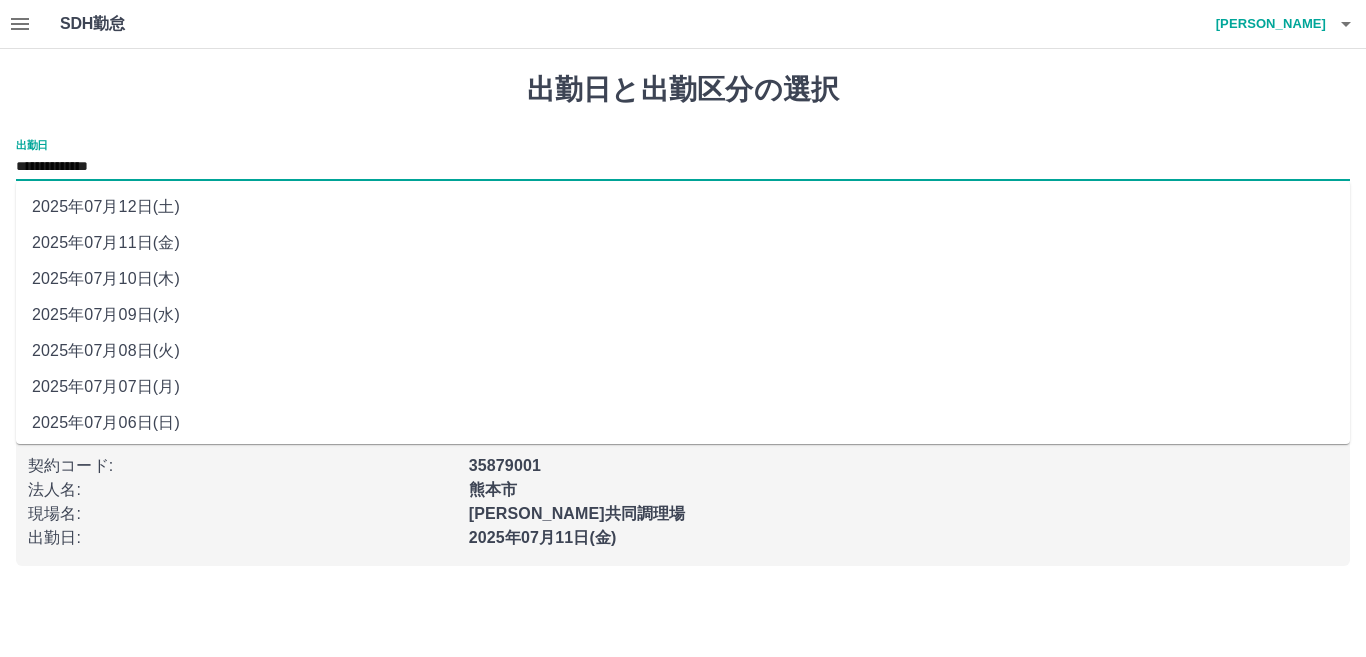 click on "**********" at bounding box center [683, 167] 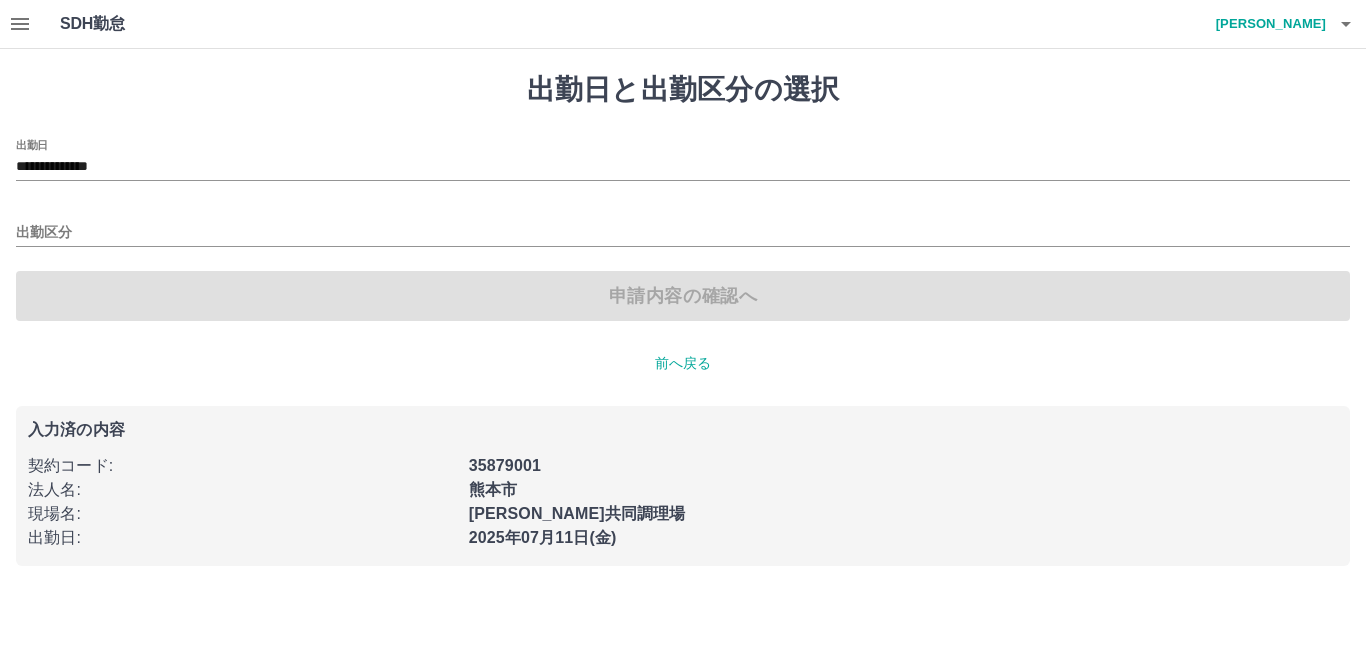 drag, startPoint x: 114, startPoint y: 595, endPoint x: 128, endPoint y: 591, distance: 14.56022 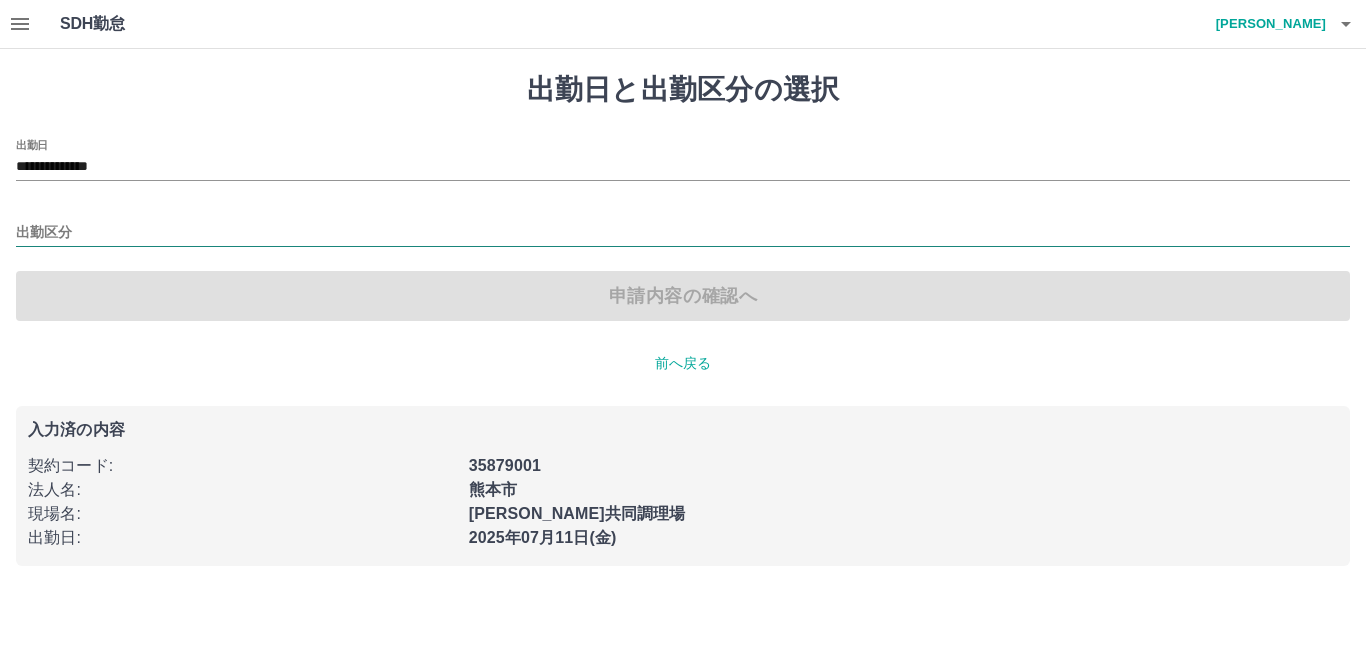 click on "出勤区分" at bounding box center (683, 233) 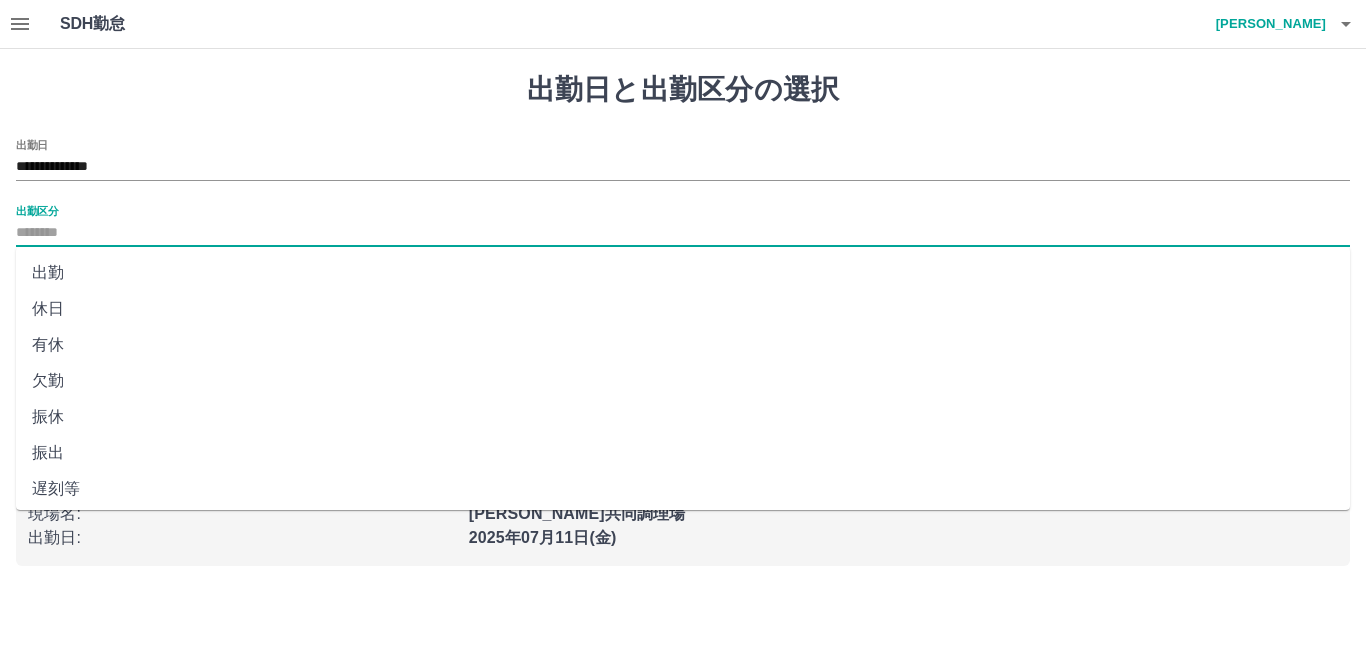 click on "出勤" at bounding box center (683, 273) 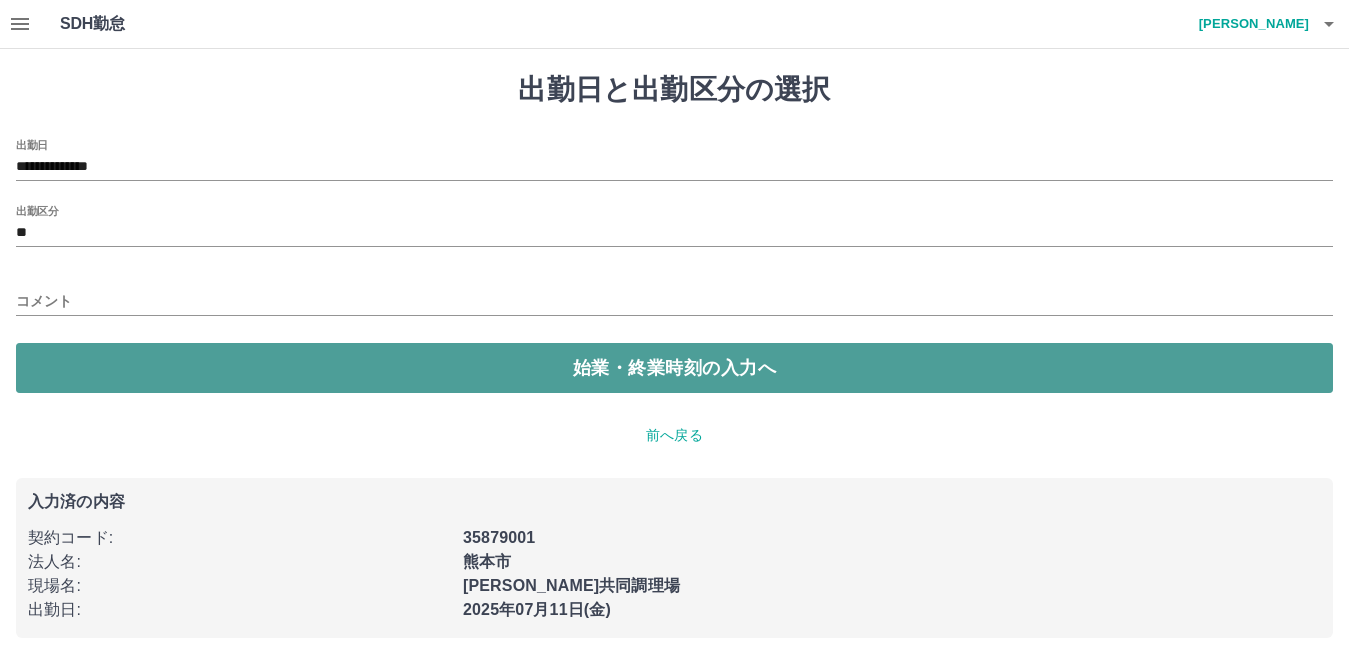 click on "始業・終業時刻の入力へ" at bounding box center [674, 368] 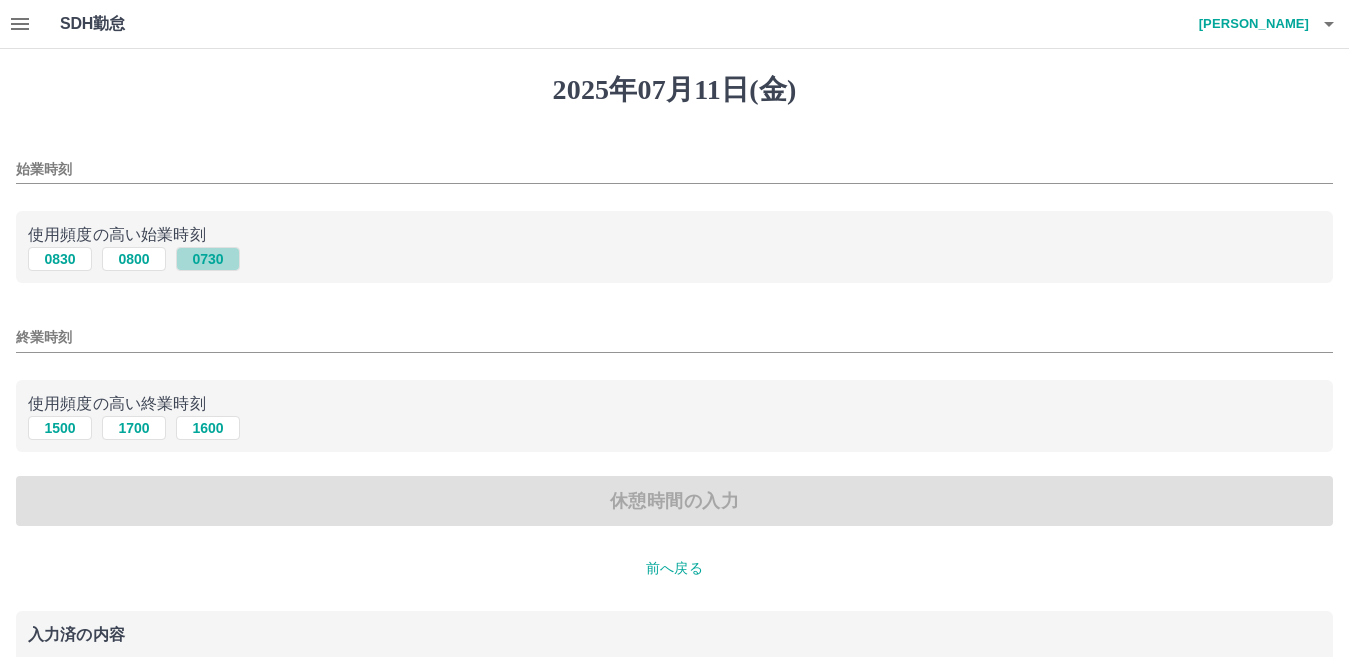 click on "0730" at bounding box center (208, 259) 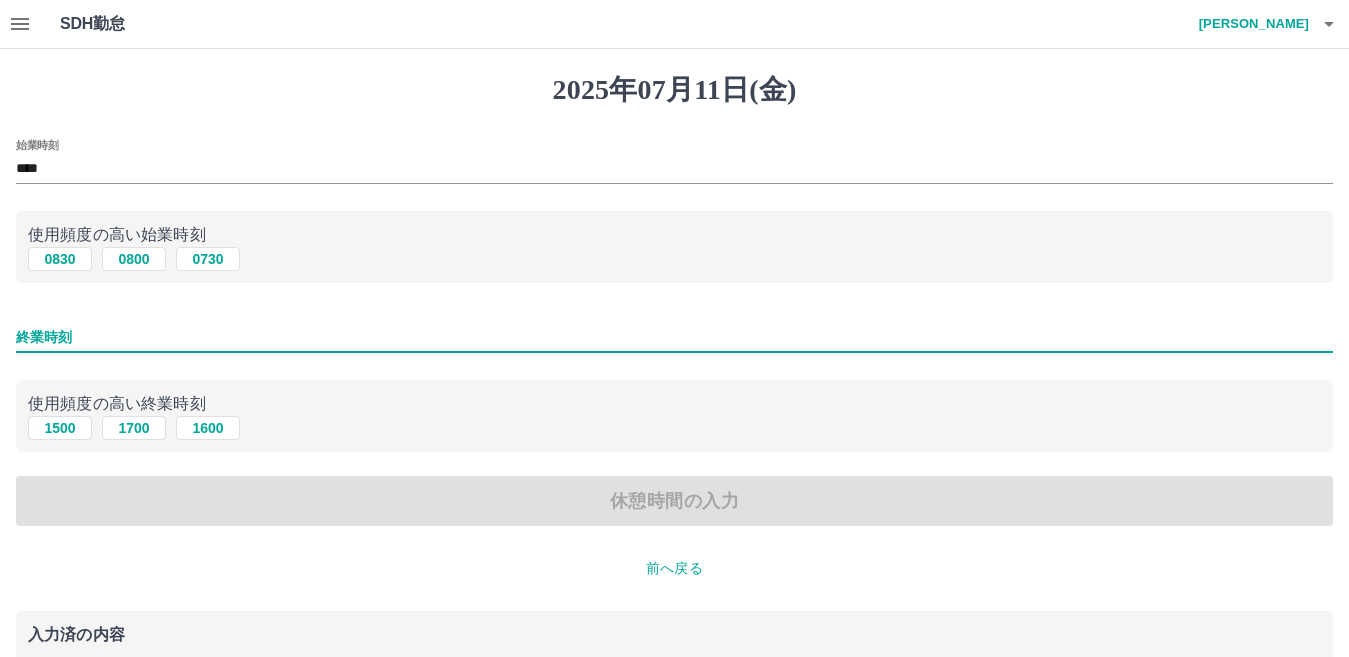 click on "終業時刻" at bounding box center [674, 337] 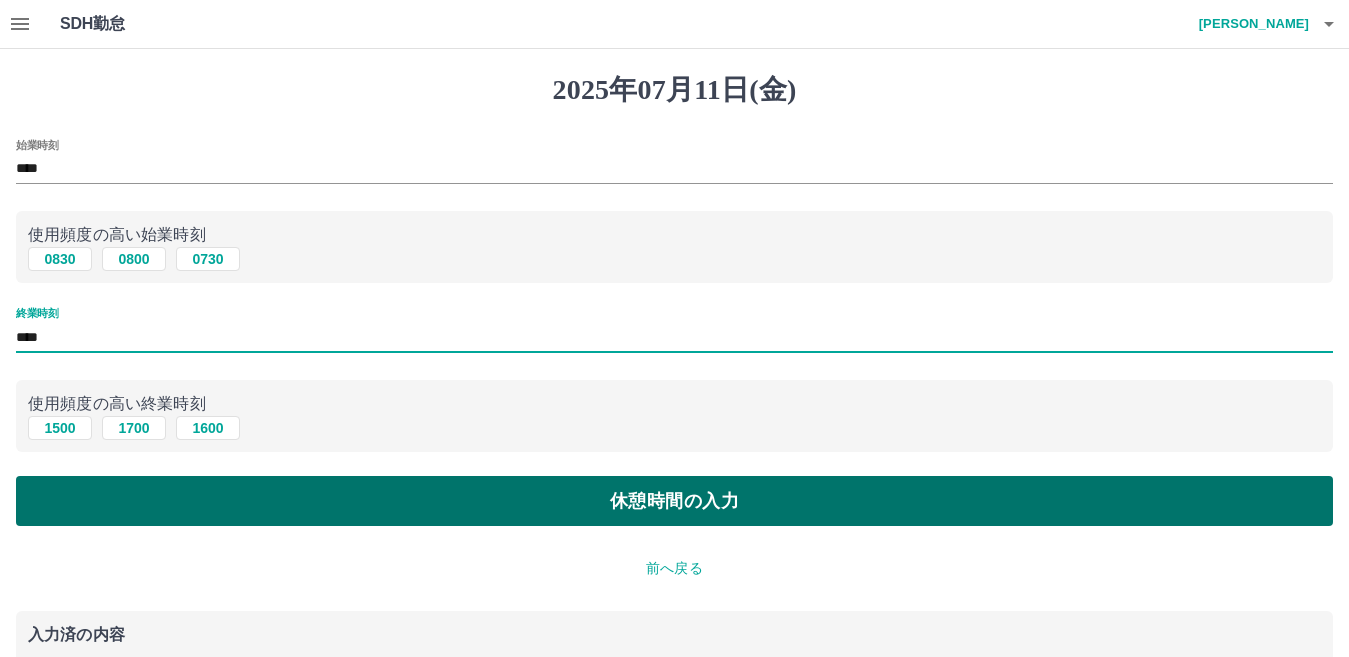 type on "****" 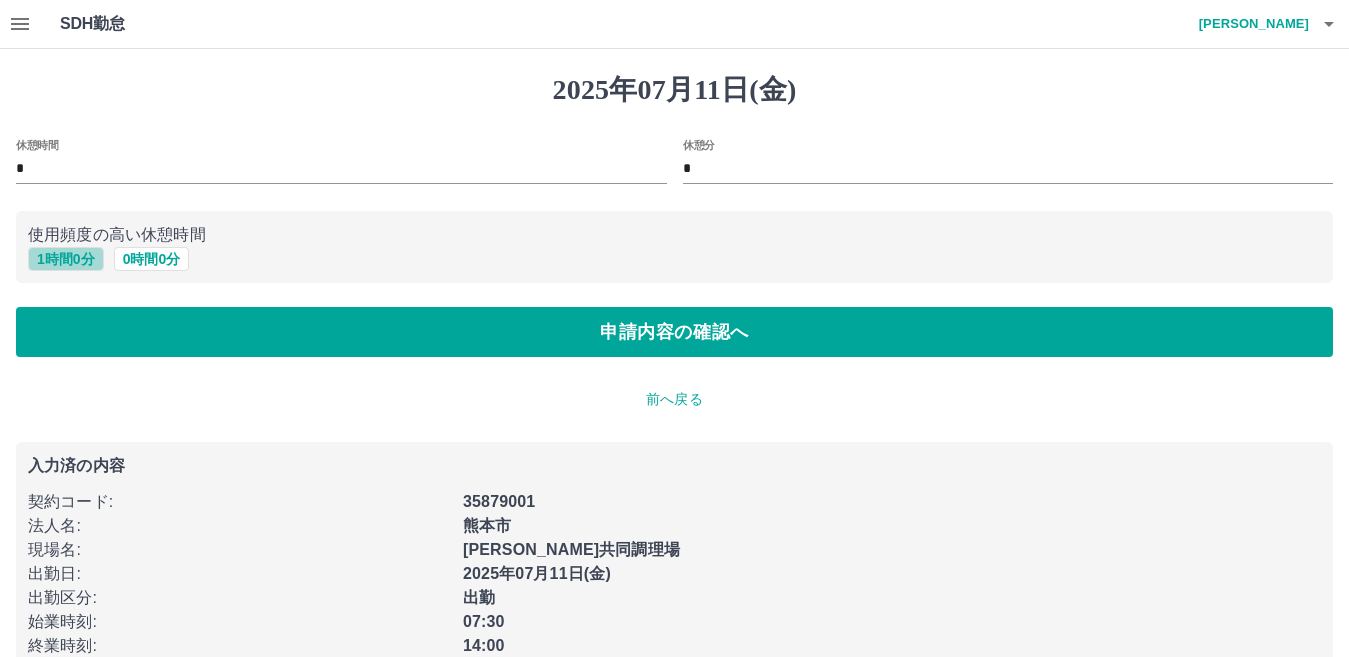 click on "1 時間 0 分" at bounding box center [66, 259] 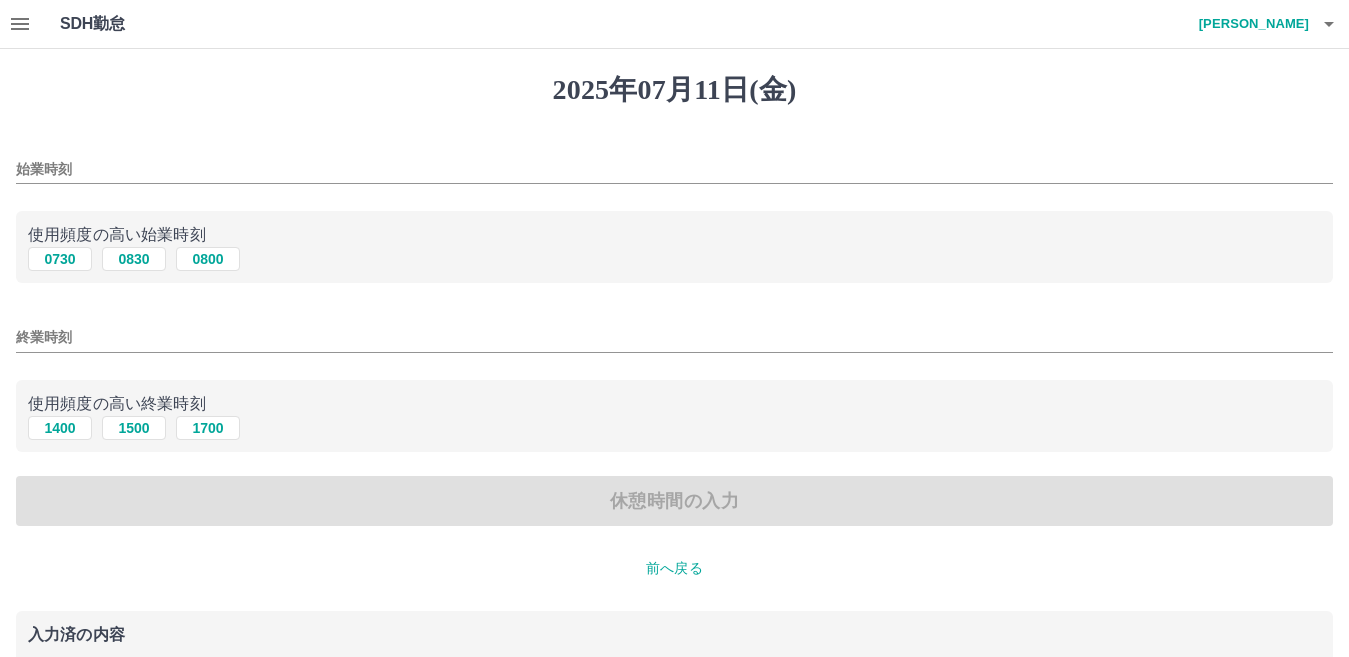 type on "****" 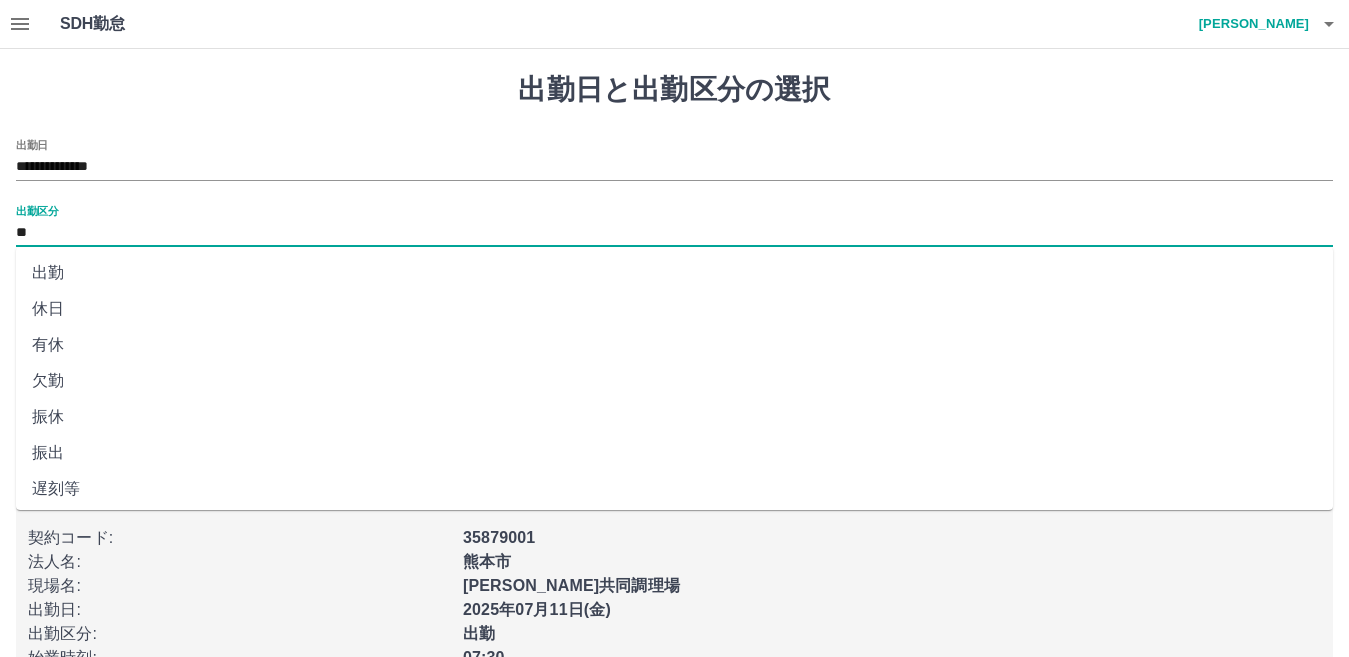 click on "**" at bounding box center (674, 233) 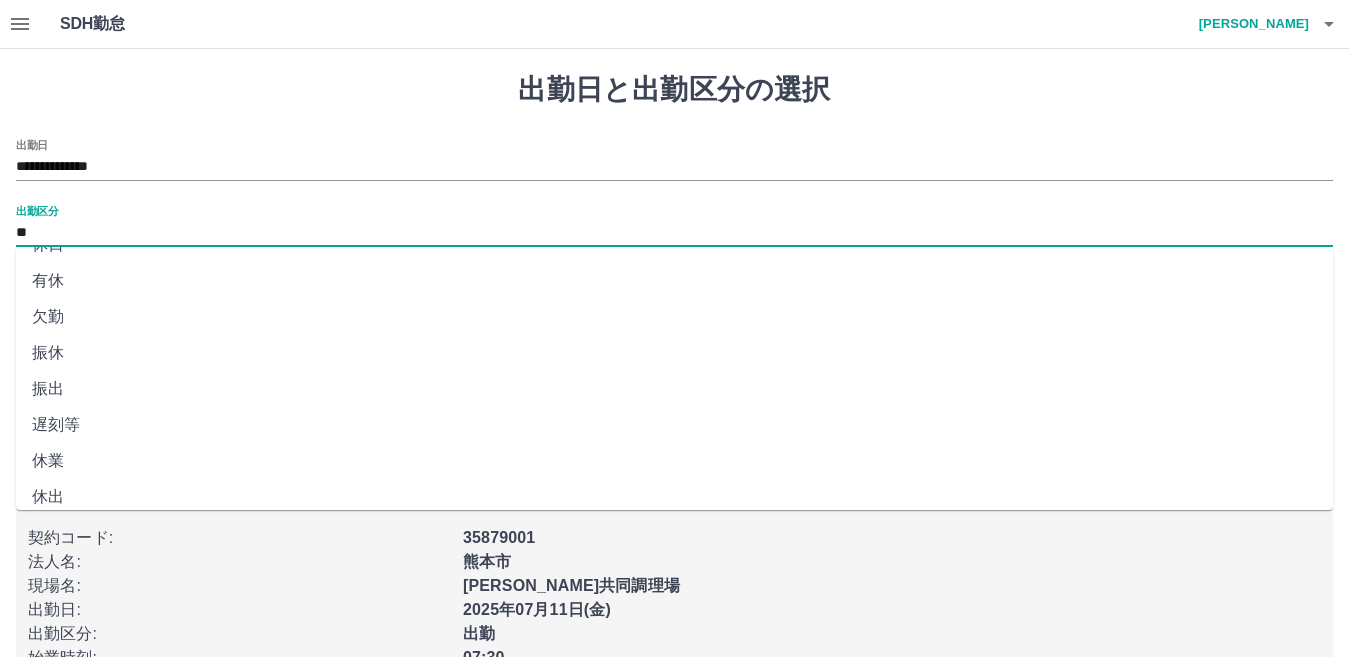 scroll, scrollTop: 100, scrollLeft: 0, axis: vertical 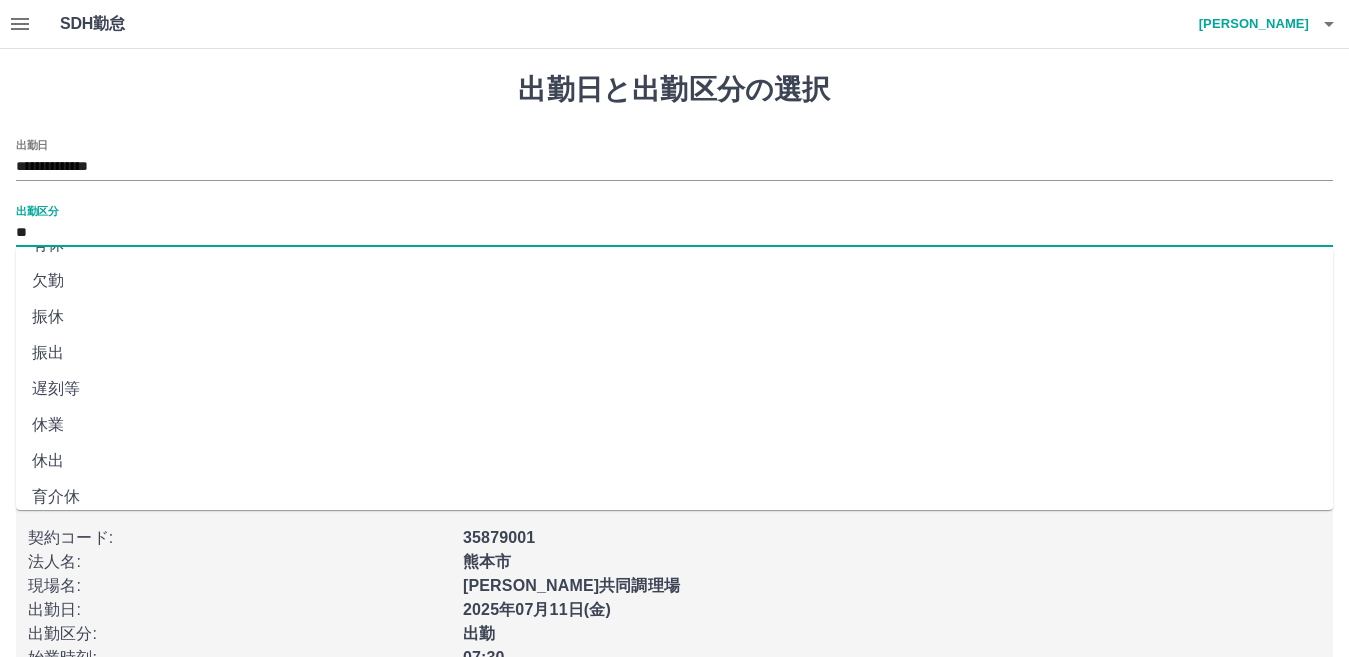 click on "遅刻等" at bounding box center (674, 389) 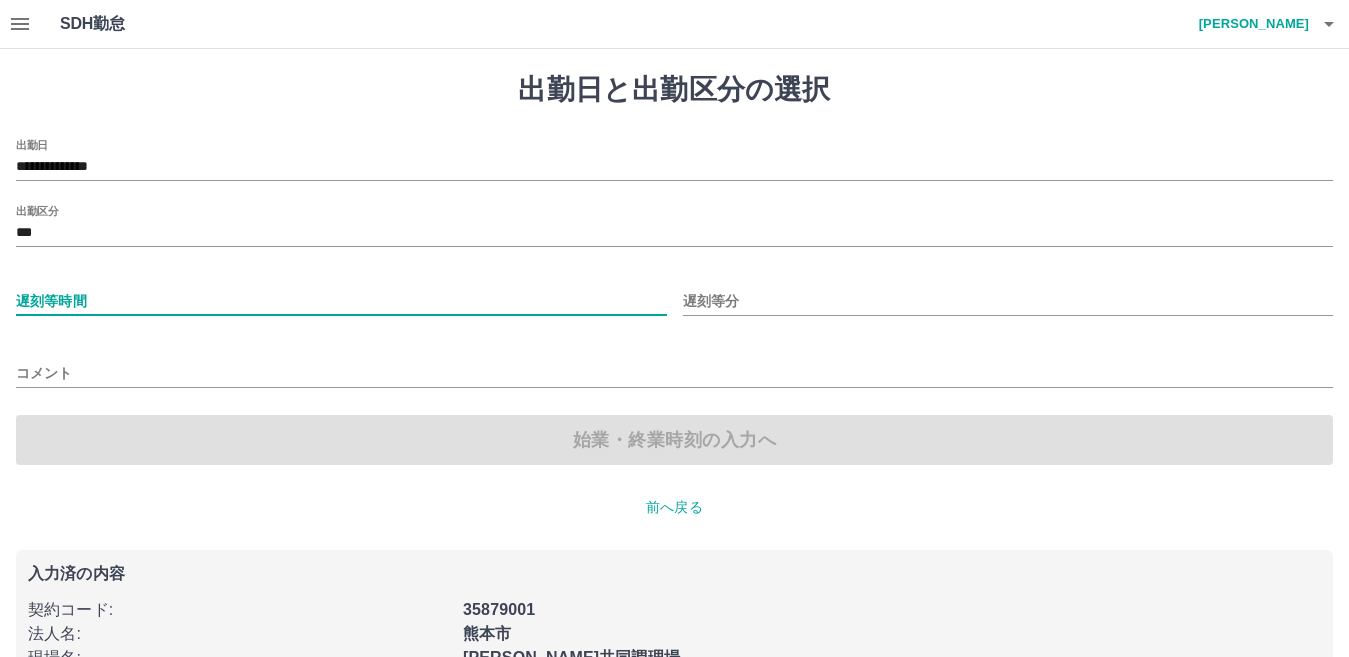 click on "遅刻等時間" at bounding box center [341, 301] 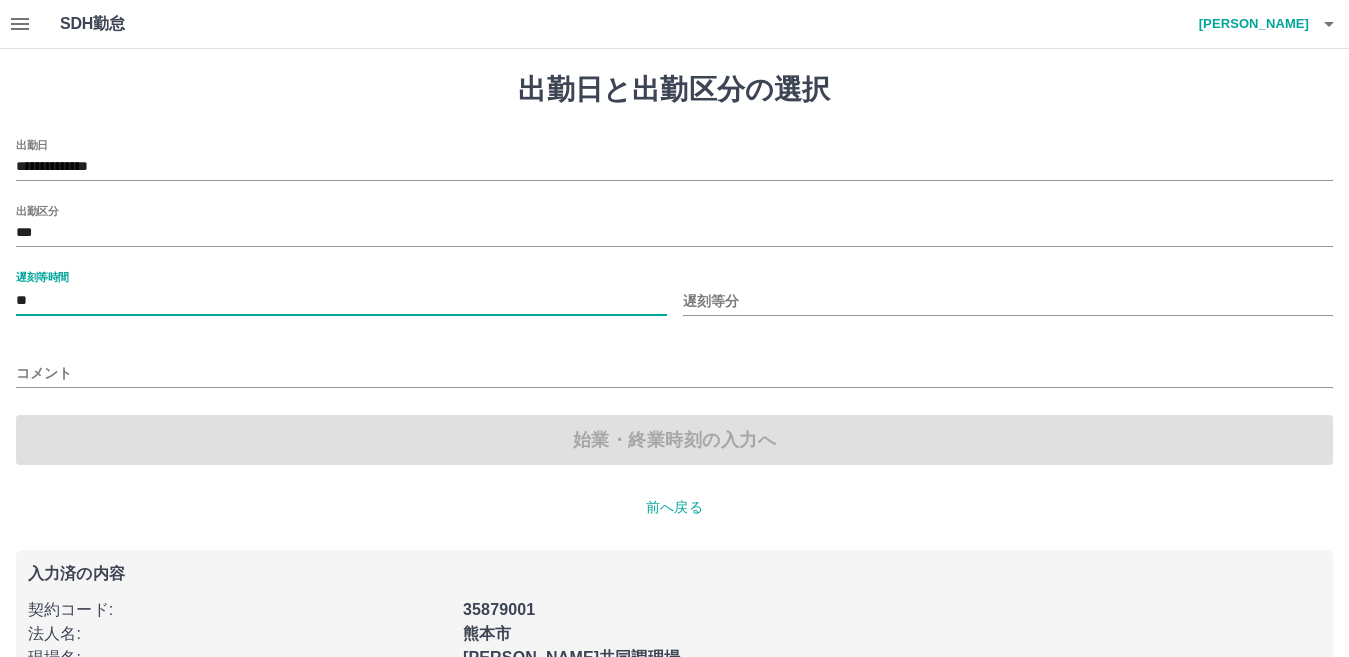 type on "**" 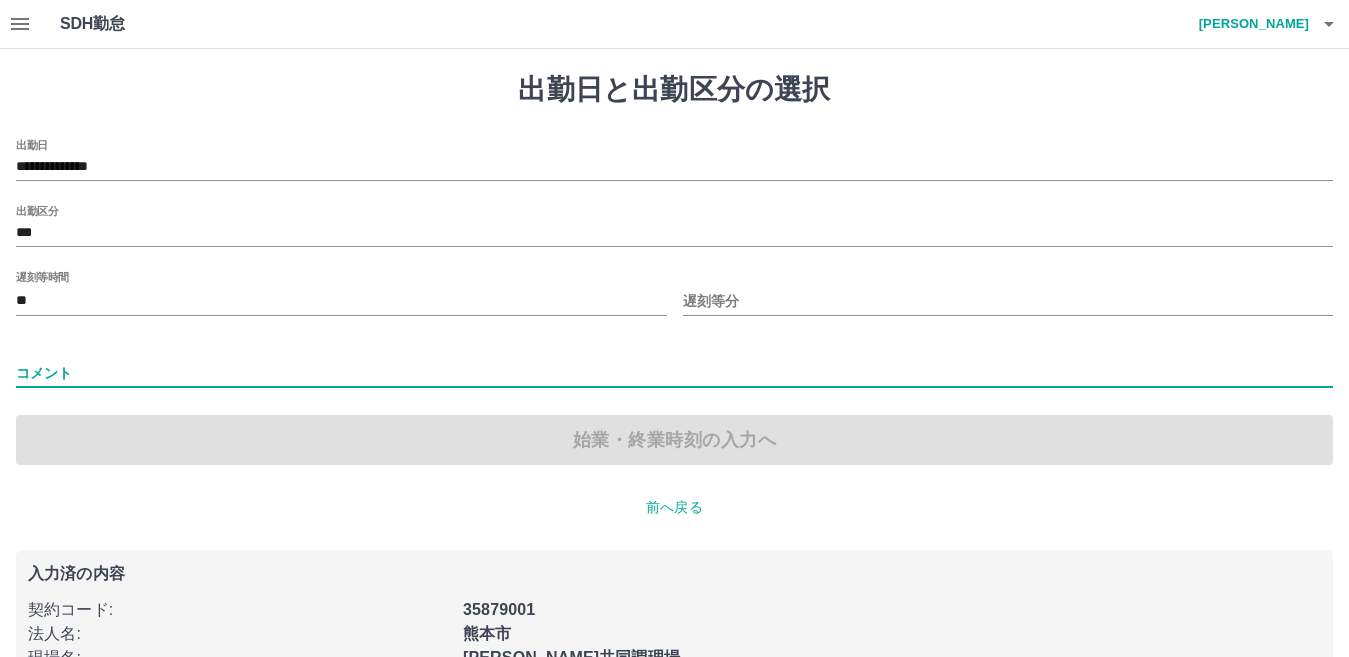 click on "コメント" at bounding box center (674, 373) 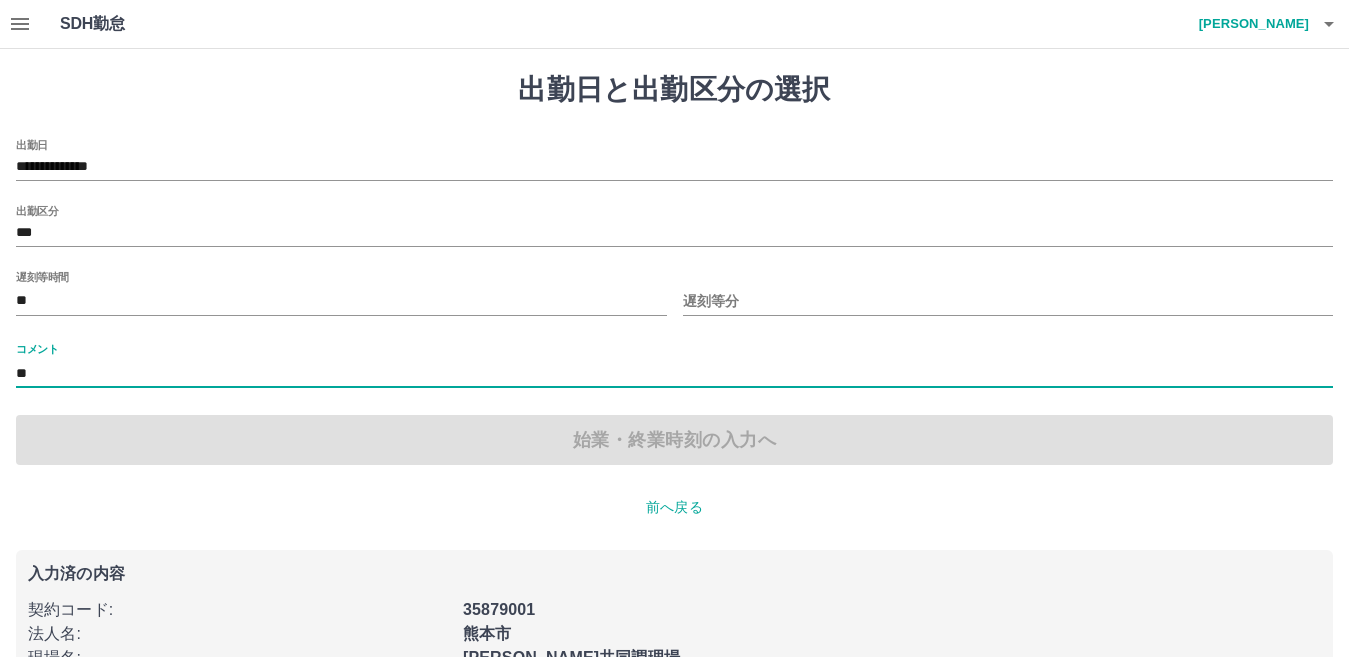 type on "*" 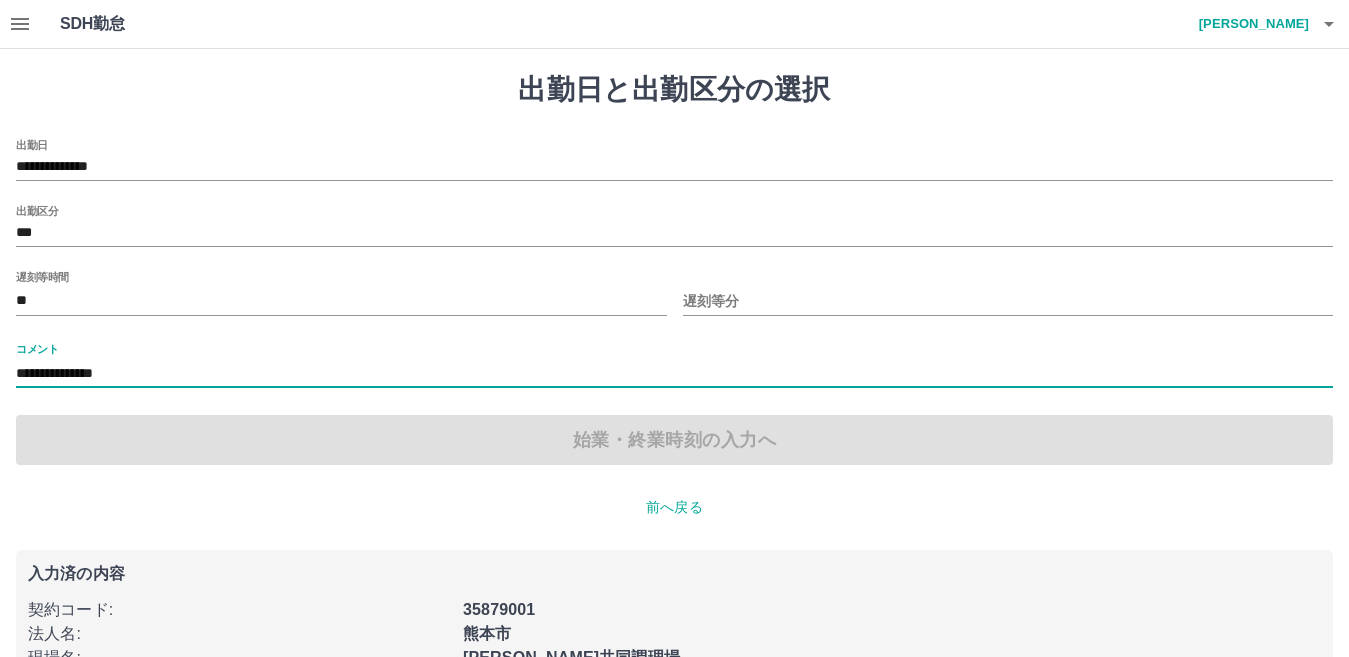 type on "**********" 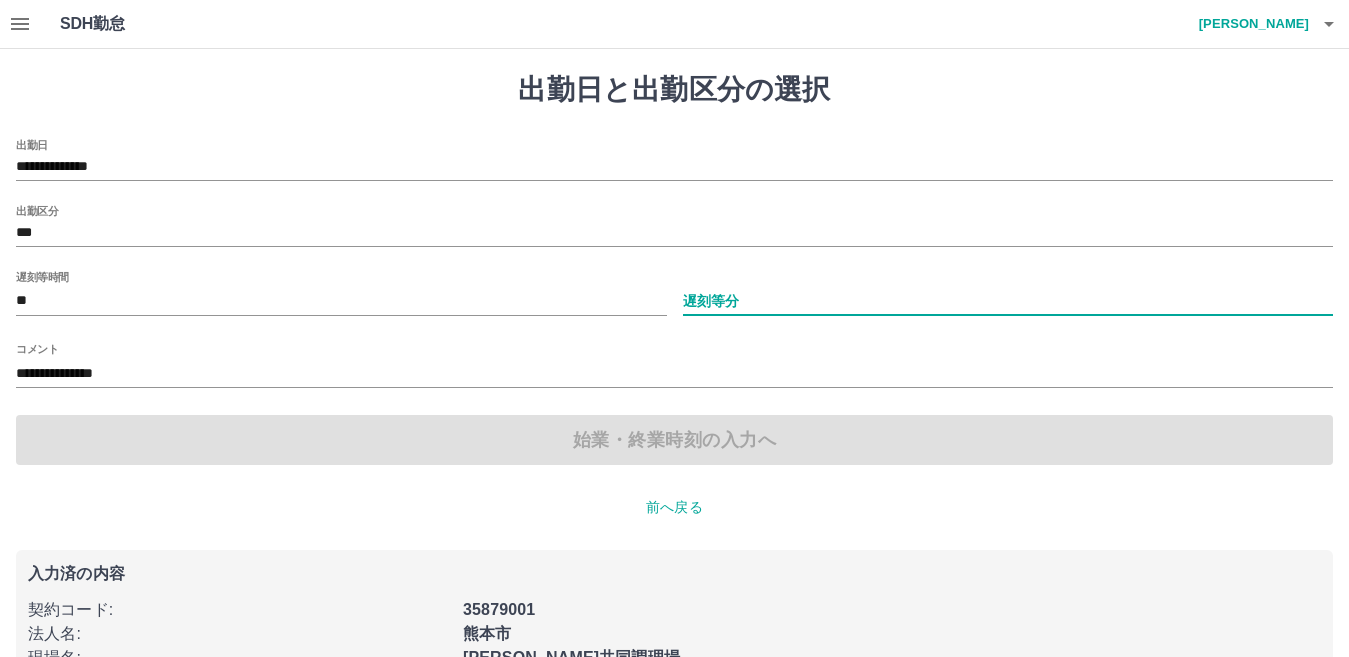 click on "遅刻等分" at bounding box center (1008, 301) 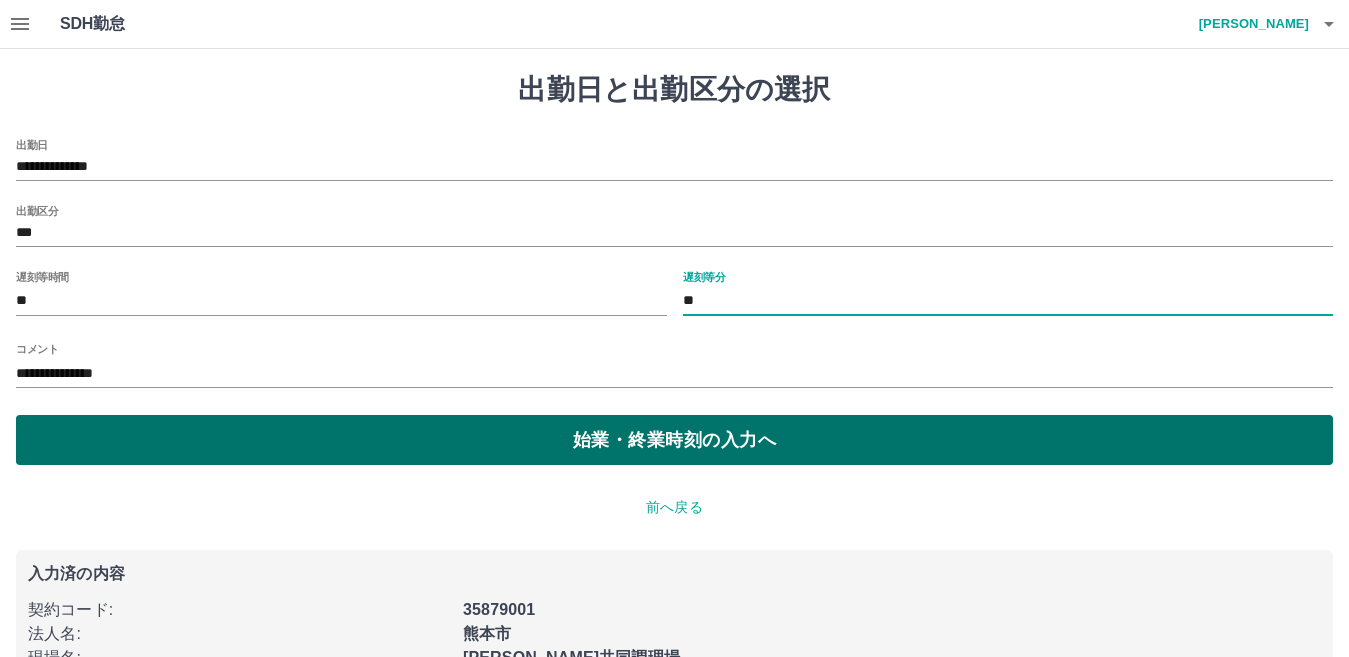 type on "**" 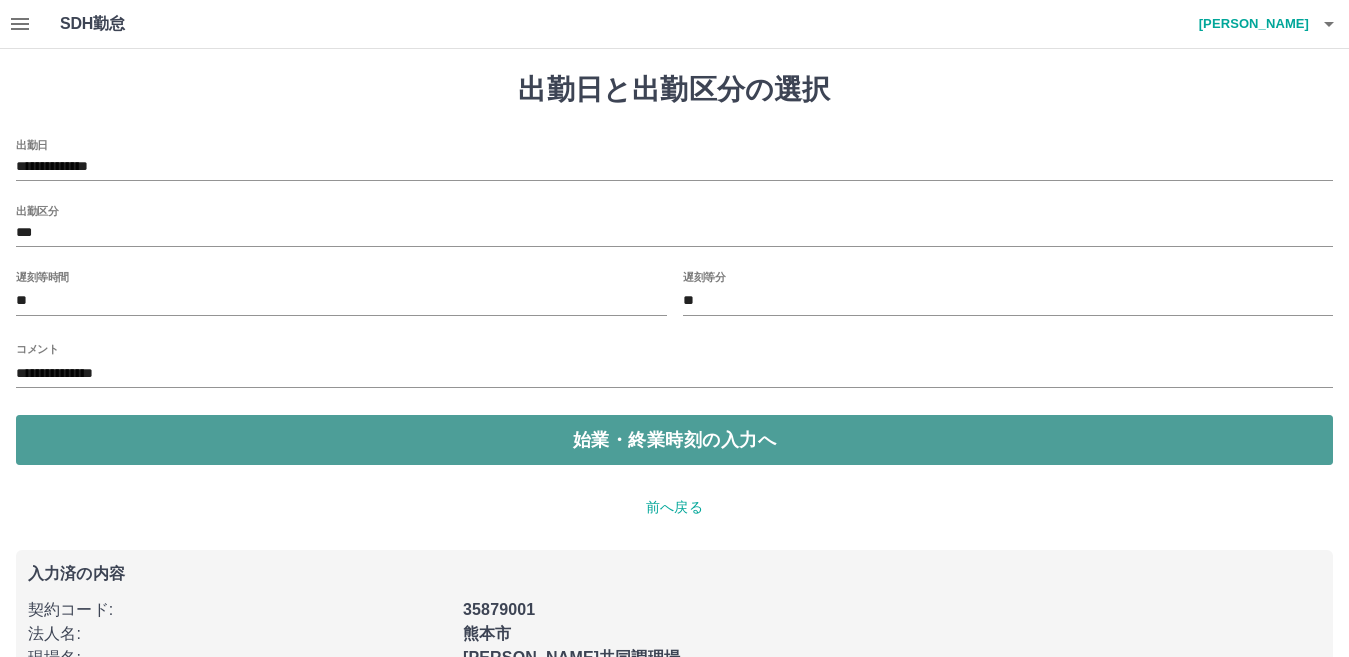 click on "始業・終業時刻の入力へ" at bounding box center (674, 440) 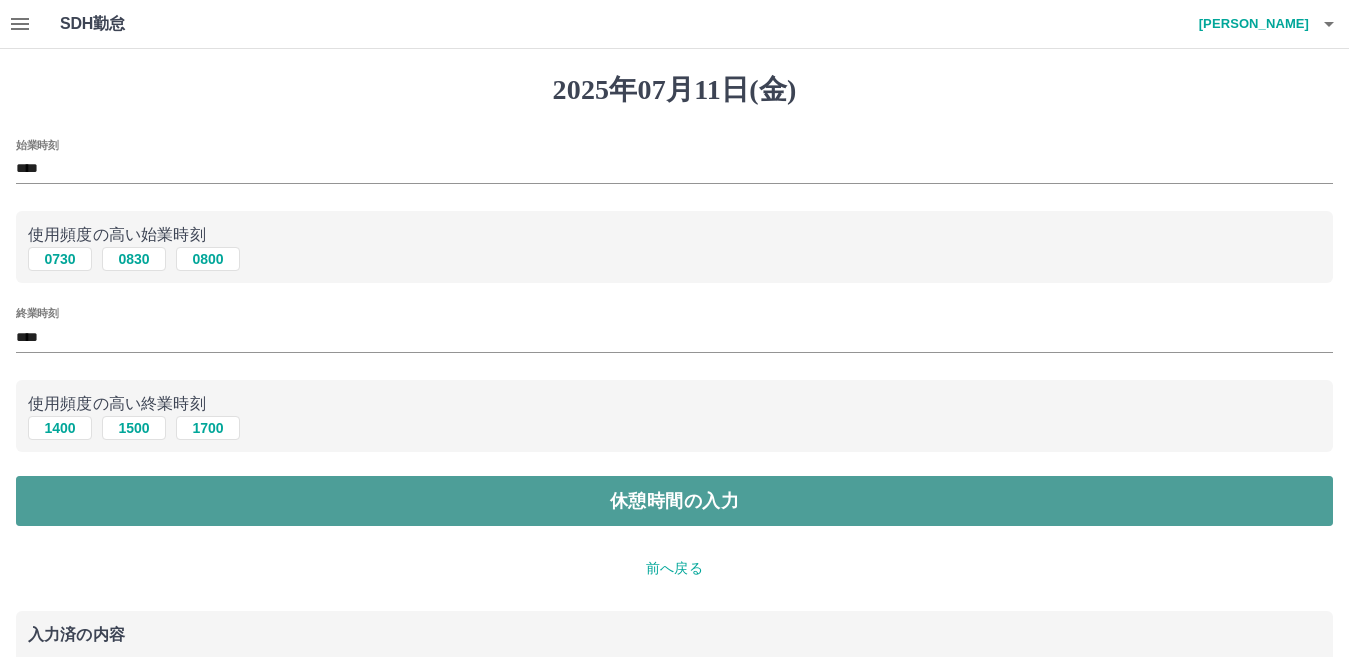 click on "休憩時間の入力" at bounding box center [674, 501] 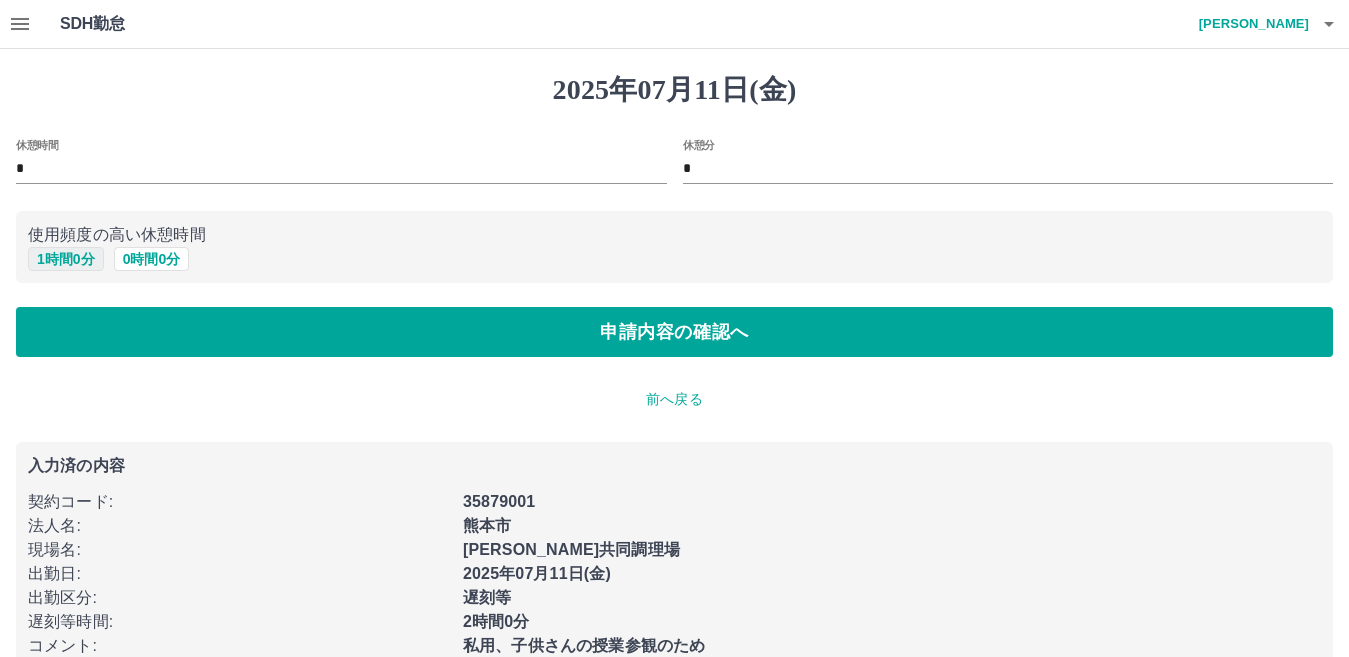 click on "1 時間 0 分" at bounding box center (66, 259) 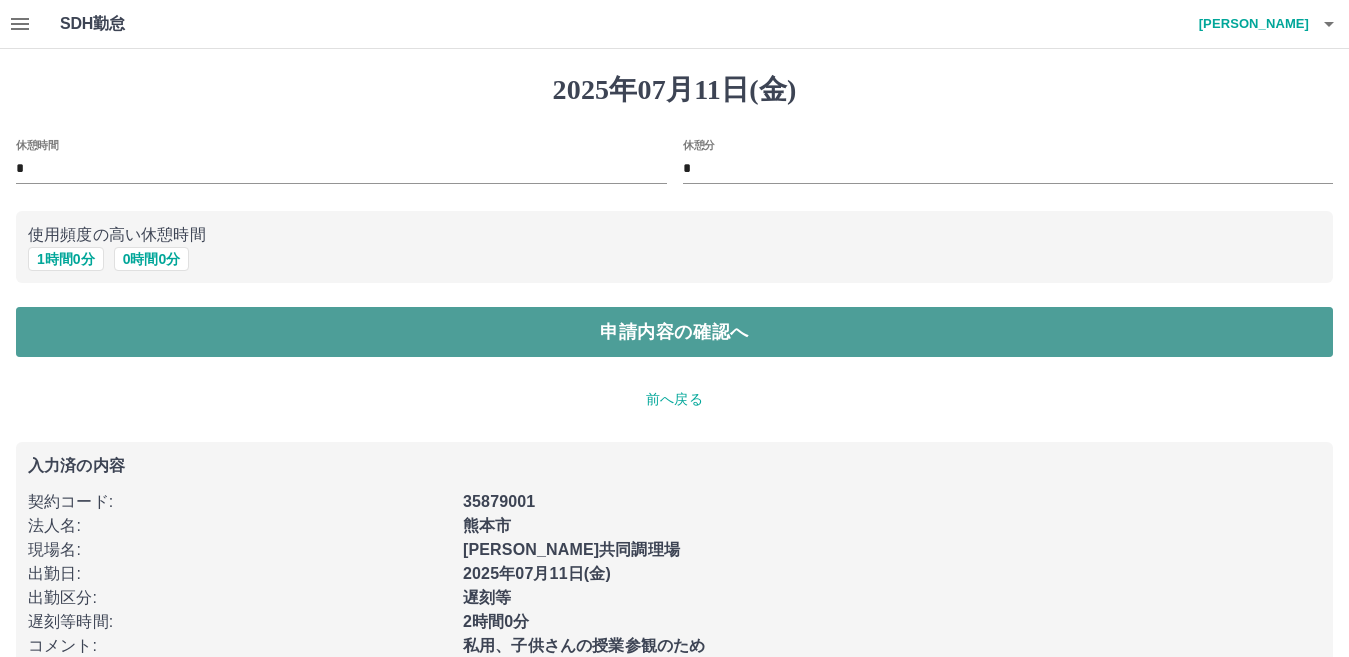 click on "申請内容の確認へ" at bounding box center [674, 332] 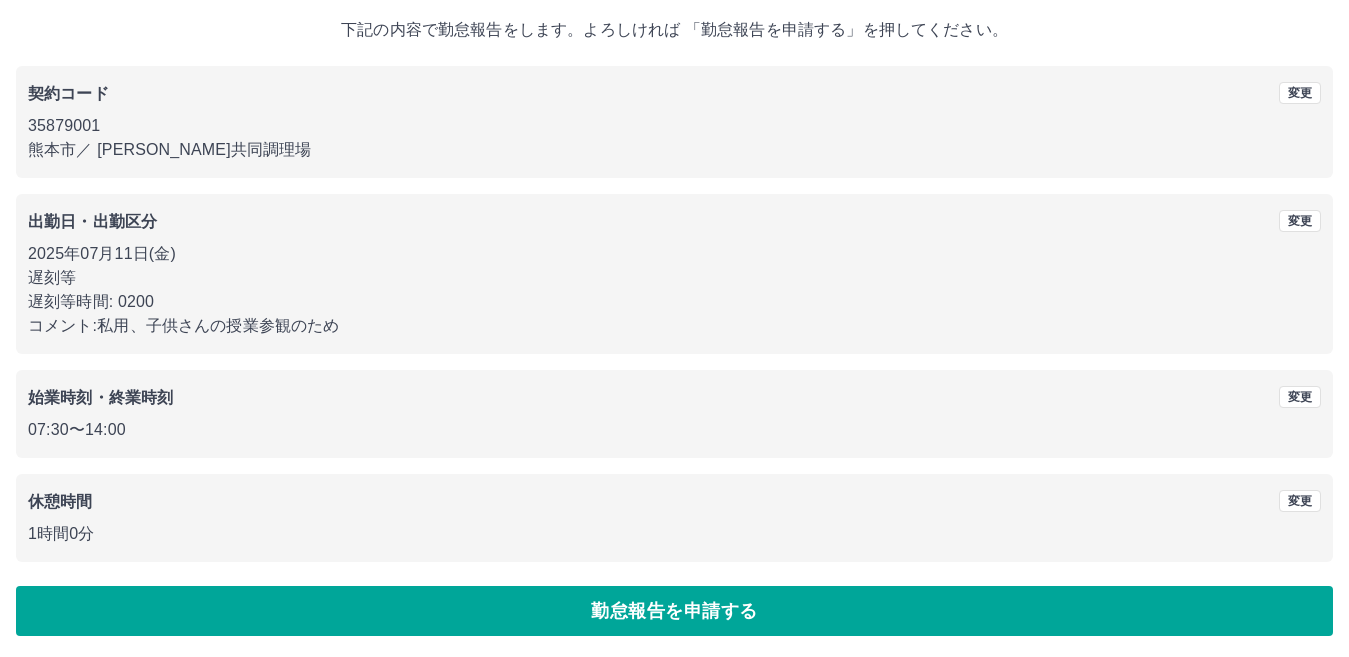 scroll, scrollTop: 116, scrollLeft: 0, axis: vertical 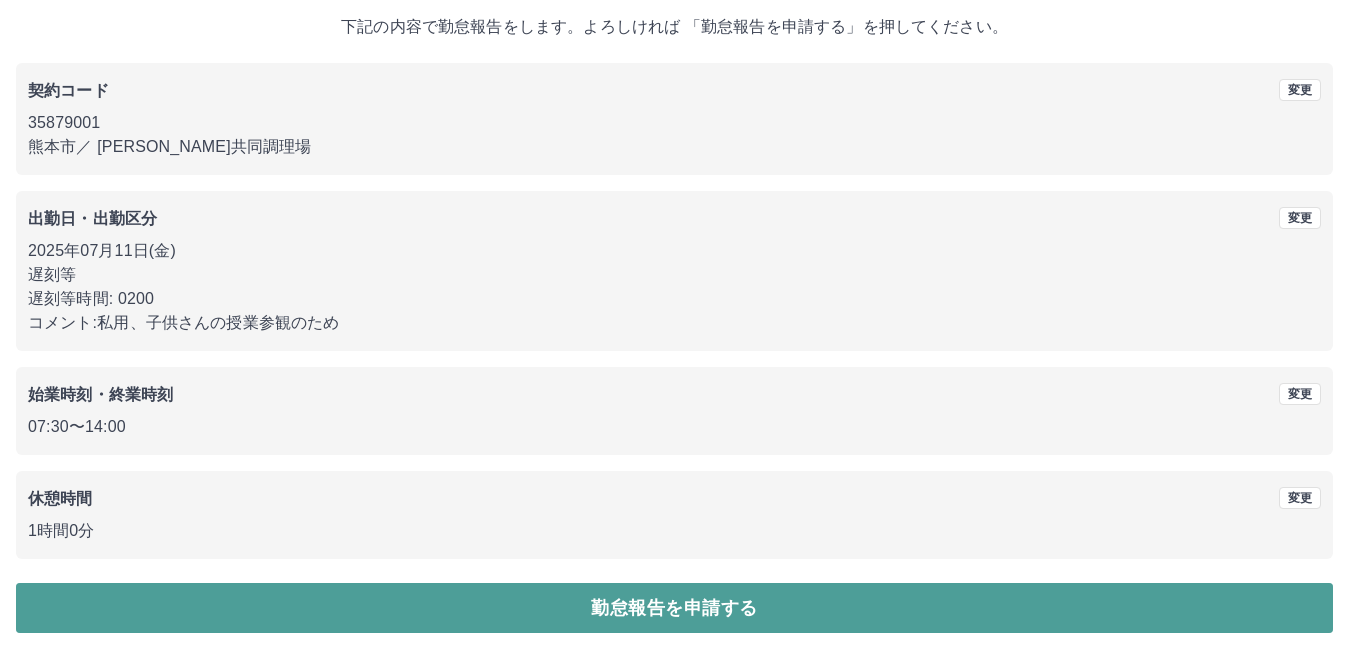 click on "勤怠報告を申請する" at bounding box center (674, 608) 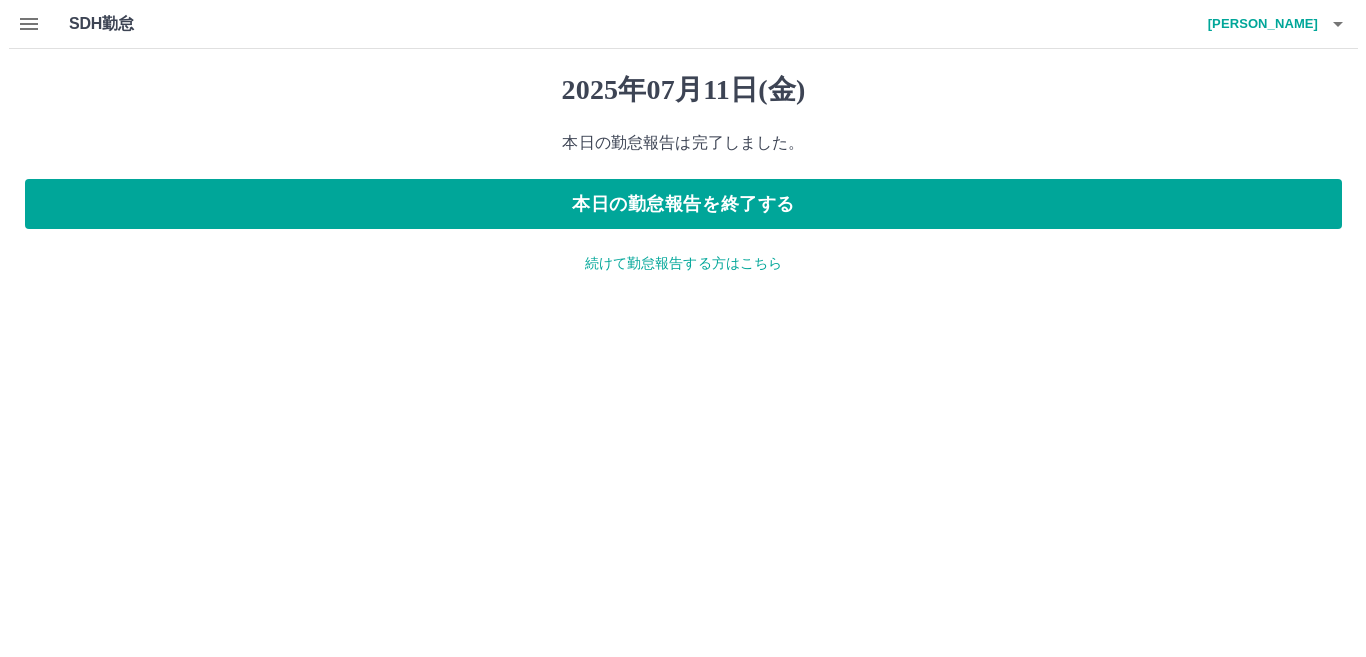 scroll, scrollTop: 0, scrollLeft: 0, axis: both 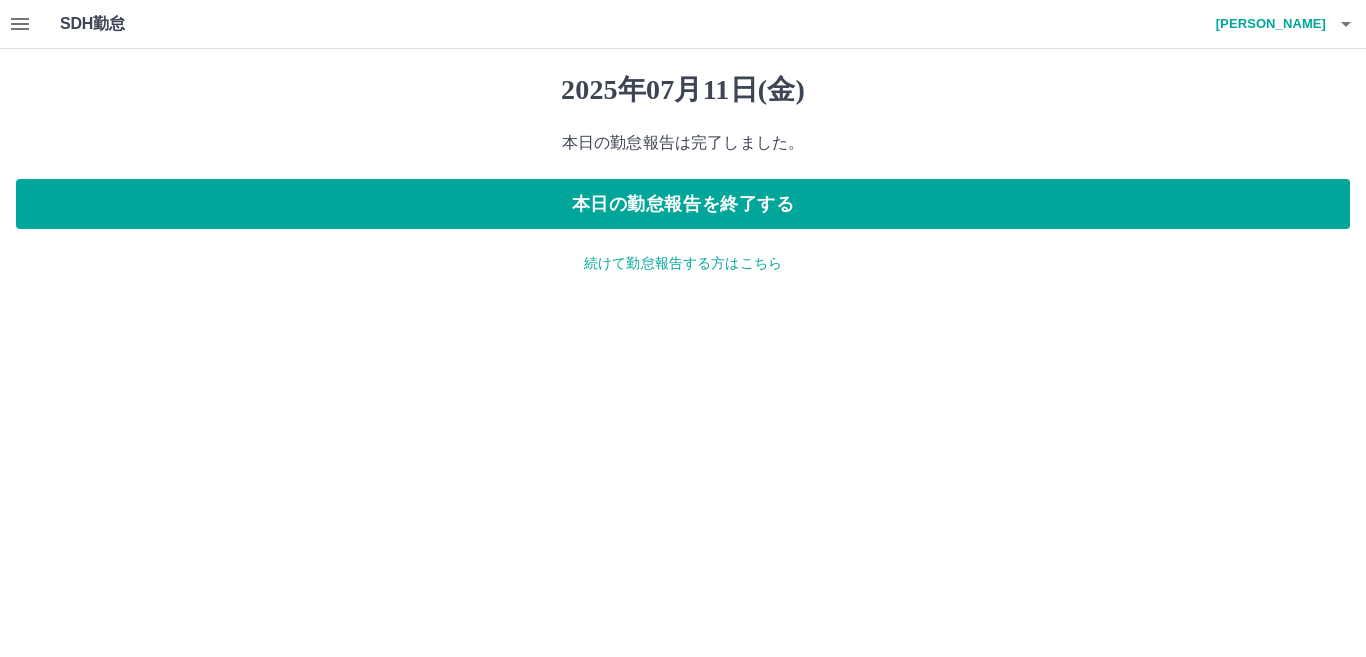 click on "続けて勤怠報告する方はこちら" at bounding box center [683, 263] 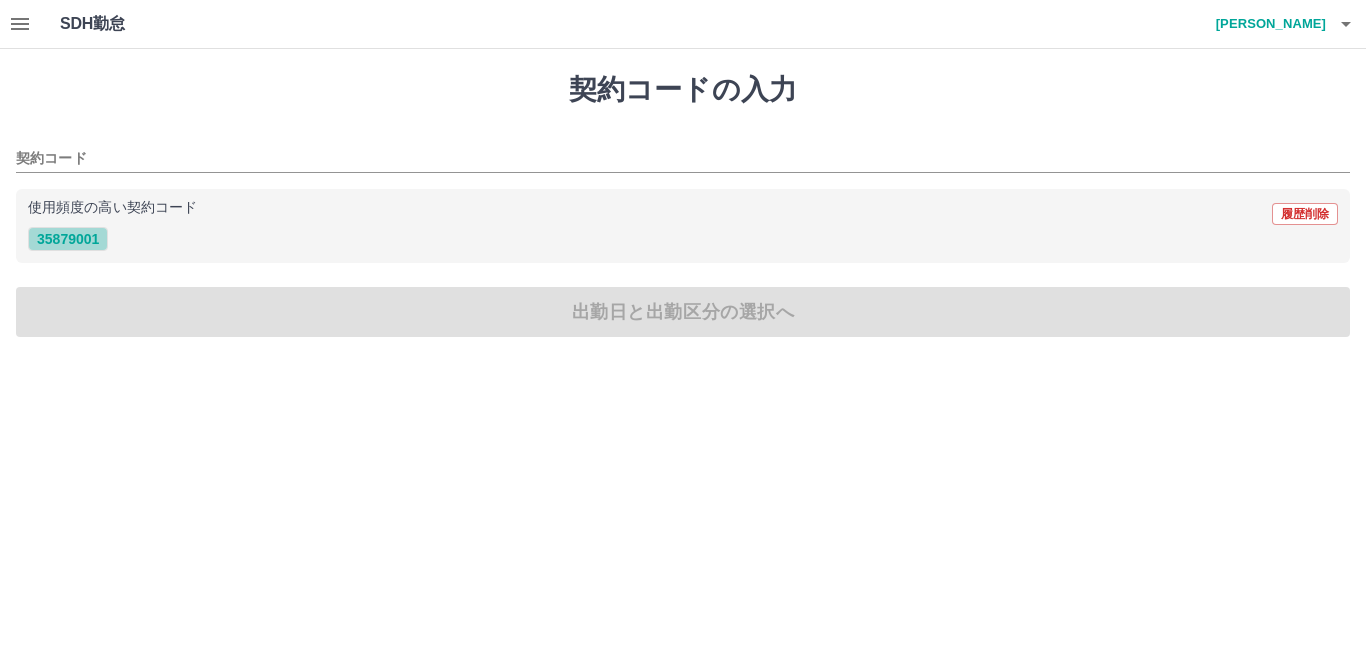 drag, startPoint x: 79, startPoint y: 241, endPoint x: 101, endPoint y: 282, distance: 46.52956 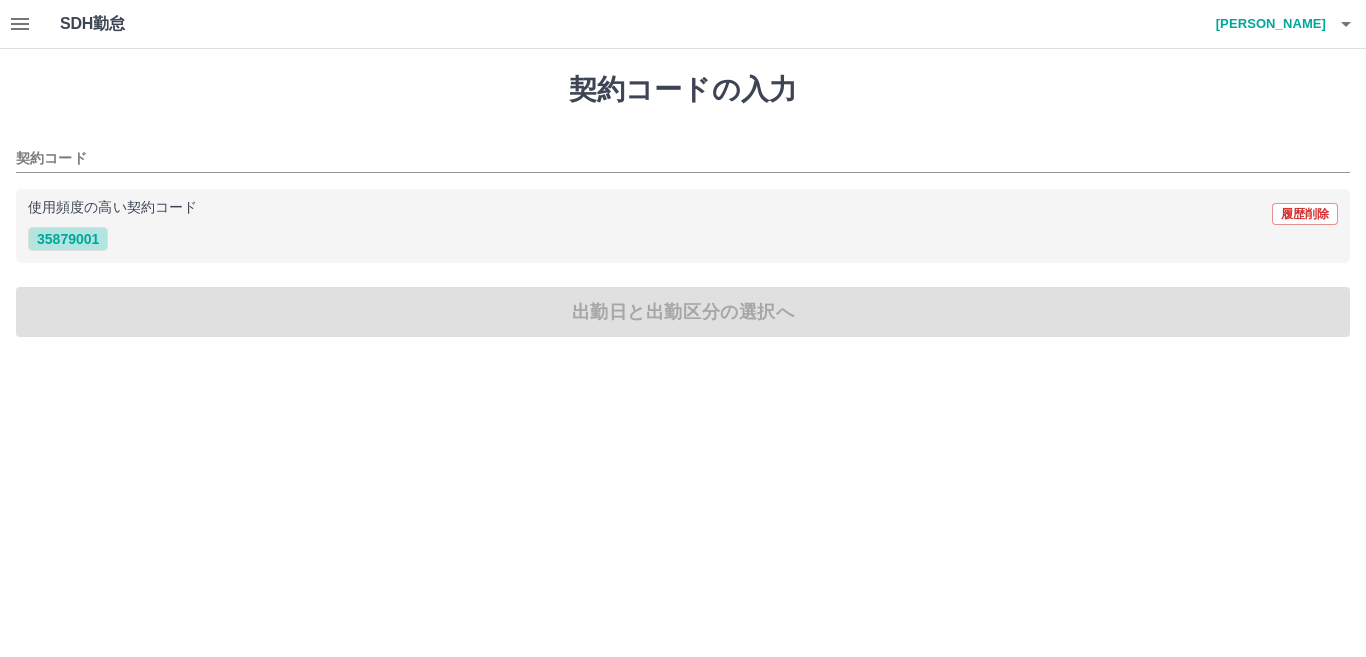 click on "35879001" at bounding box center (68, 239) 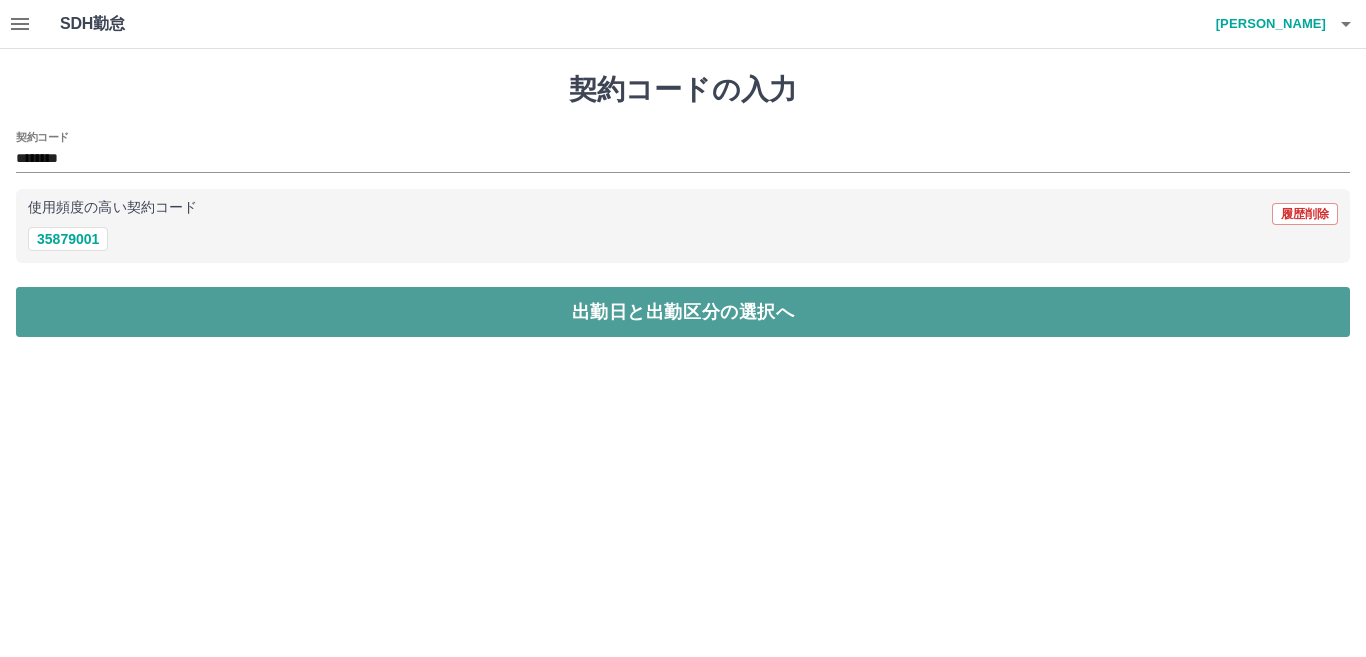 click on "出勤日と出勤区分の選択へ" at bounding box center [683, 312] 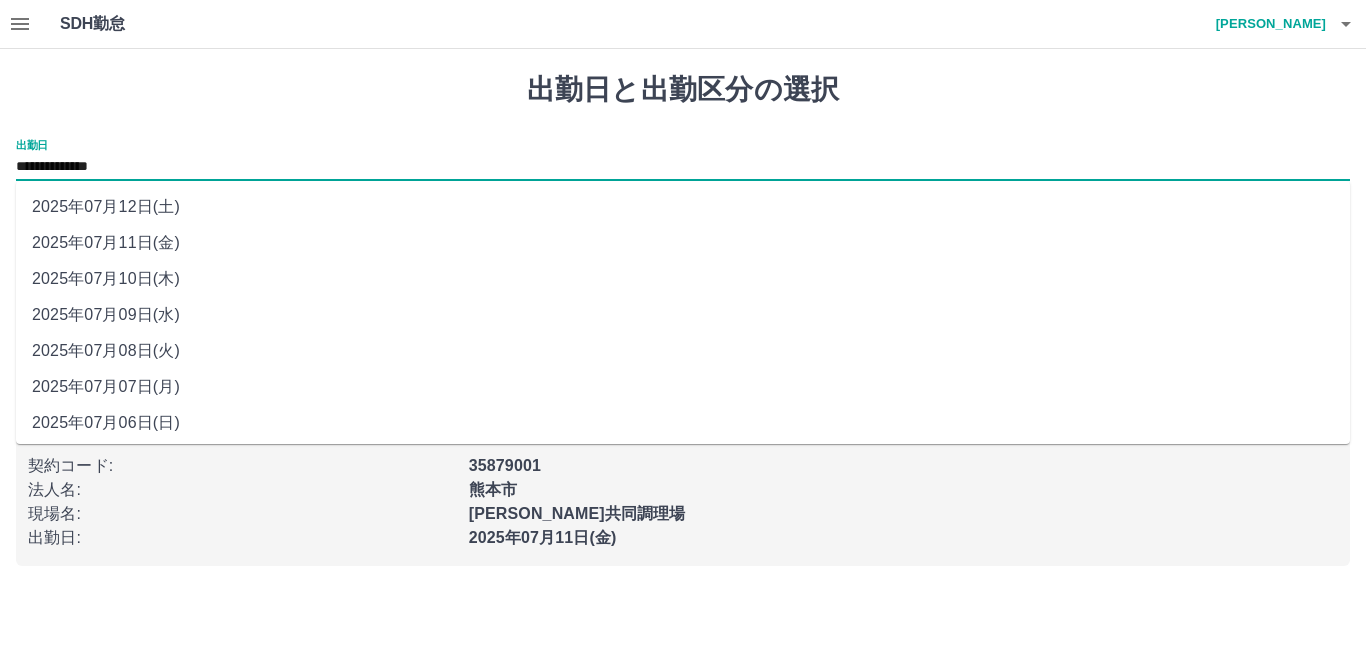 click on "**********" at bounding box center (683, 167) 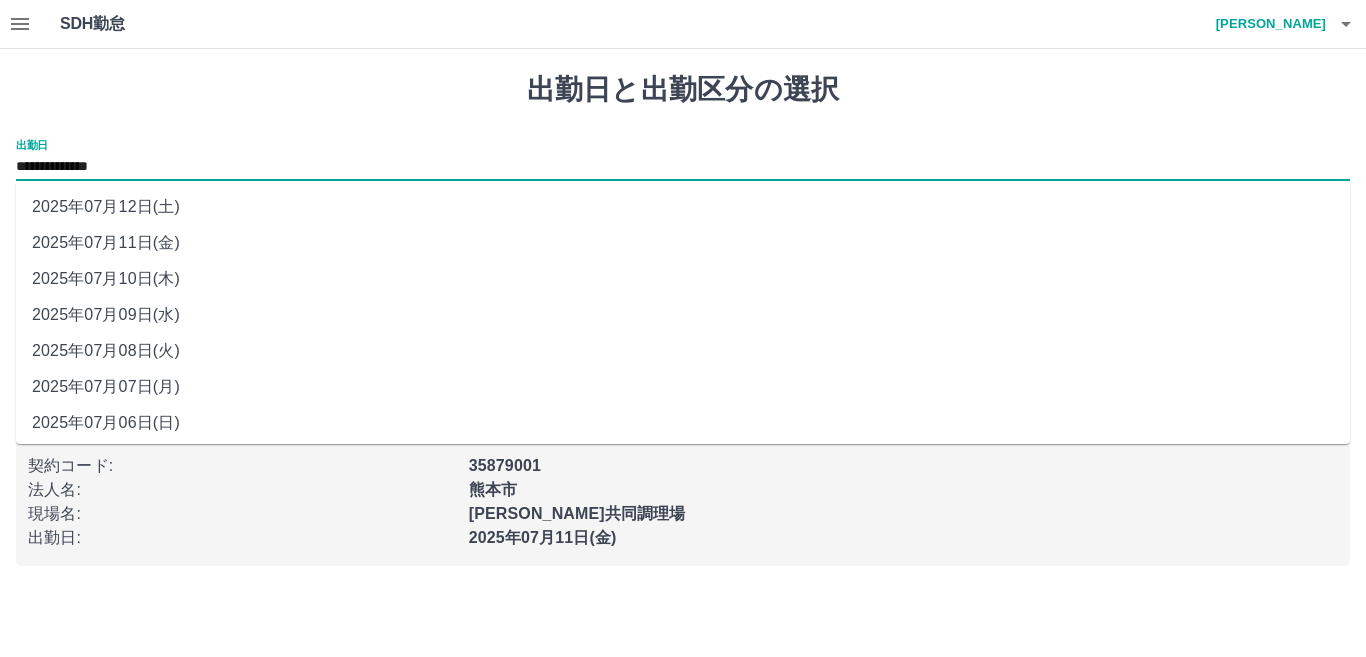 click on "2025年07月12日(土)" at bounding box center [683, 207] 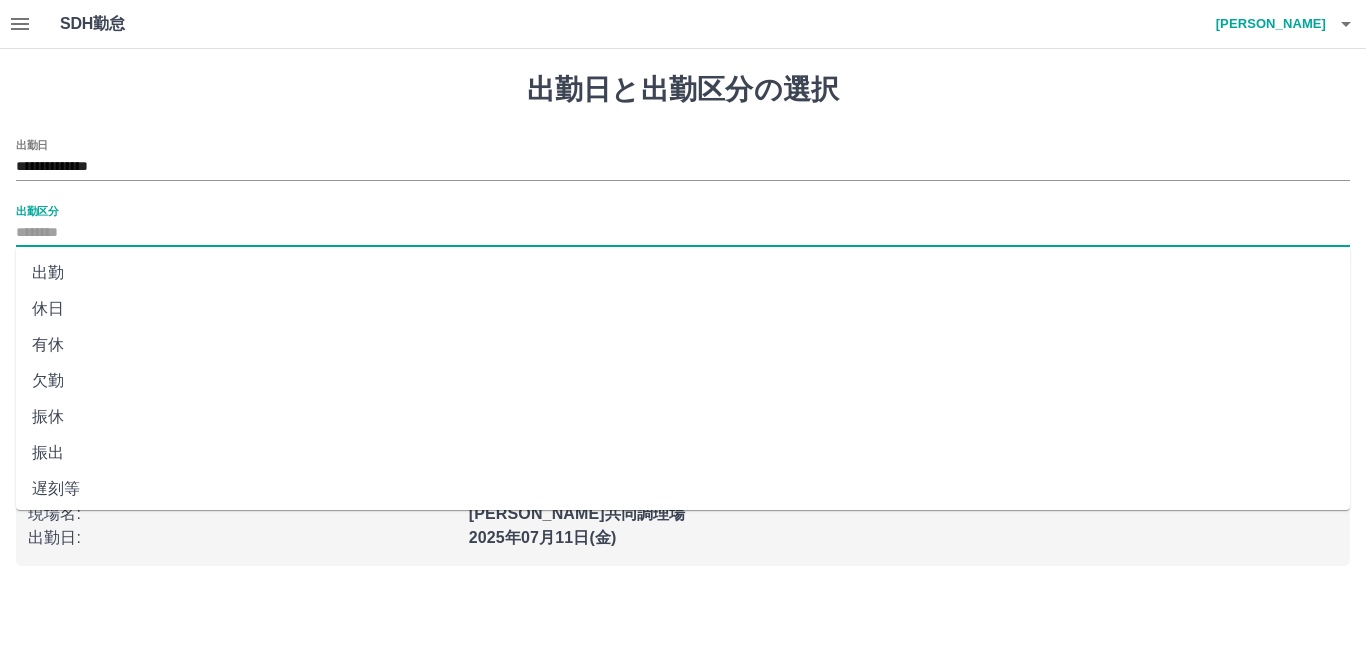 click on "出勤区分" at bounding box center [683, 233] 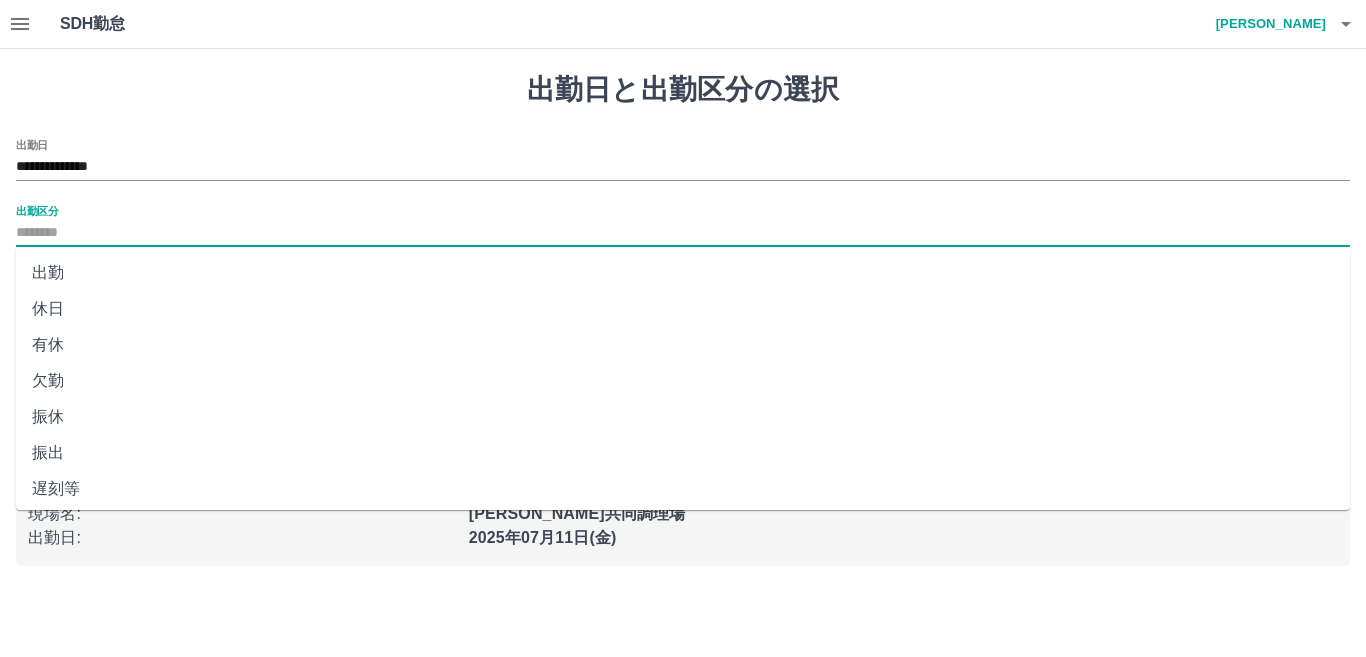 click on "休日" at bounding box center (683, 309) 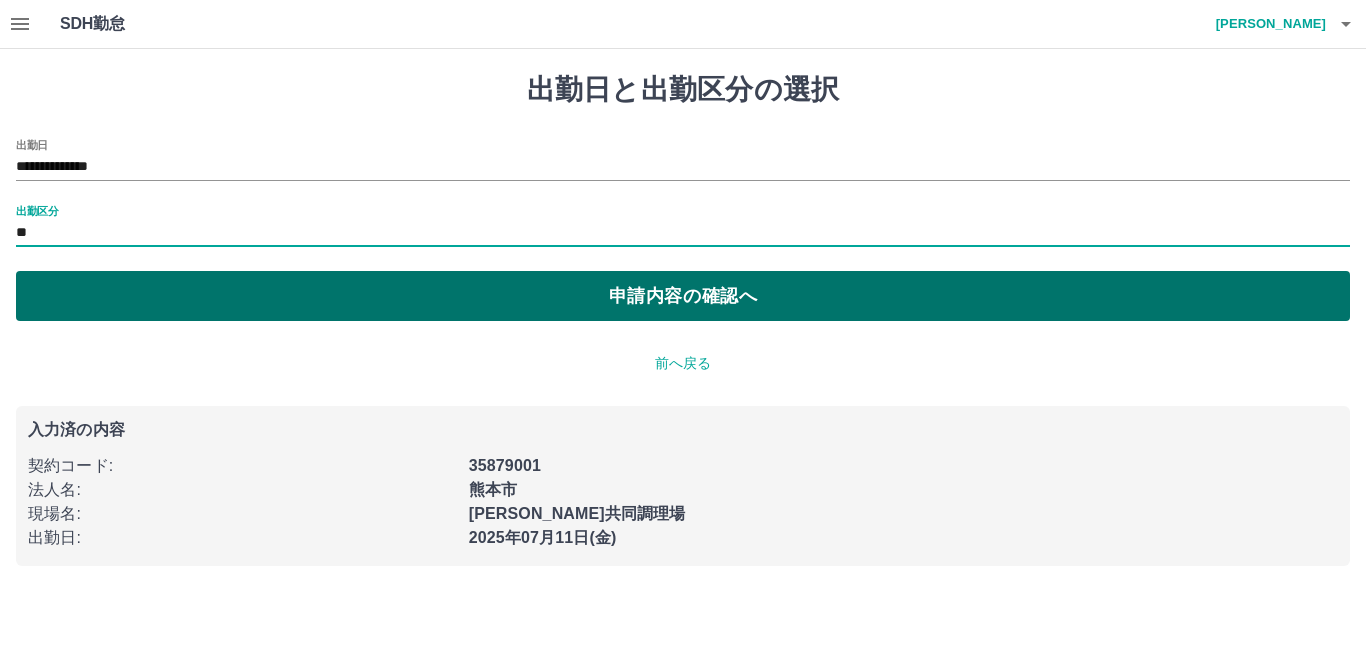 click on "申請内容の確認へ" at bounding box center [683, 296] 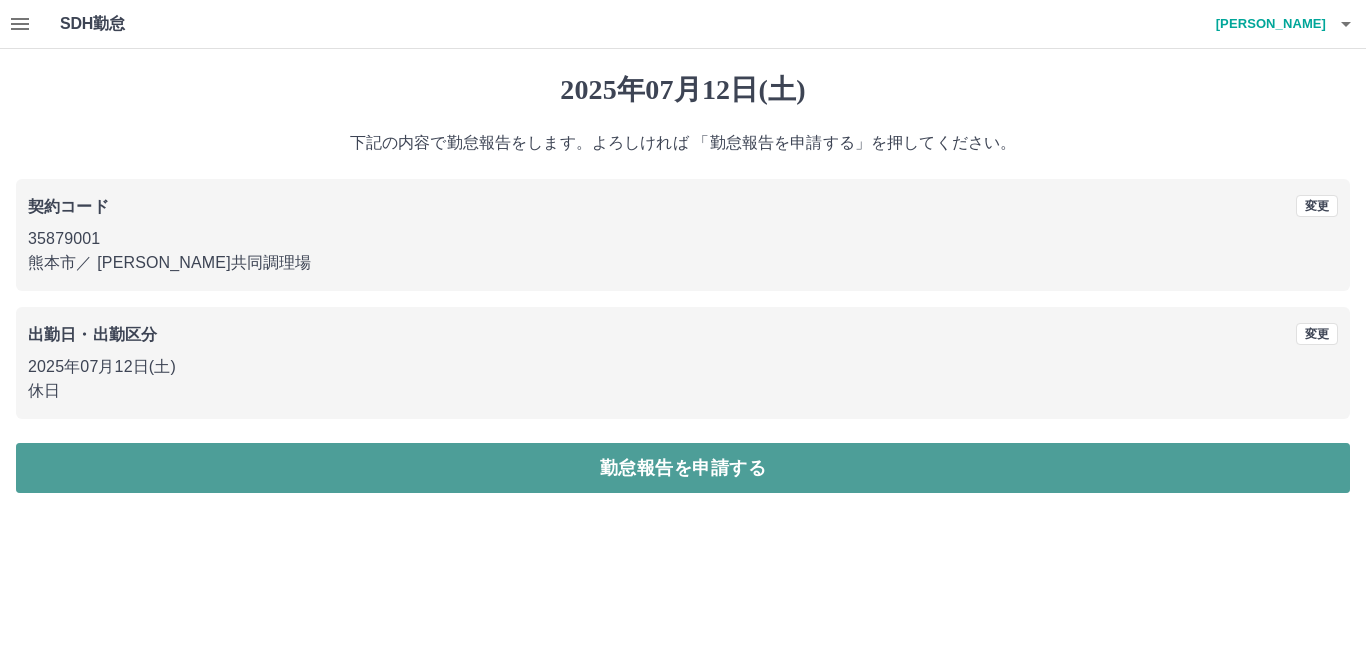 click on "勤怠報告を申請する" at bounding box center [683, 468] 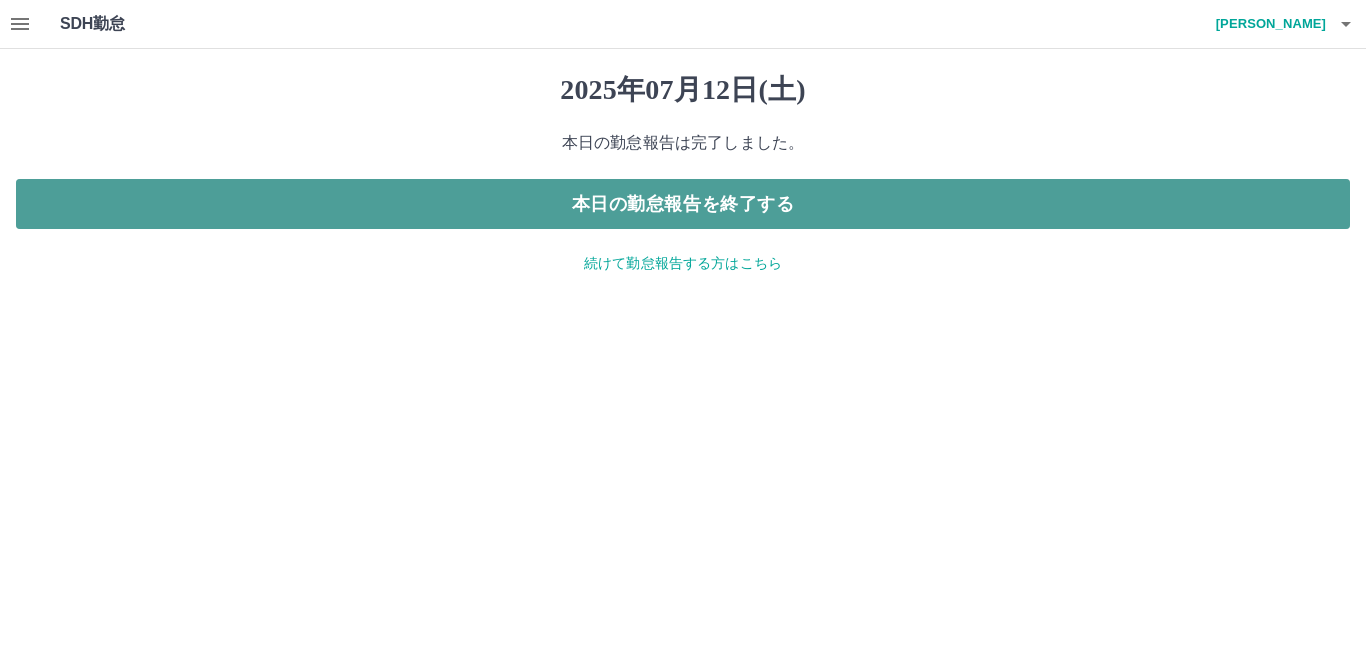 click on "本日の勤怠報告を終了する" at bounding box center [683, 204] 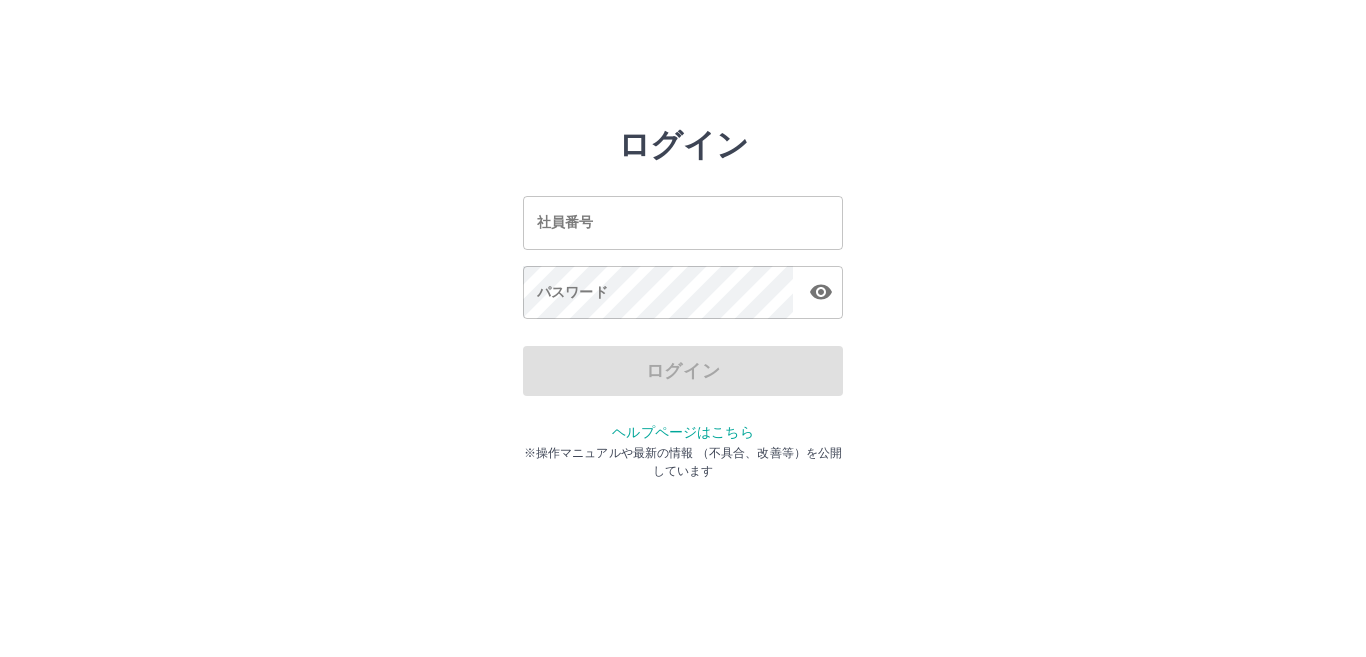 scroll, scrollTop: 0, scrollLeft: 0, axis: both 